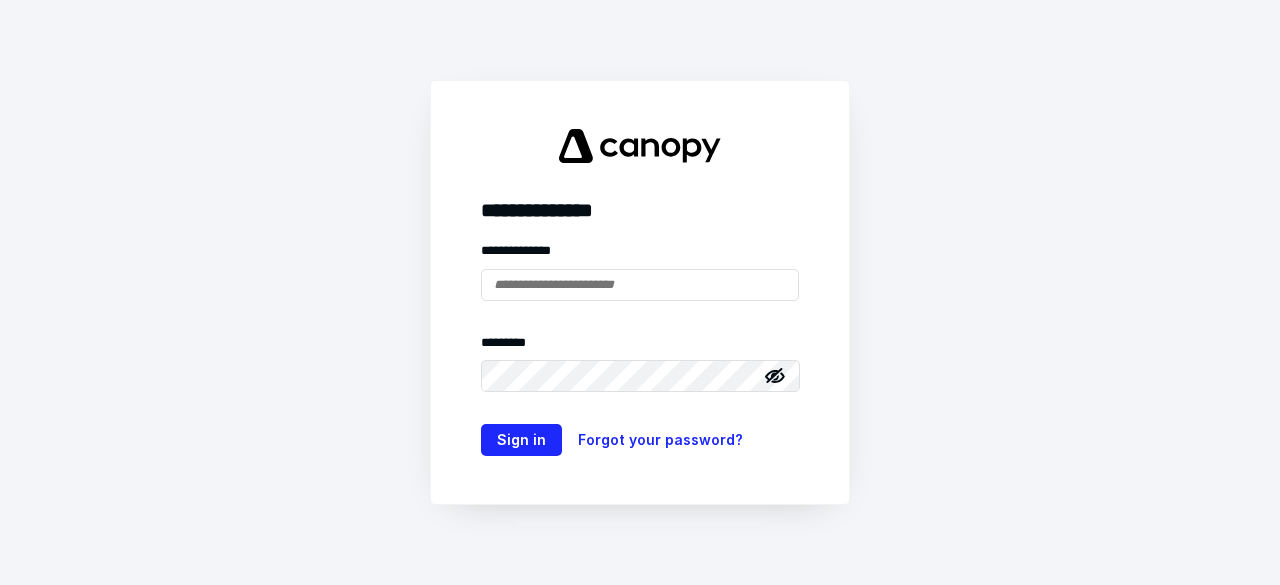 scroll, scrollTop: 0, scrollLeft: 0, axis: both 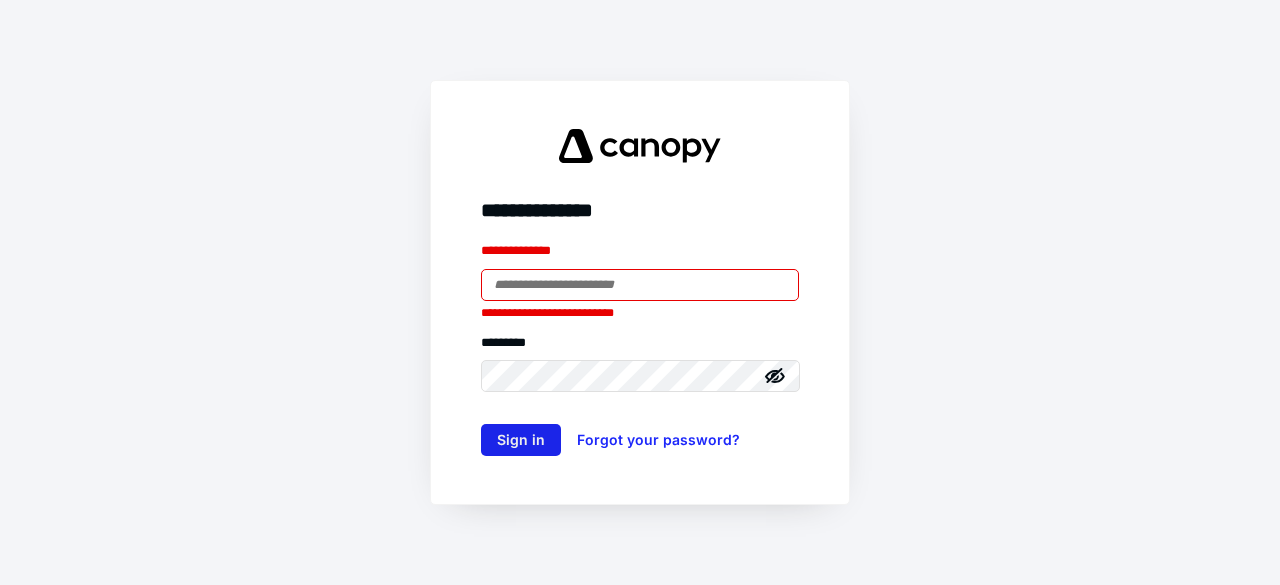 type on "**********" 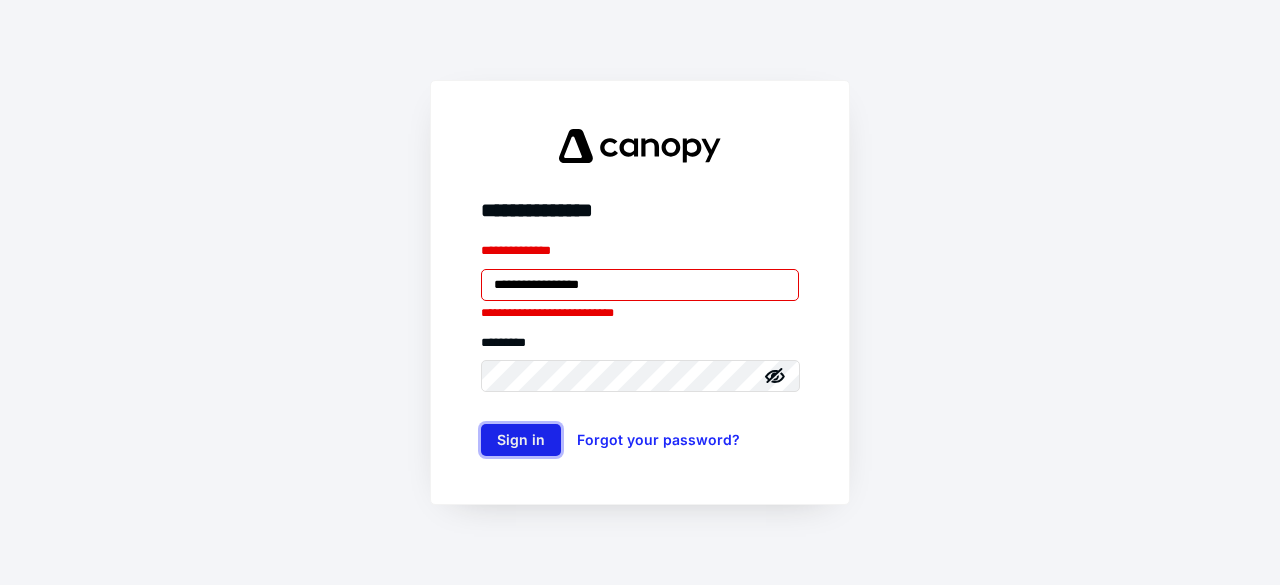 click on "Sign in" at bounding box center (521, 440) 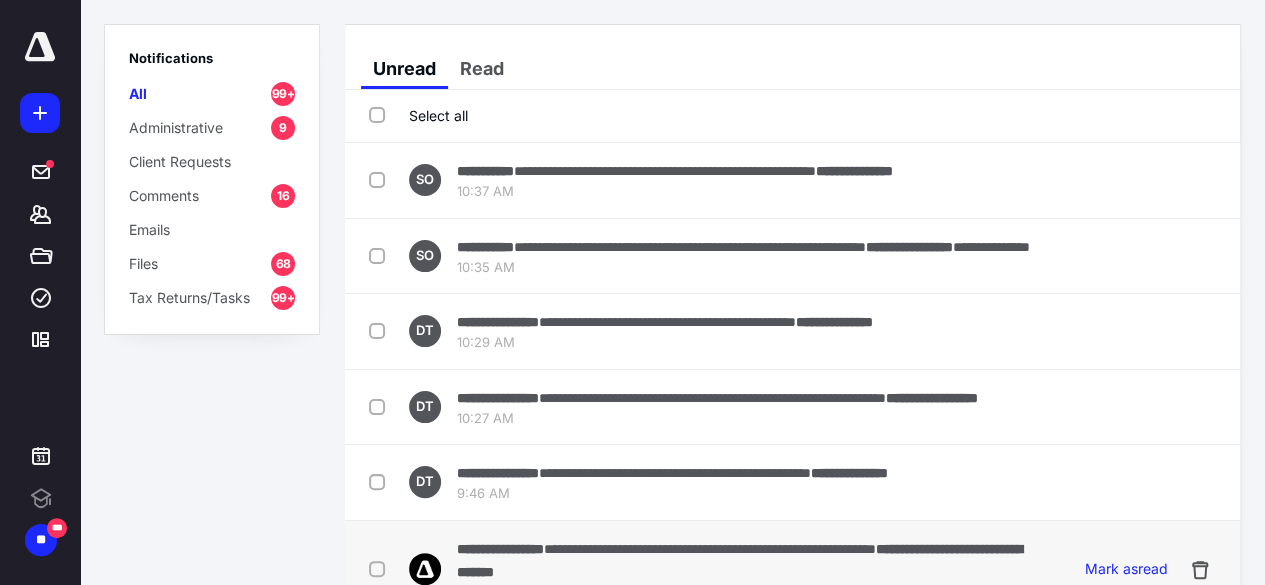 scroll, scrollTop: 0, scrollLeft: 0, axis: both 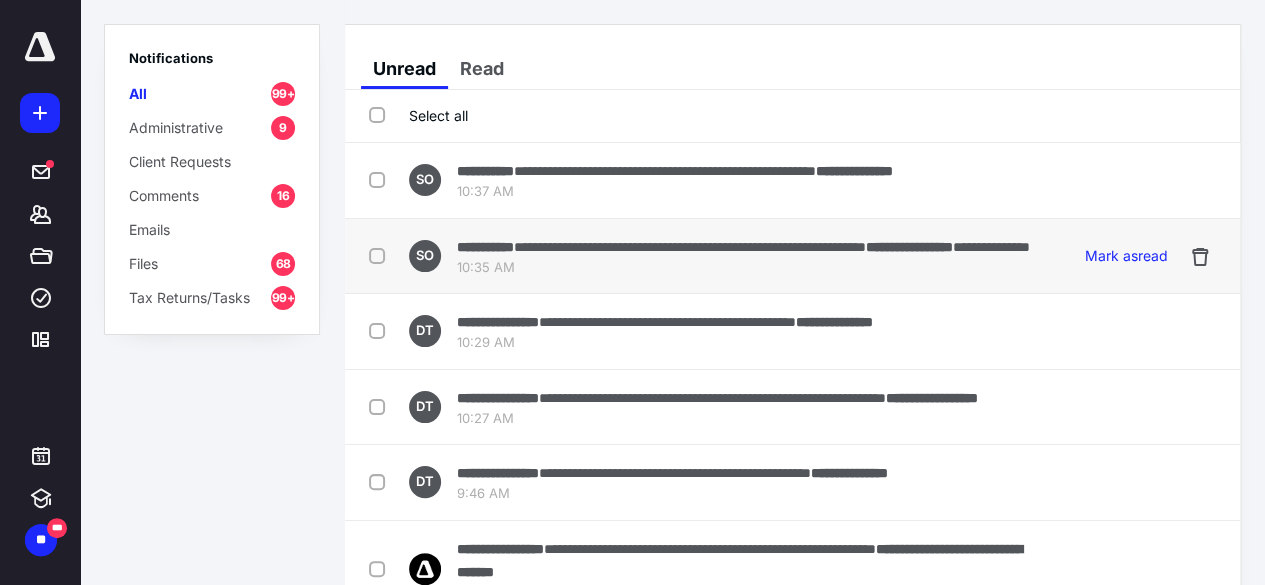 click on "**********" at bounding box center (690, 247) 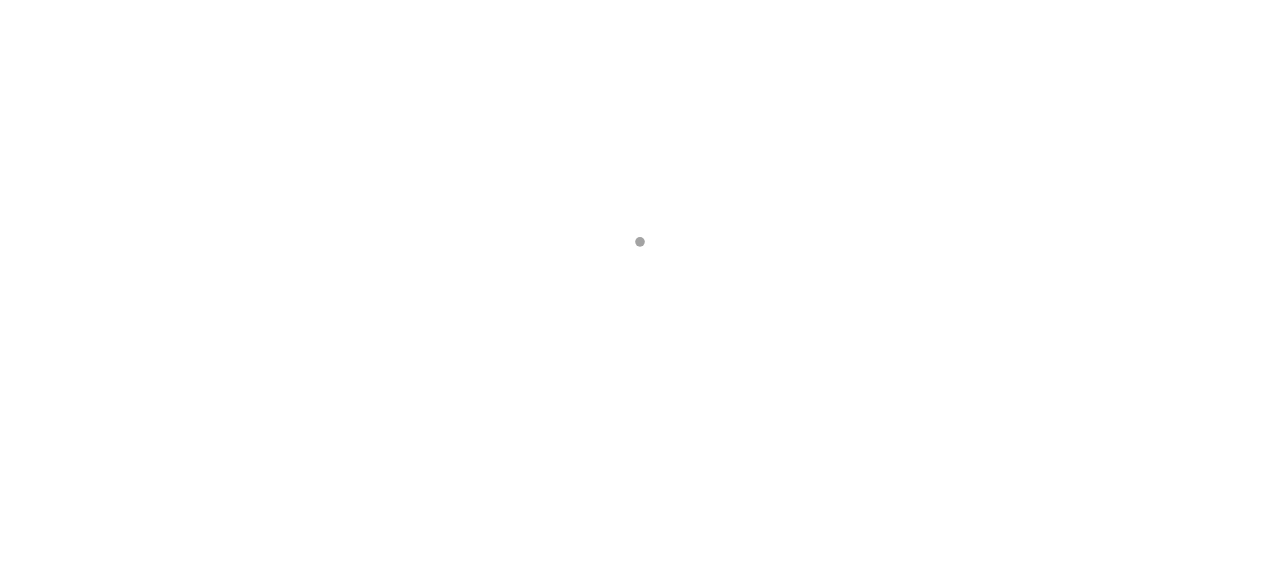 scroll, scrollTop: 0, scrollLeft: 0, axis: both 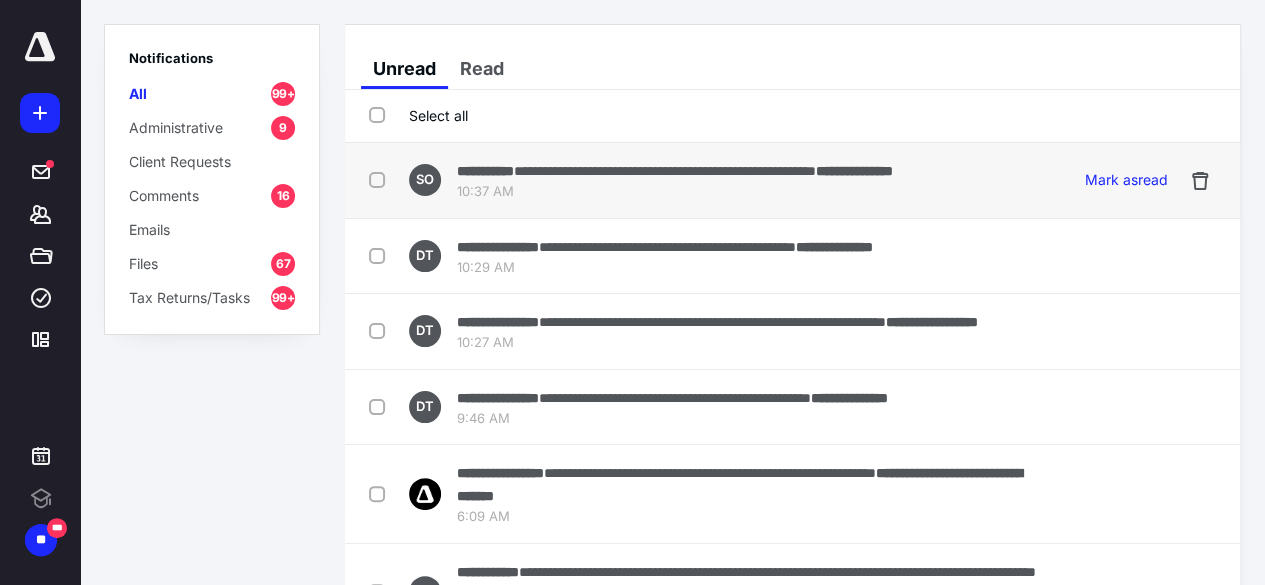 click on "**********" at bounding box center (665, 171) 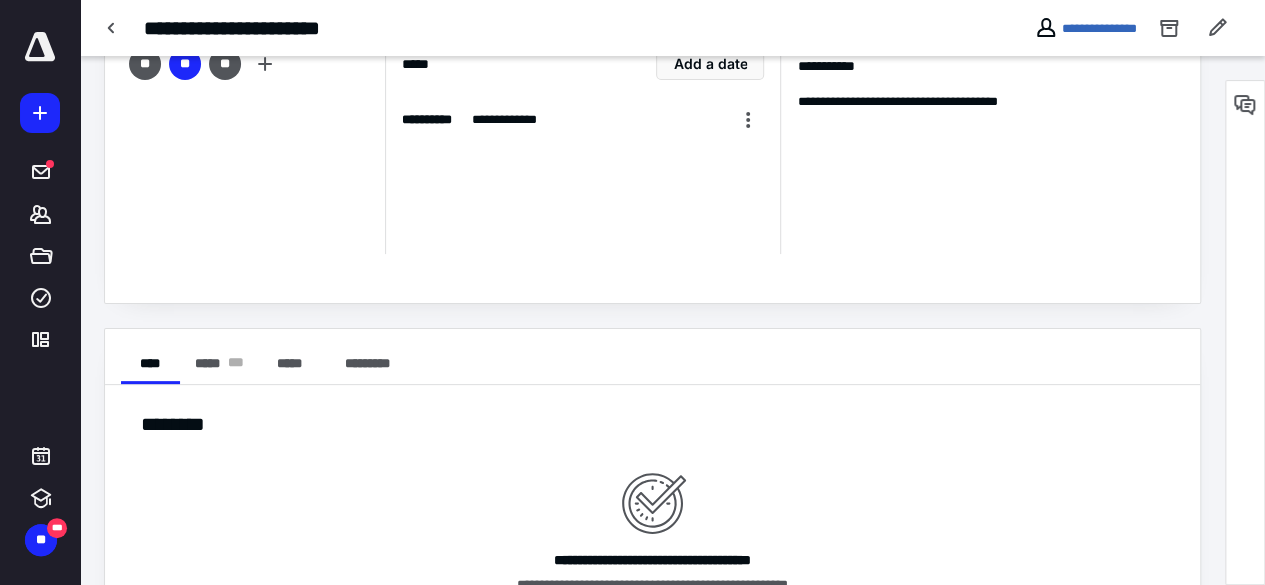 scroll, scrollTop: 213, scrollLeft: 0, axis: vertical 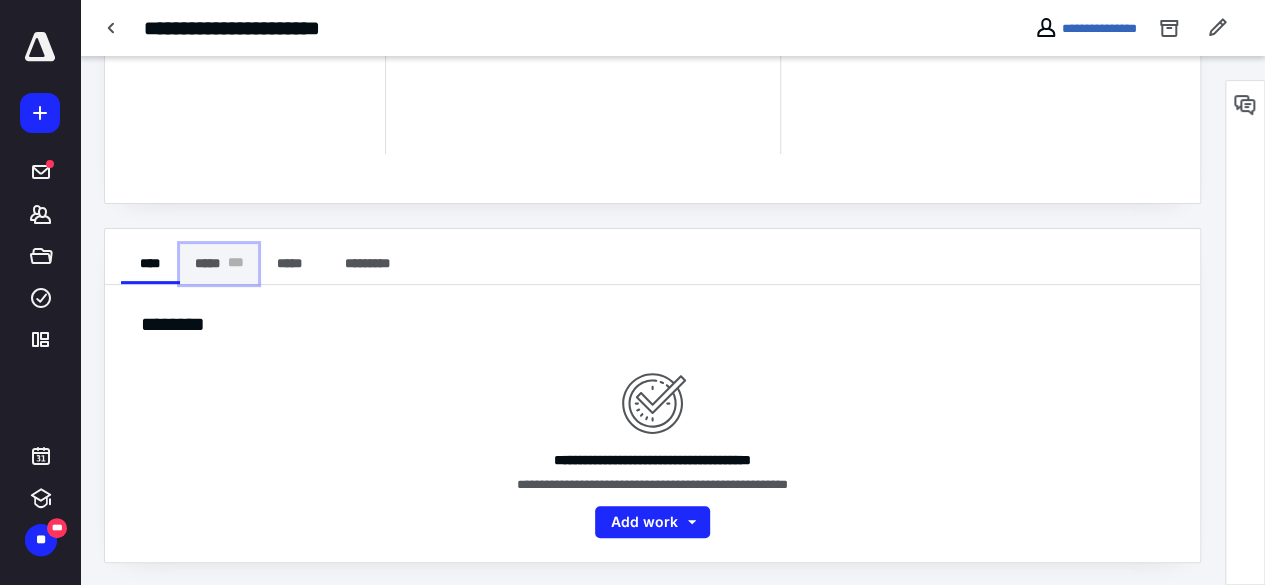click on "***** * * *" at bounding box center (219, 264) 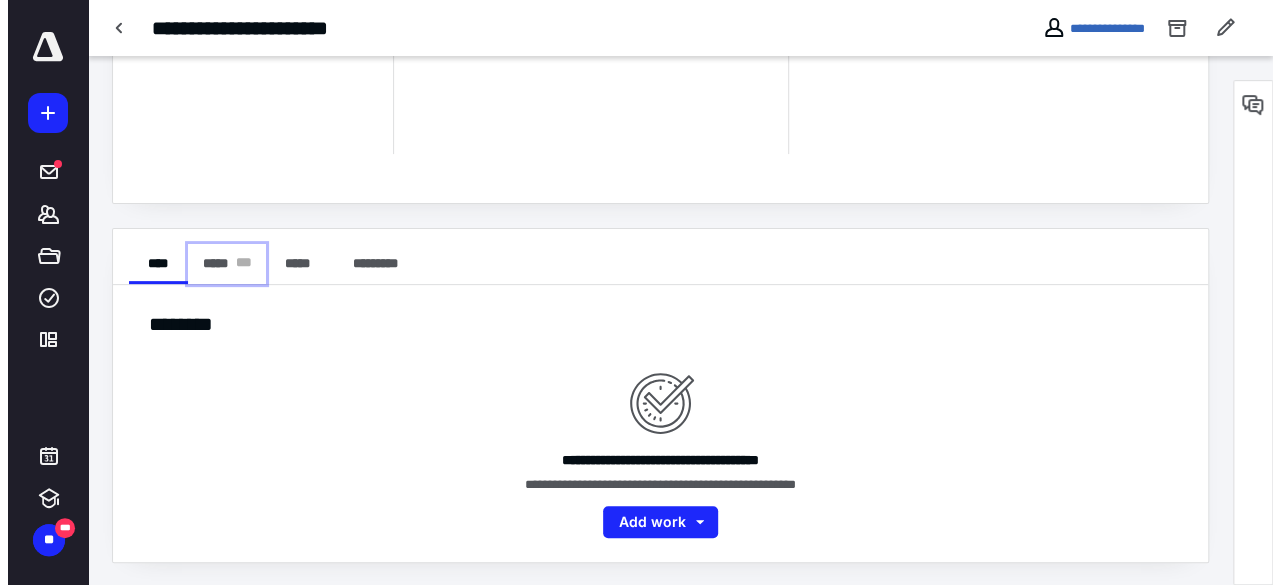 scroll, scrollTop: 106, scrollLeft: 0, axis: vertical 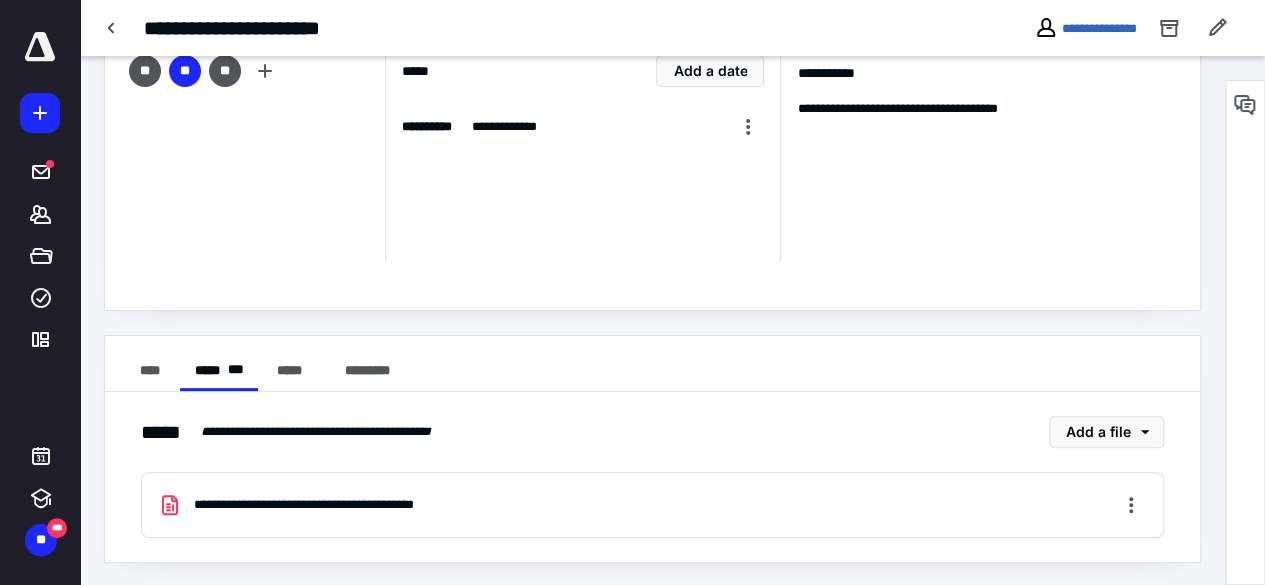 click on "**********" at bounding box center (339, 505) 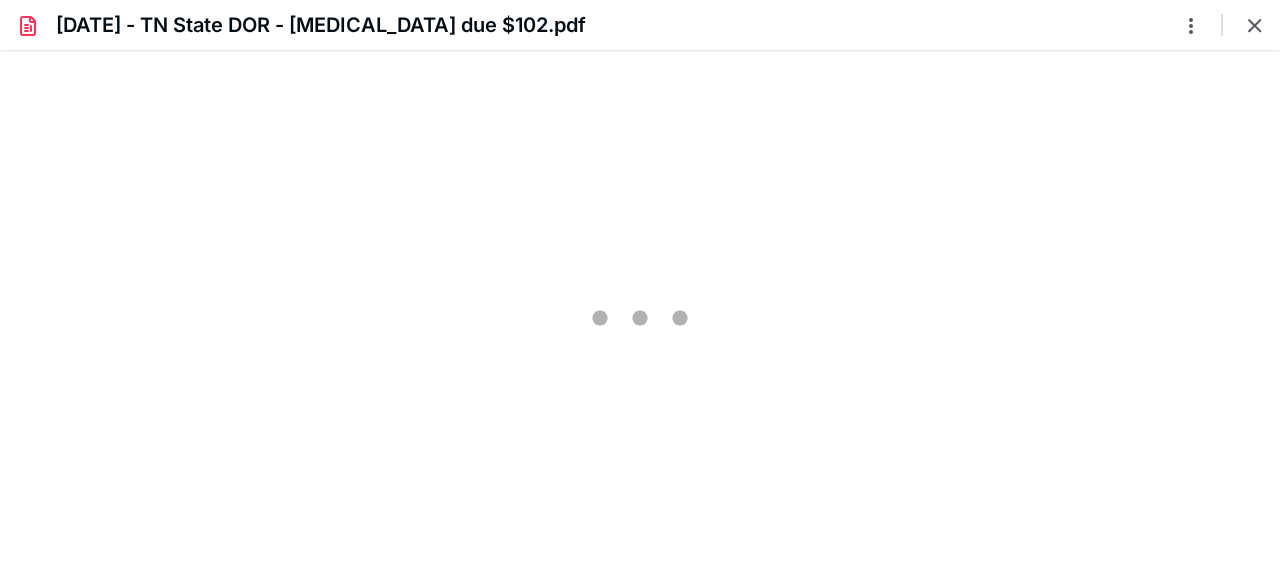 scroll, scrollTop: 0, scrollLeft: 0, axis: both 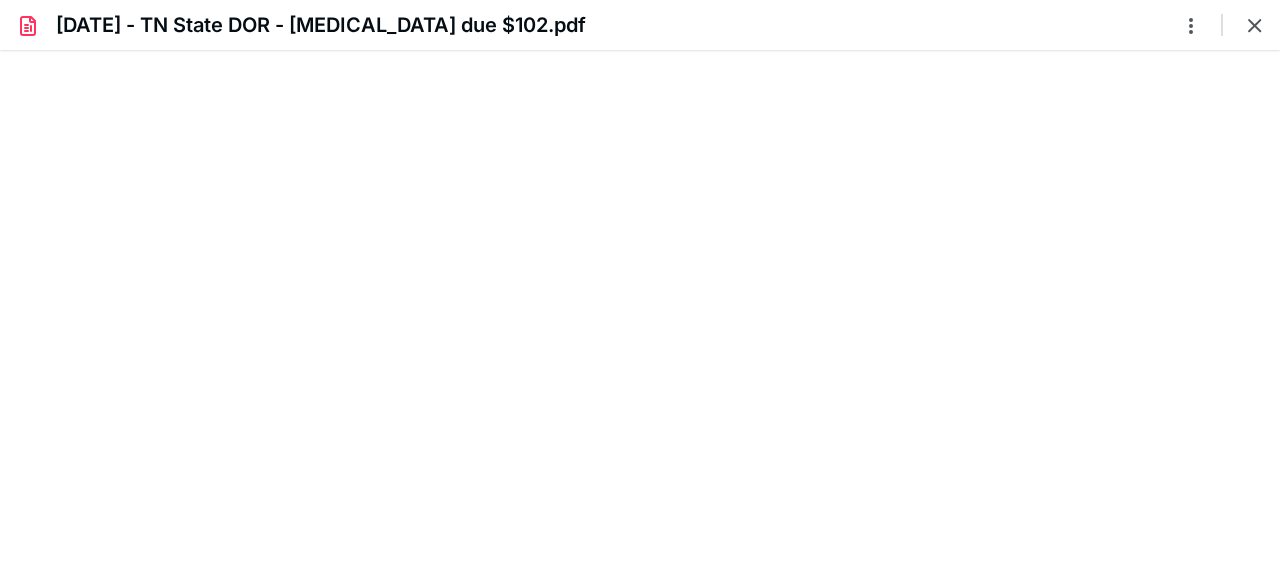 type on "58" 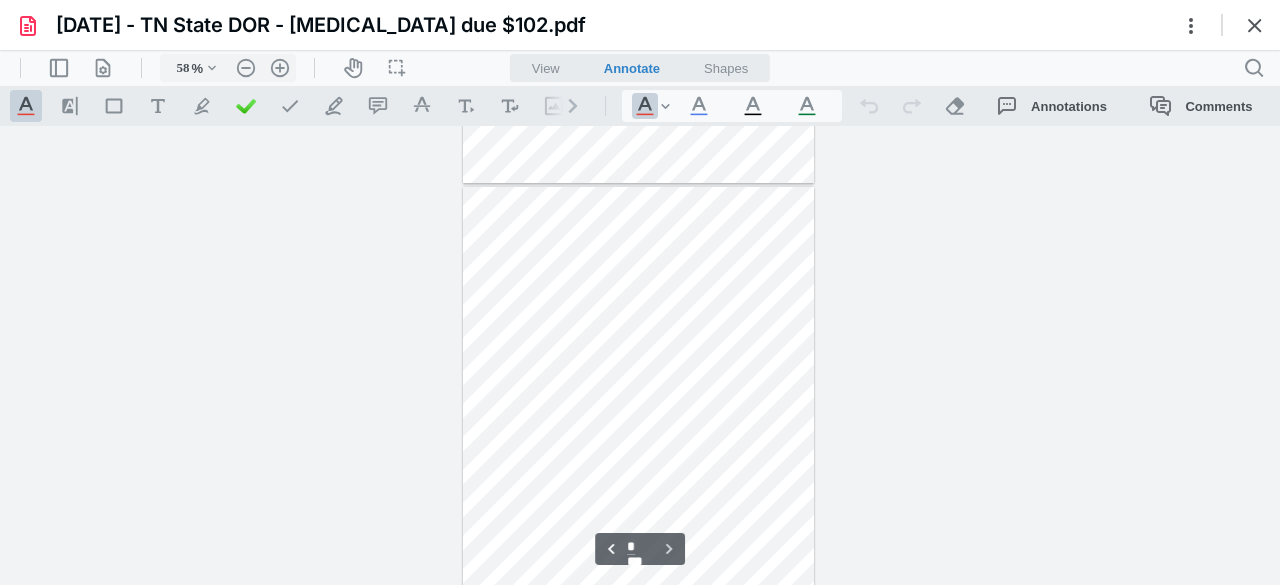 scroll, scrollTop: 456, scrollLeft: 0, axis: vertical 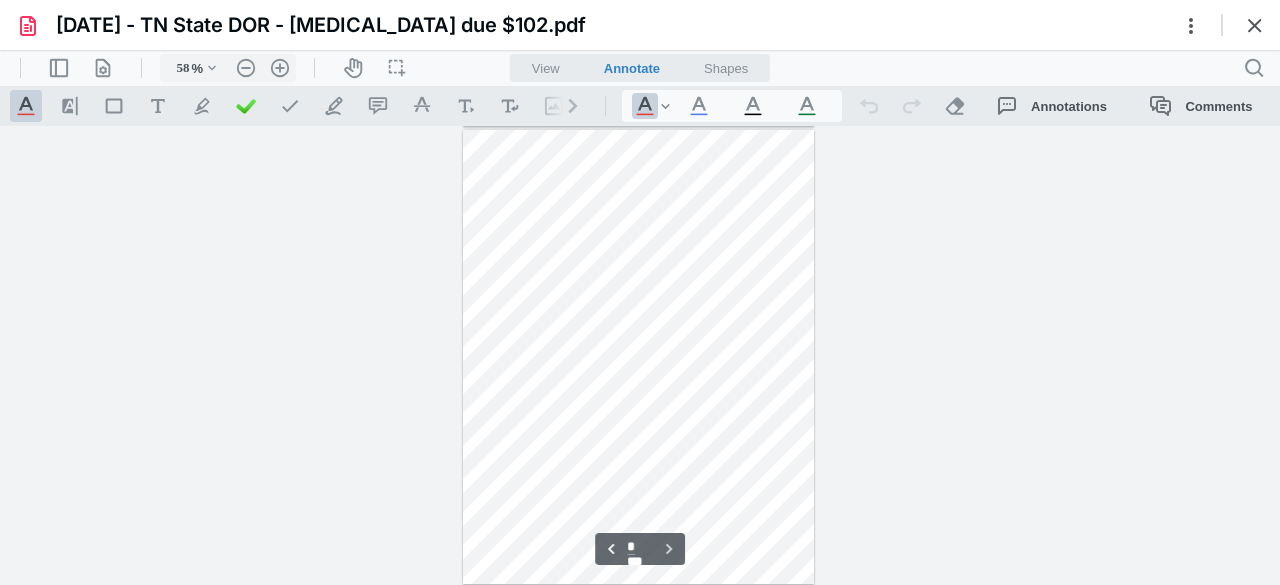 type on "*" 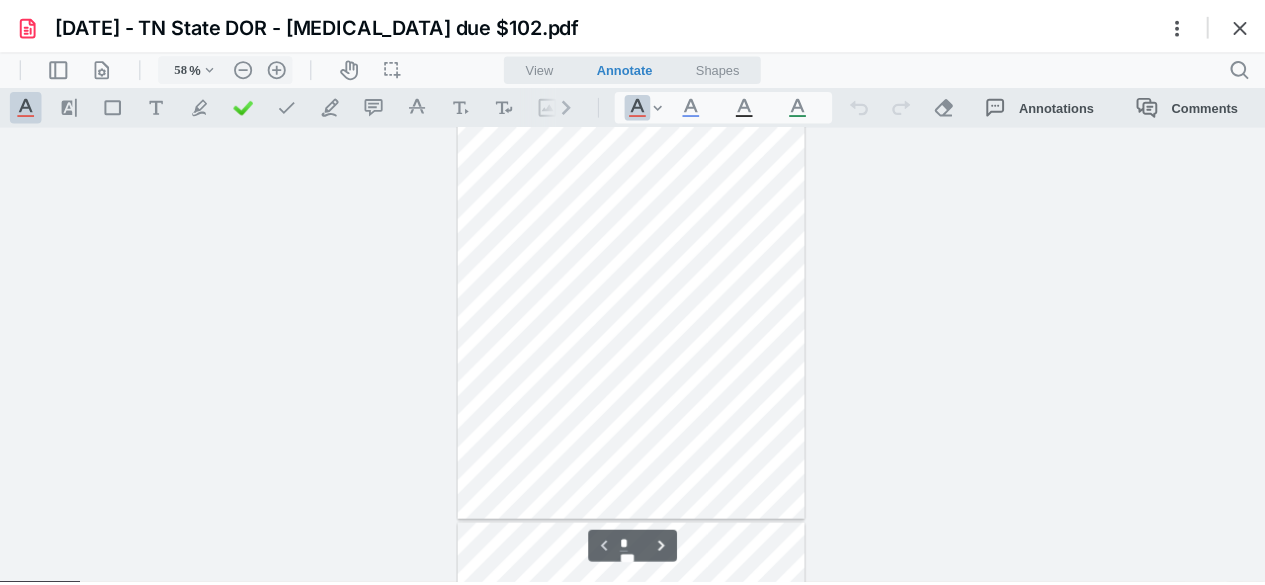 scroll, scrollTop: 0, scrollLeft: 0, axis: both 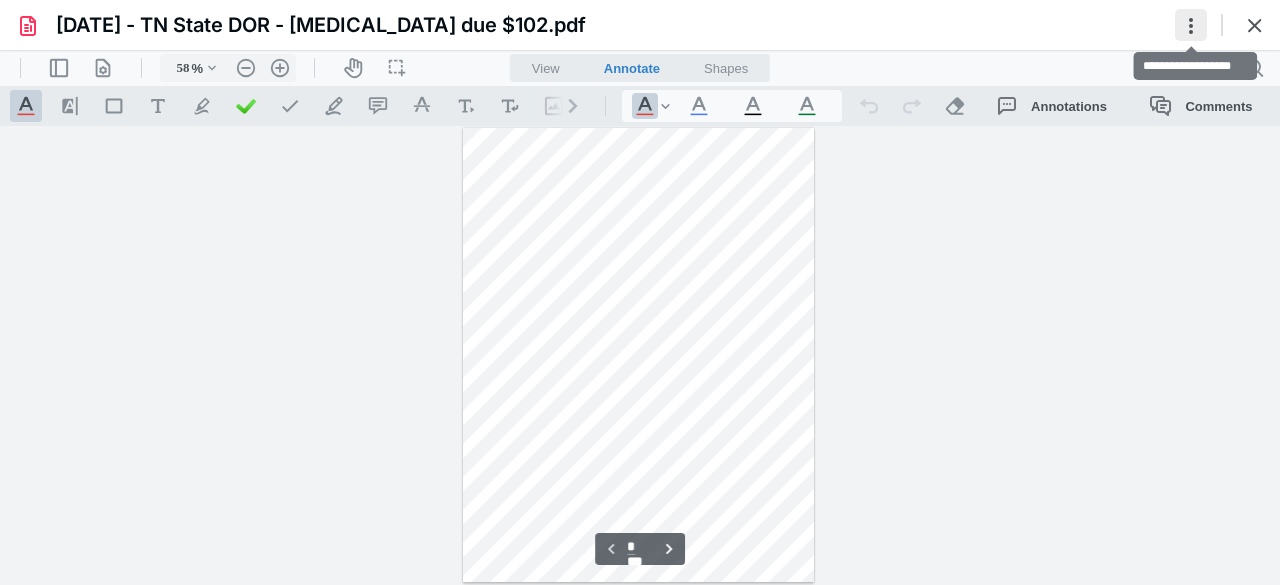 click at bounding box center [1191, 25] 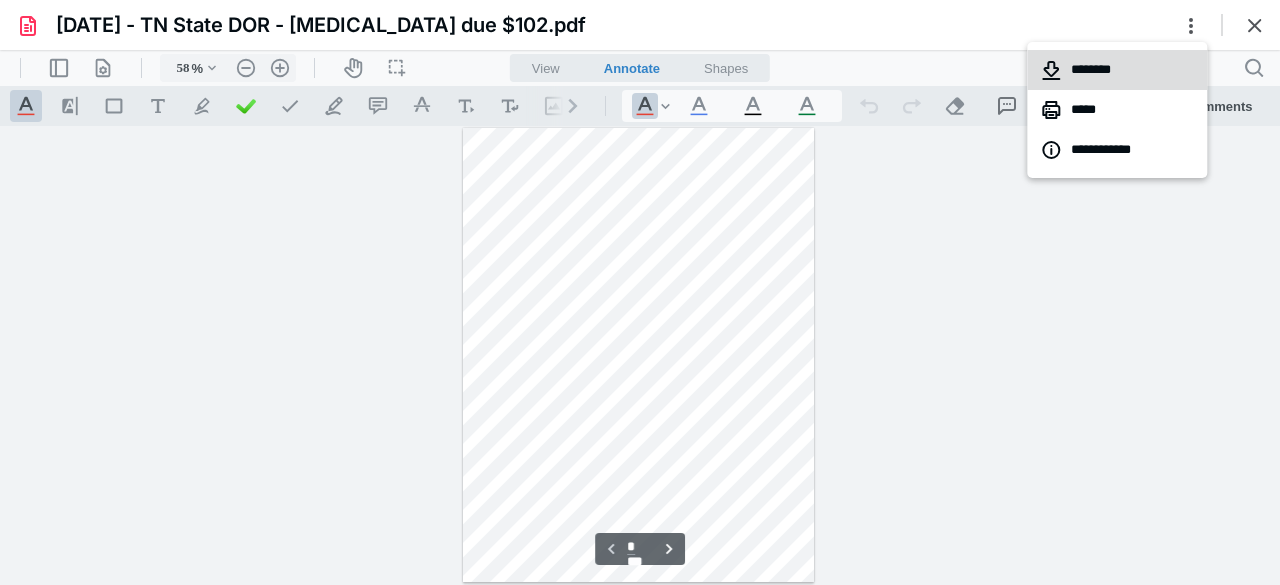 click on "********" at bounding box center (1117, 70) 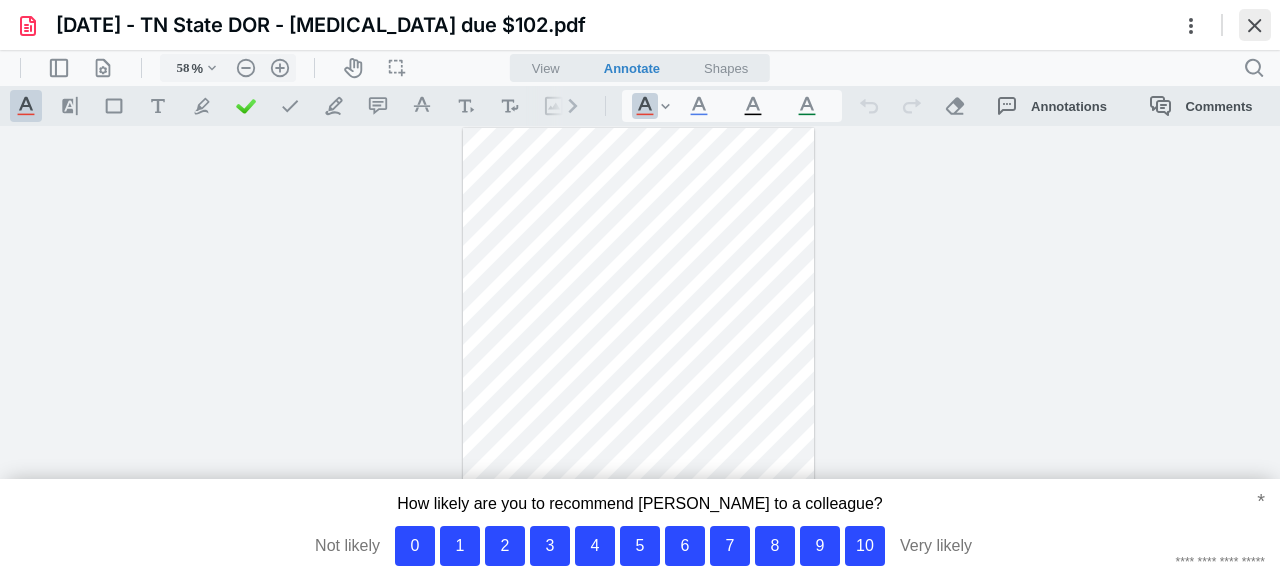 click at bounding box center (1255, 25) 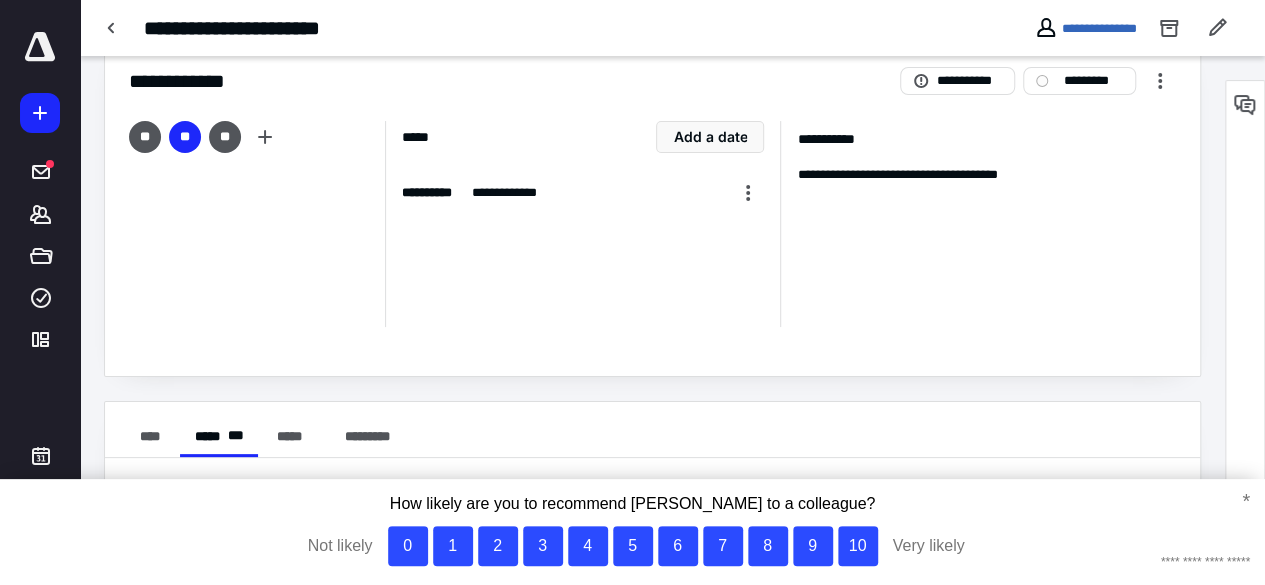 scroll, scrollTop: 0, scrollLeft: 0, axis: both 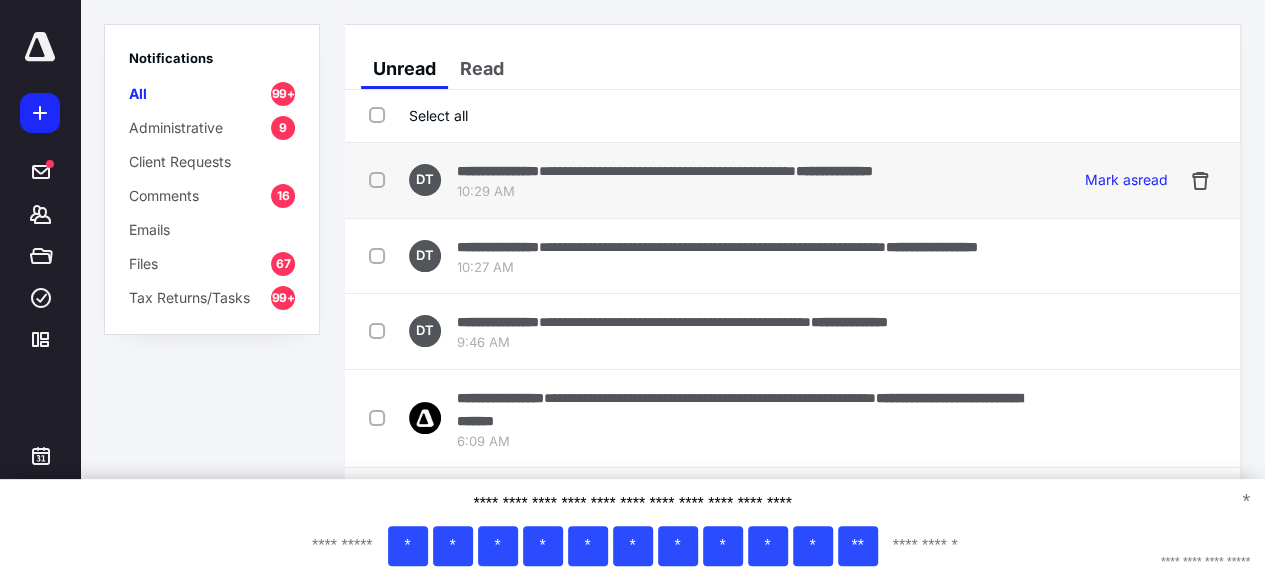 click on "10:29 AM" at bounding box center (665, 192) 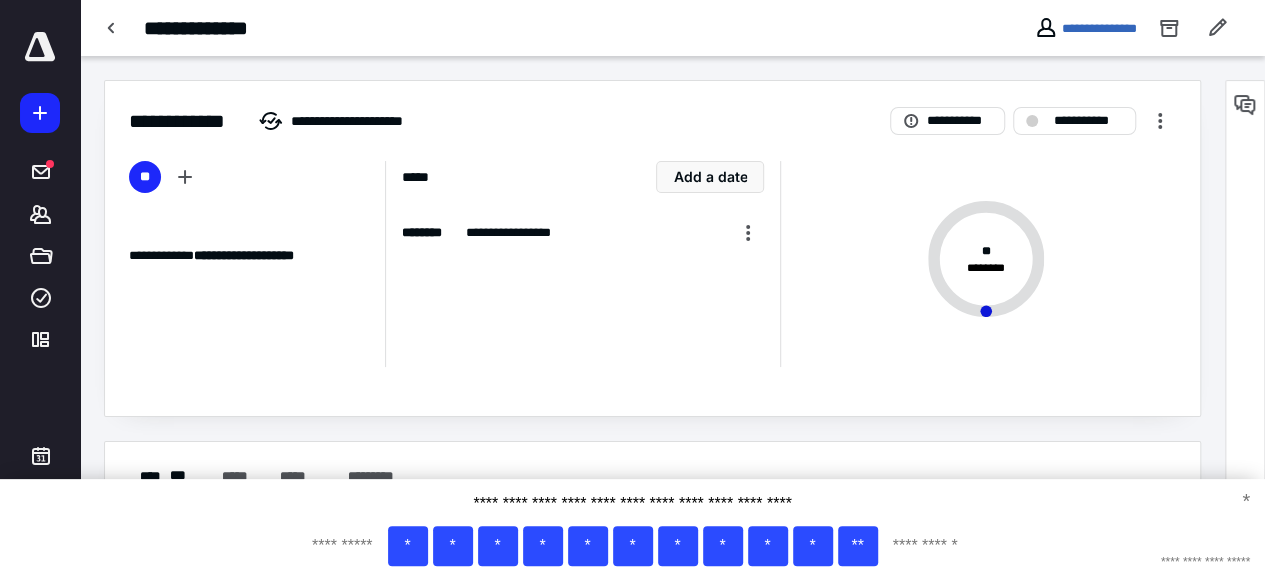 scroll, scrollTop: 0, scrollLeft: 0, axis: both 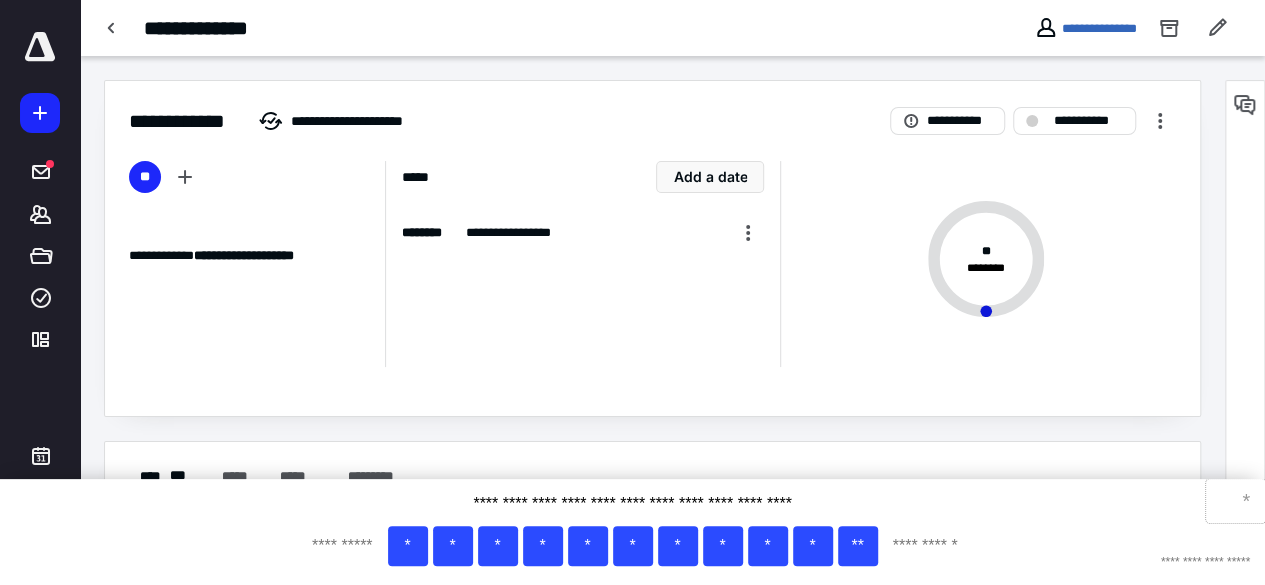 click on "*" at bounding box center (1235, 501) 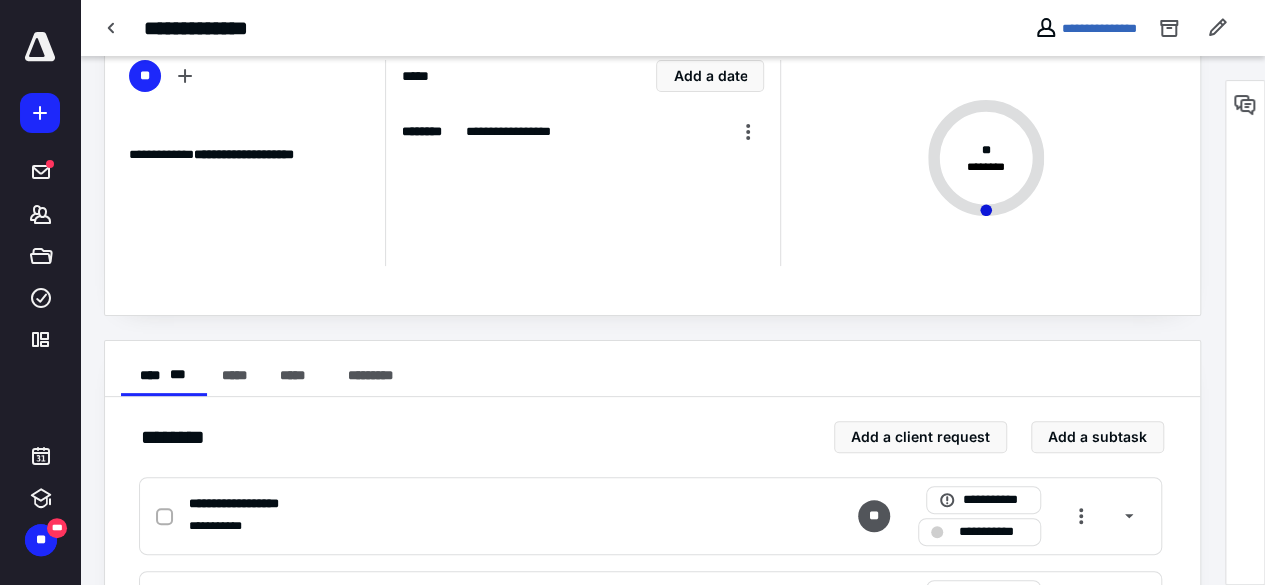 scroll, scrollTop: 0, scrollLeft: 0, axis: both 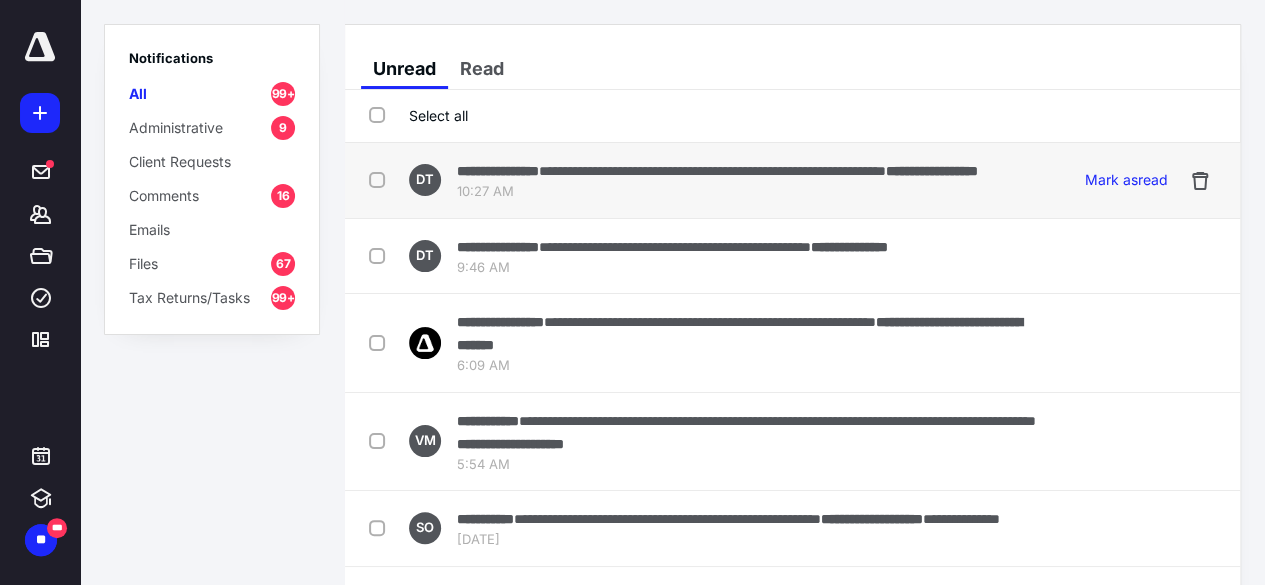click on "10:27 AM" at bounding box center (717, 192) 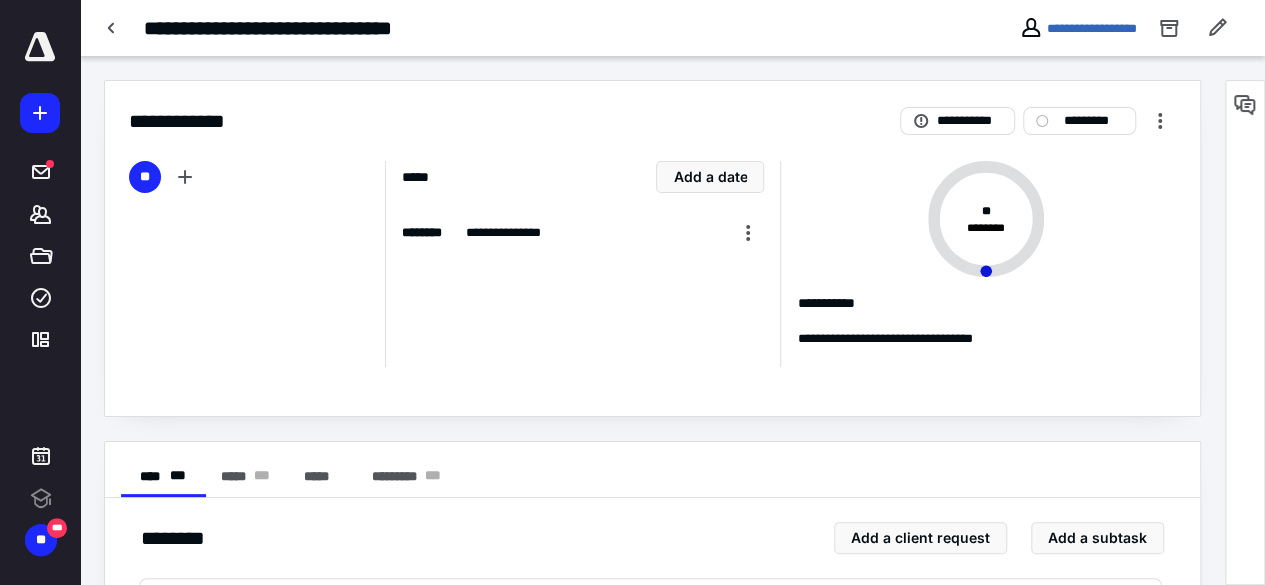scroll, scrollTop: 0, scrollLeft: 0, axis: both 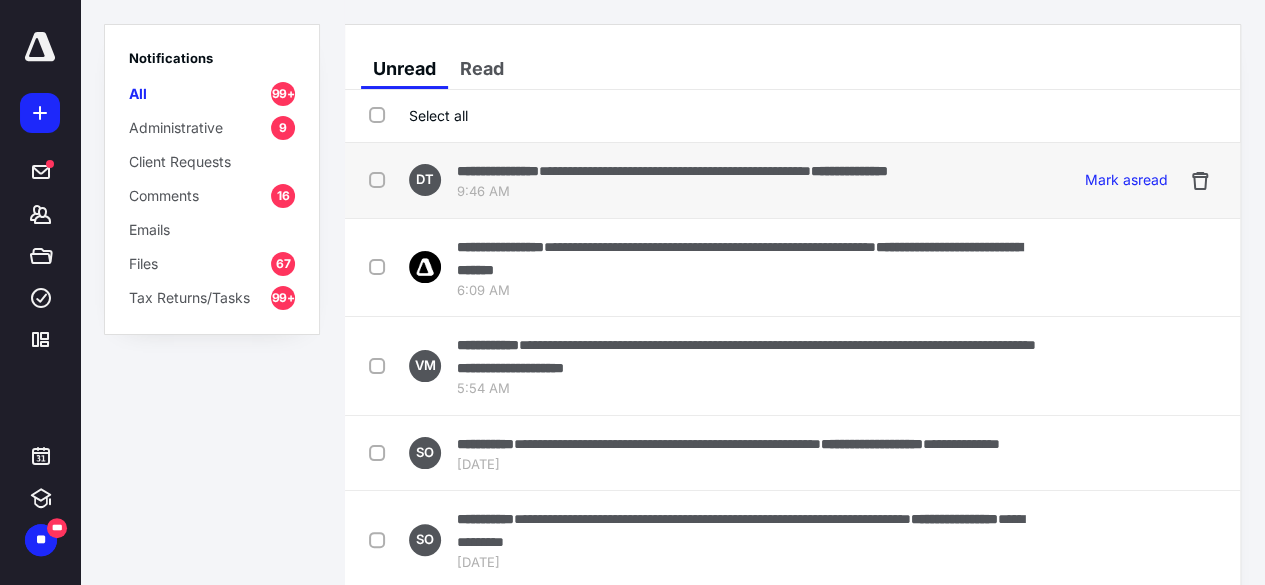 click on "9:46 AM" at bounding box center (672, 192) 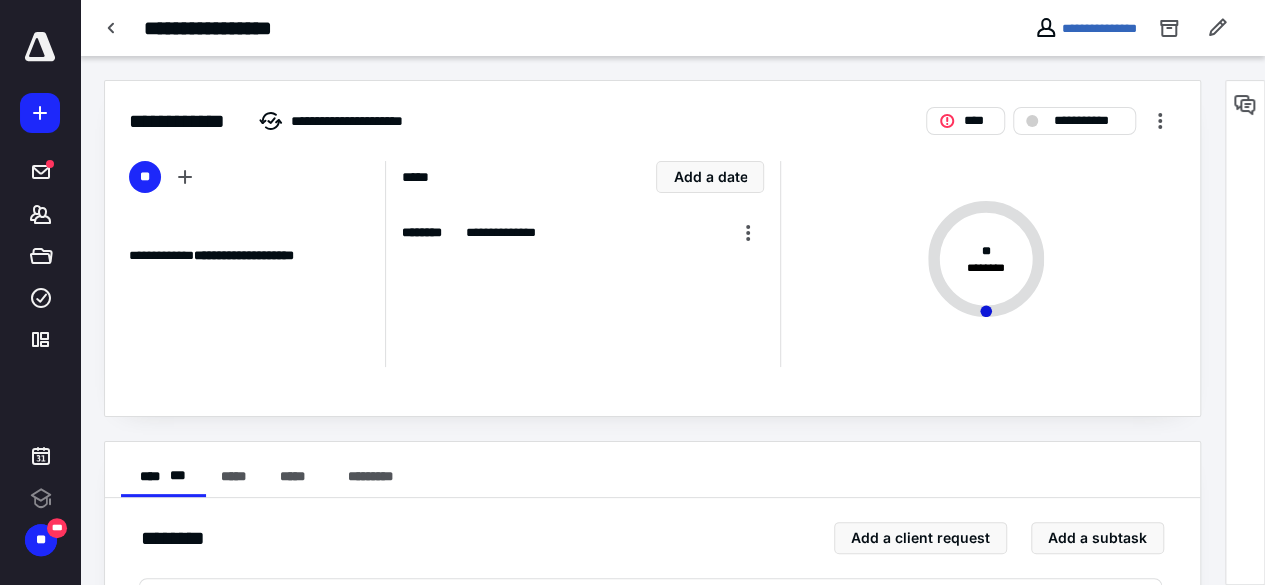 scroll, scrollTop: 0, scrollLeft: 0, axis: both 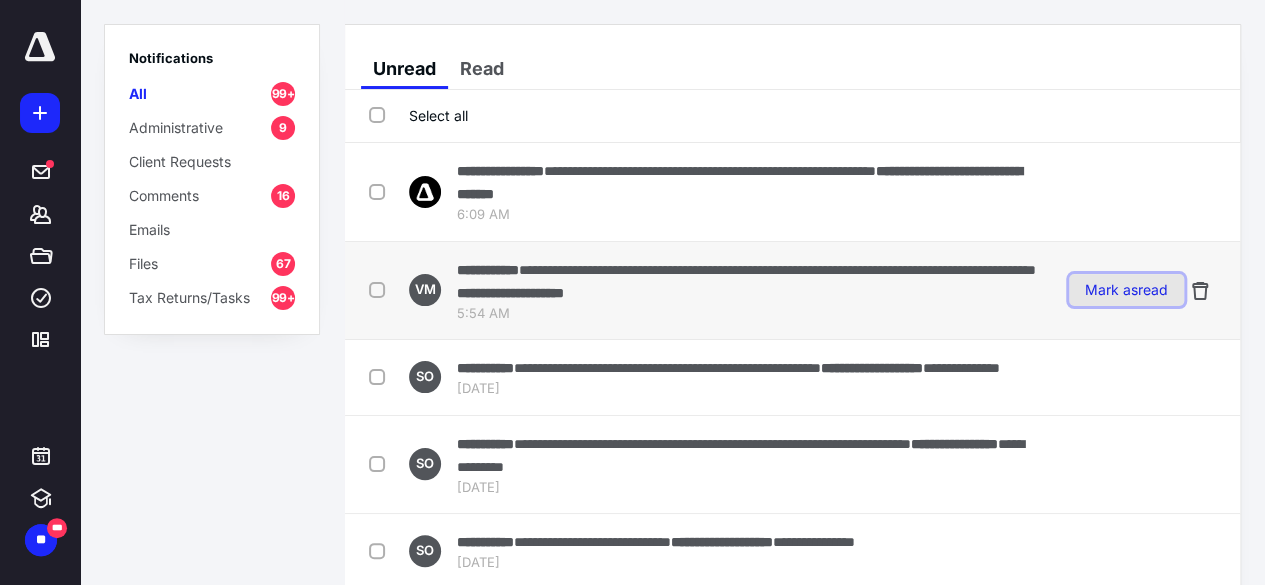 click on "Mark as  read" at bounding box center [1126, 290] 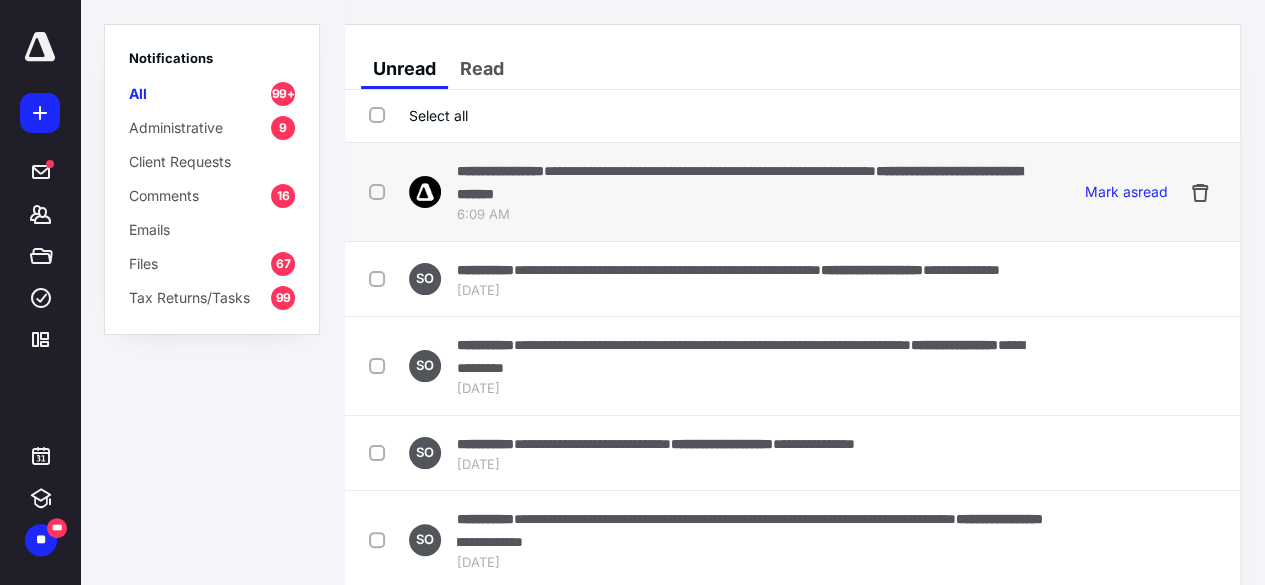 click on "6:09 AM" at bounding box center [751, 215] 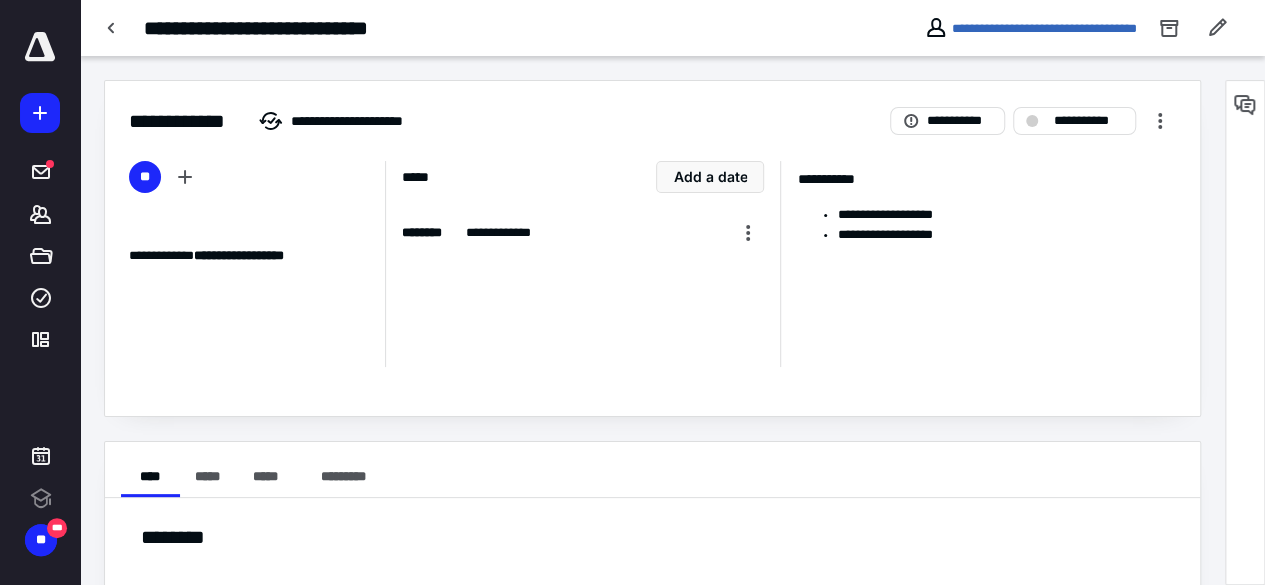 scroll, scrollTop: 0, scrollLeft: 0, axis: both 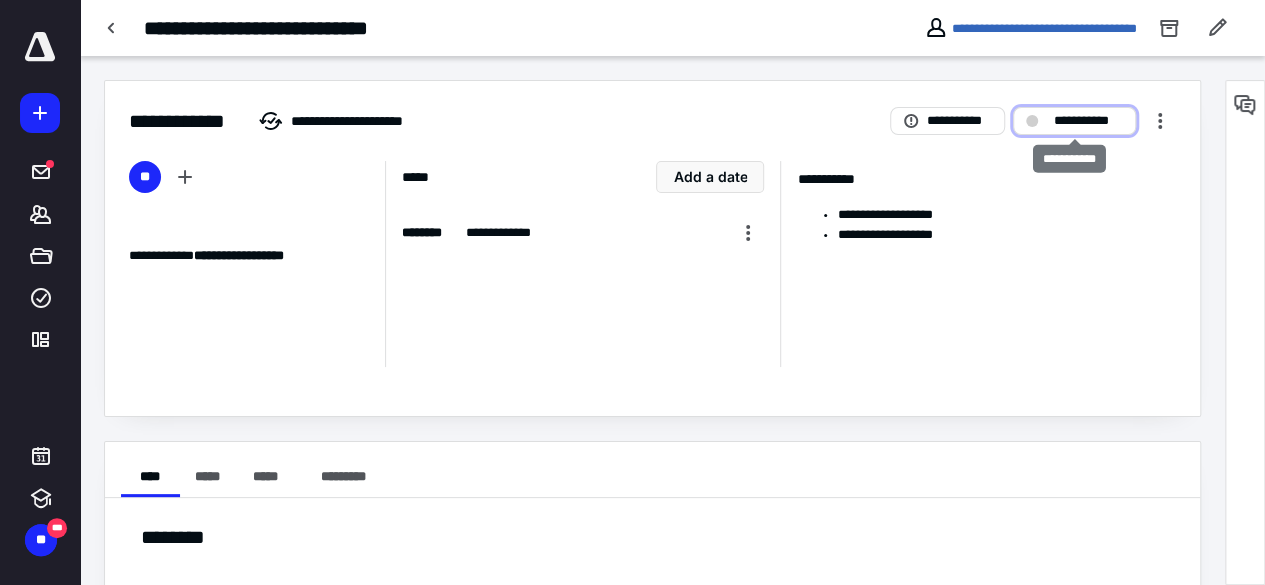 click on "**********" at bounding box center [1088, 121] 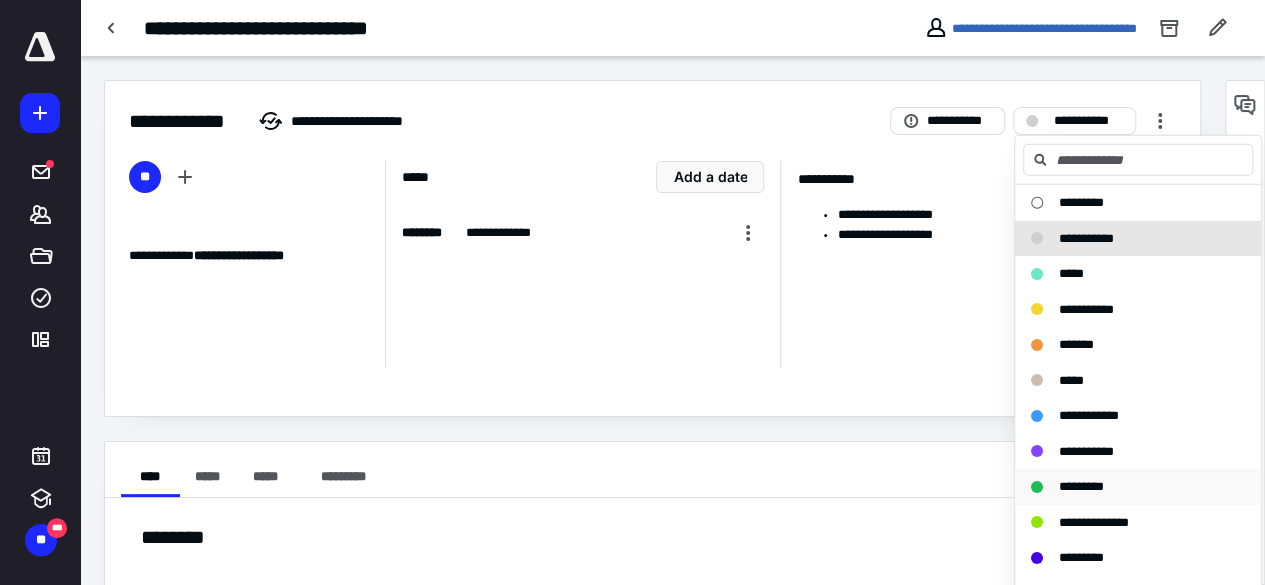 click on "*********" at bounding box center (1081, 486) 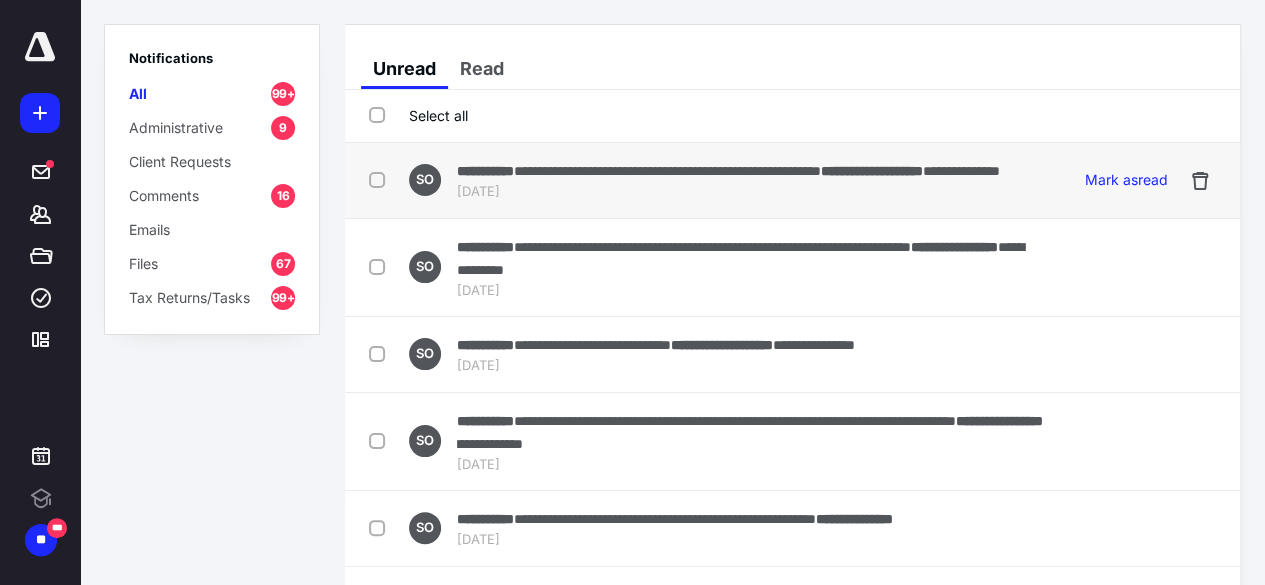 scroll, scrollTop: 0, scrollLeft: 0, axis: both 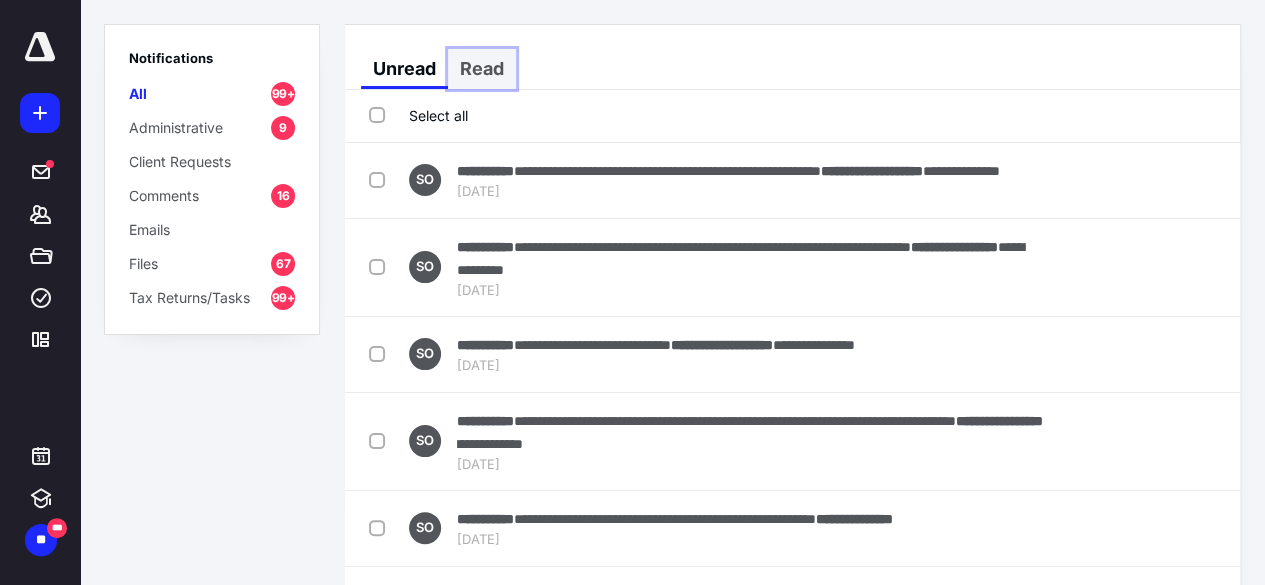 click on "Read" at bounding box center [482, 69] 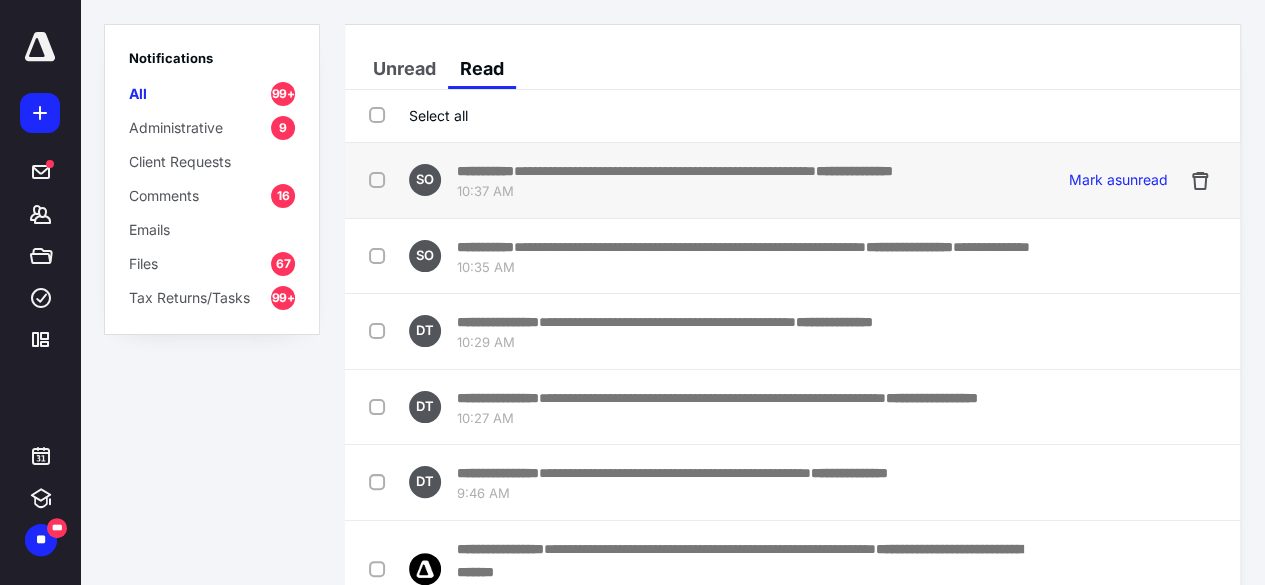 click on "10:37 AM" at bounding box center (675, 192) 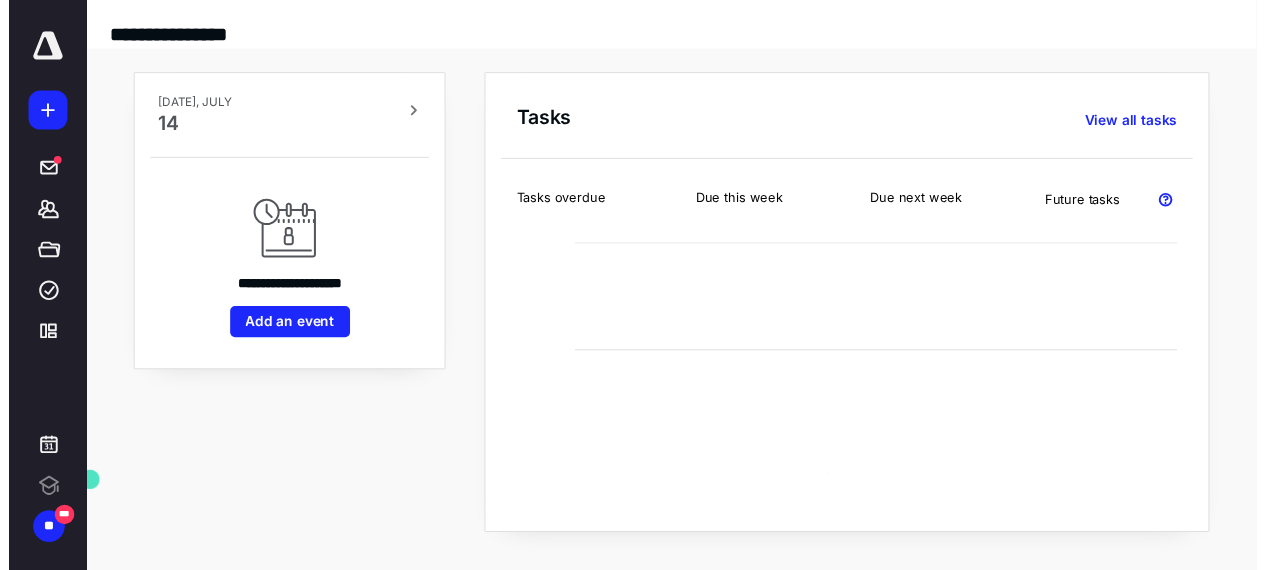 scroll, scrollTop: 0, scrollLeft: 0, axis: both 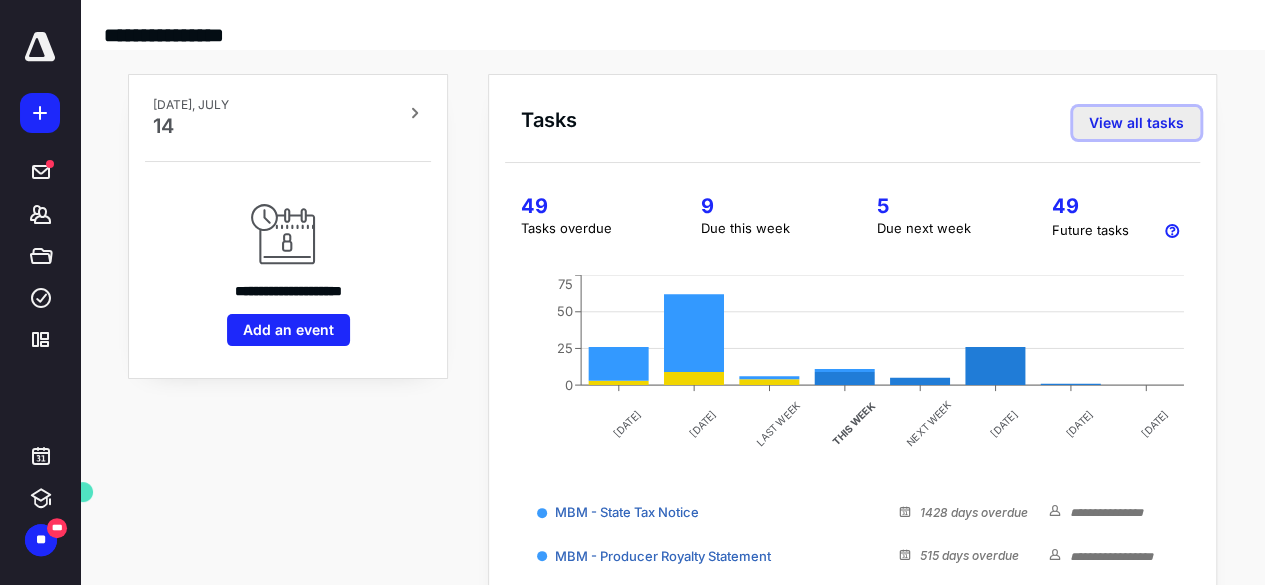 click on "View all tasks" at bounding box center [1136, 123] 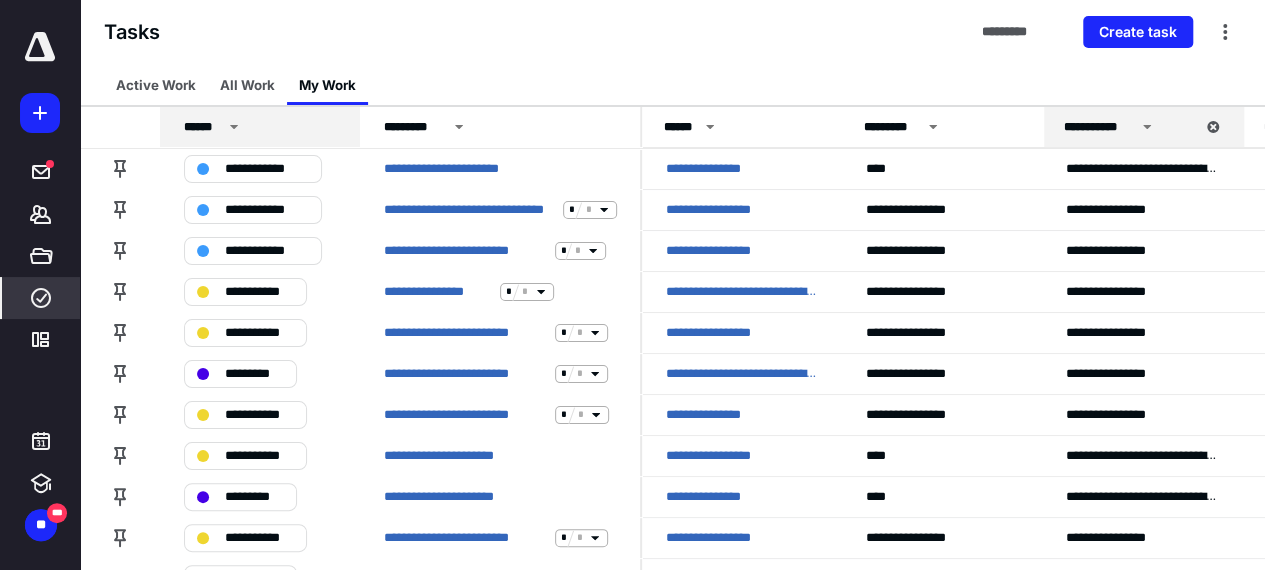 click 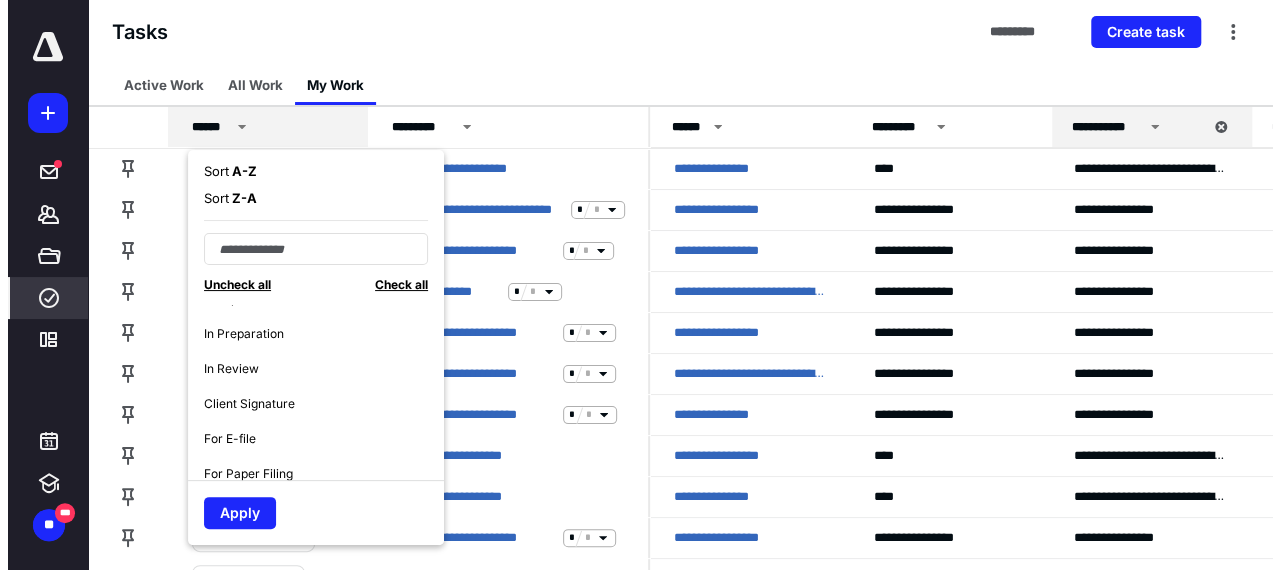 scroll, scrollTop: 200, scrollLeft: 0, axis: vertical 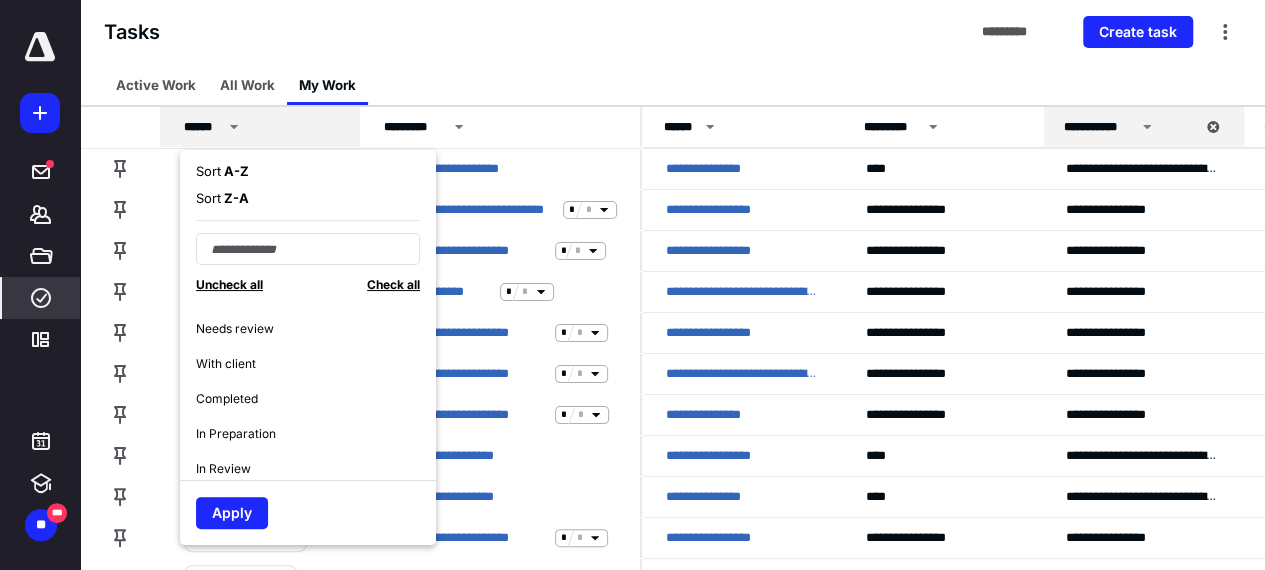 click on "Completed" at bounding box center (227, 399) 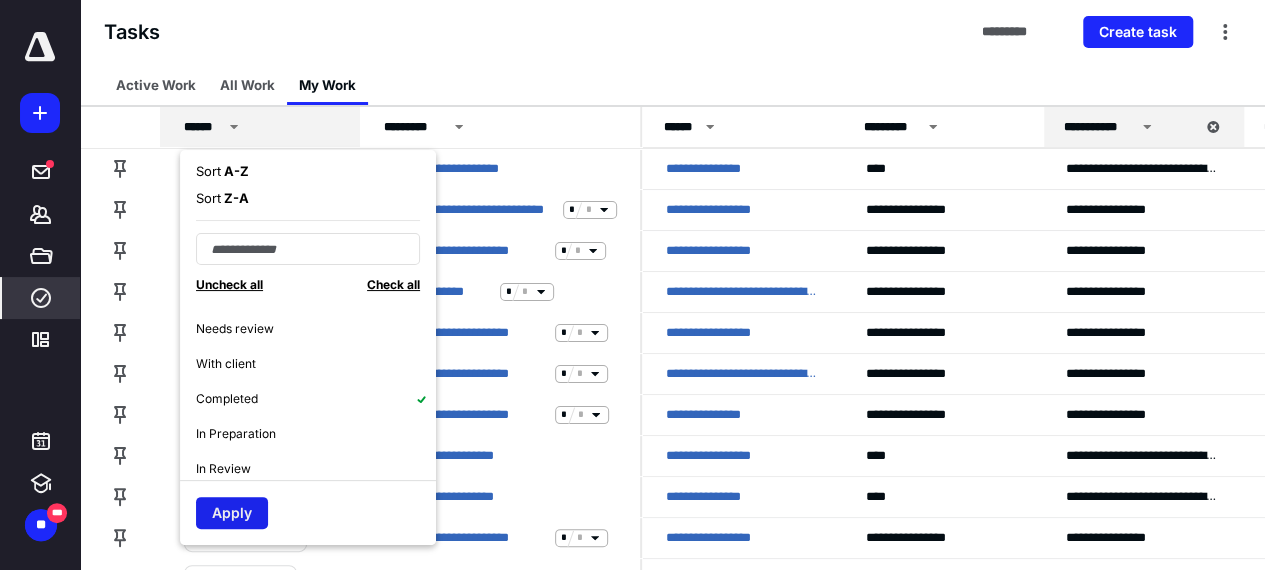 click on "Apply" at bounding box center (232, 513) 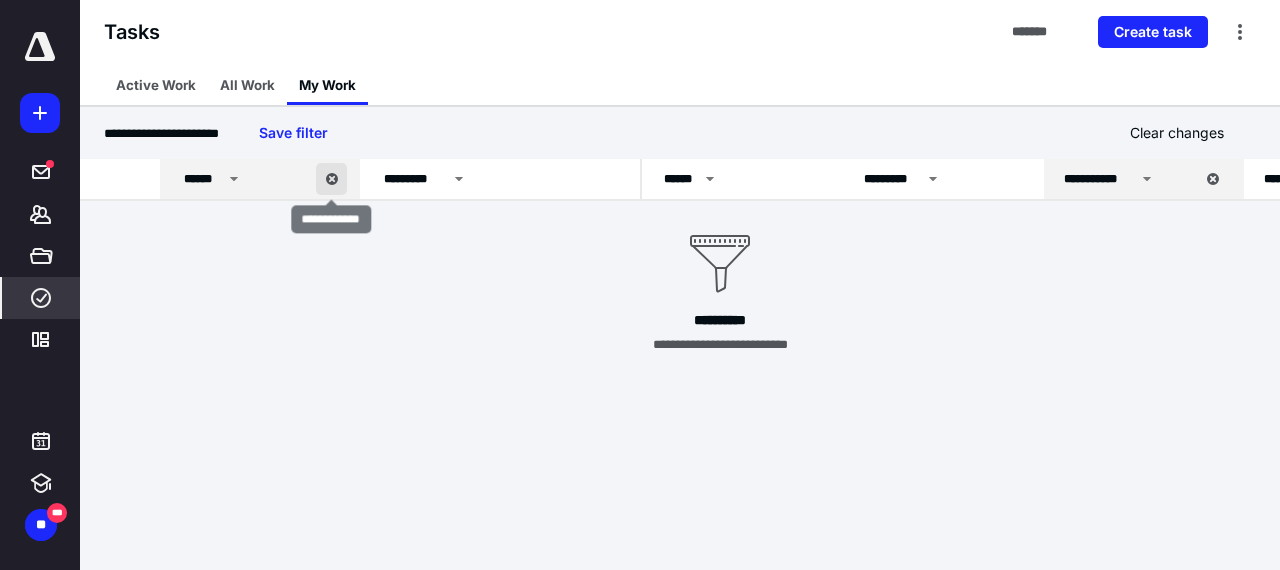 click at bounding box center [331, 179] 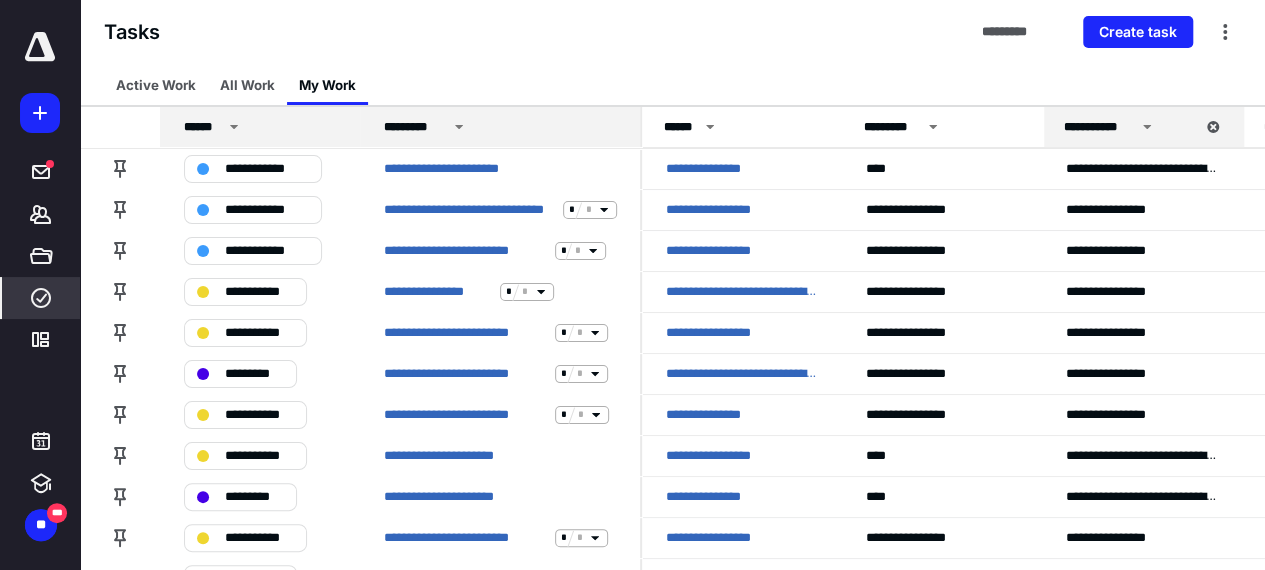 click 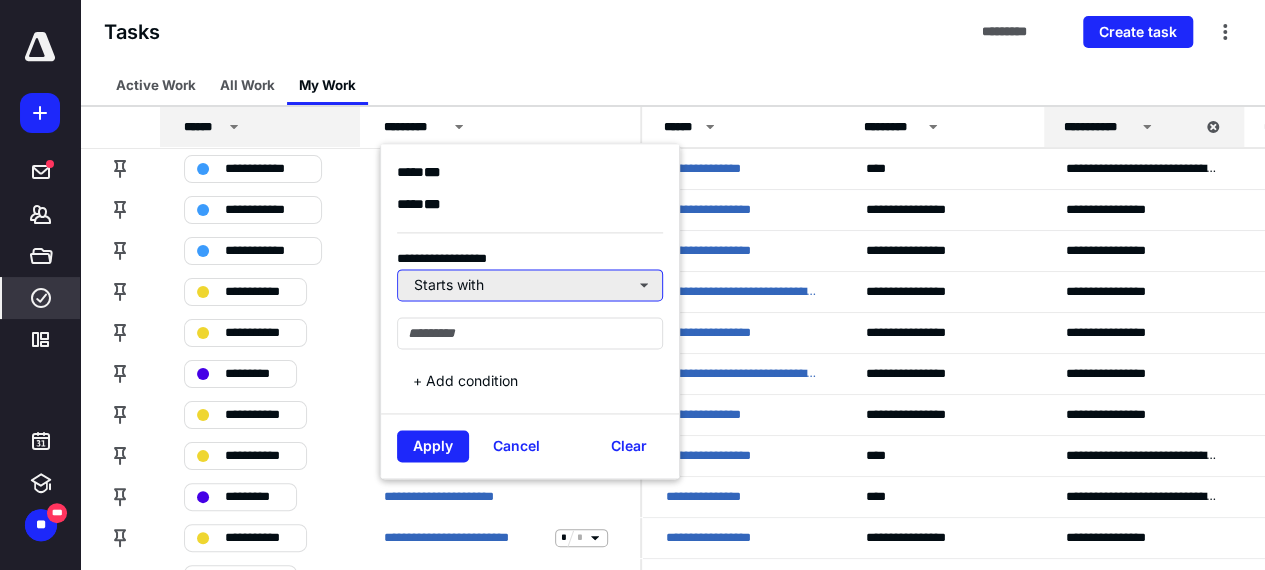 click on "Starts with" at bounding box center [530, 285] 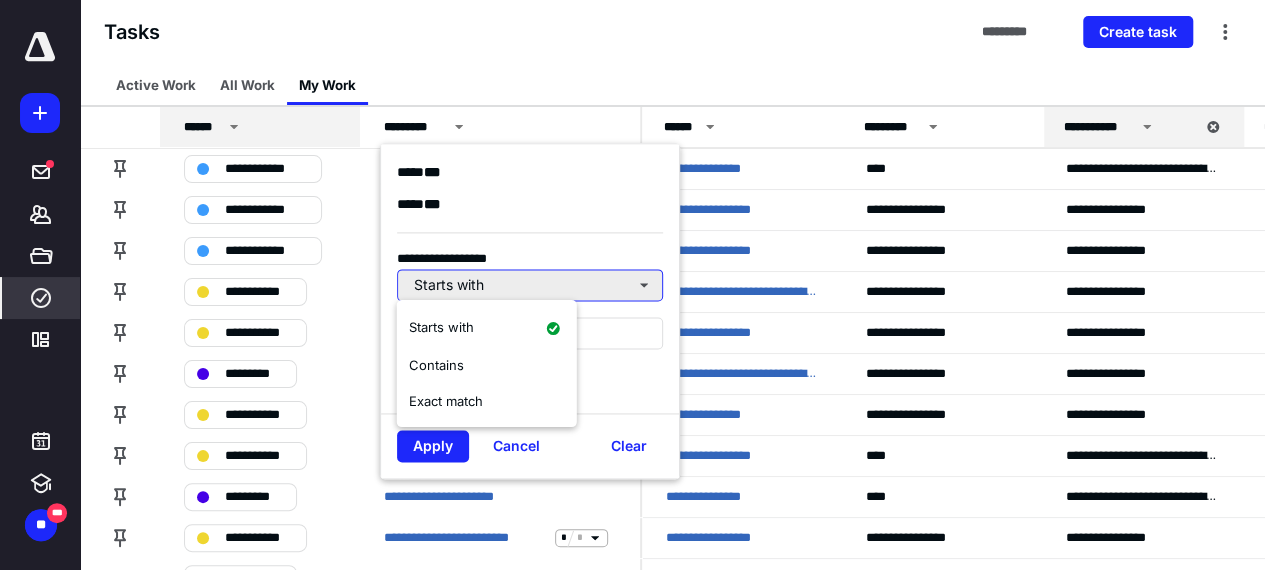 click on "Starts with" at bounding box center [530, 285] 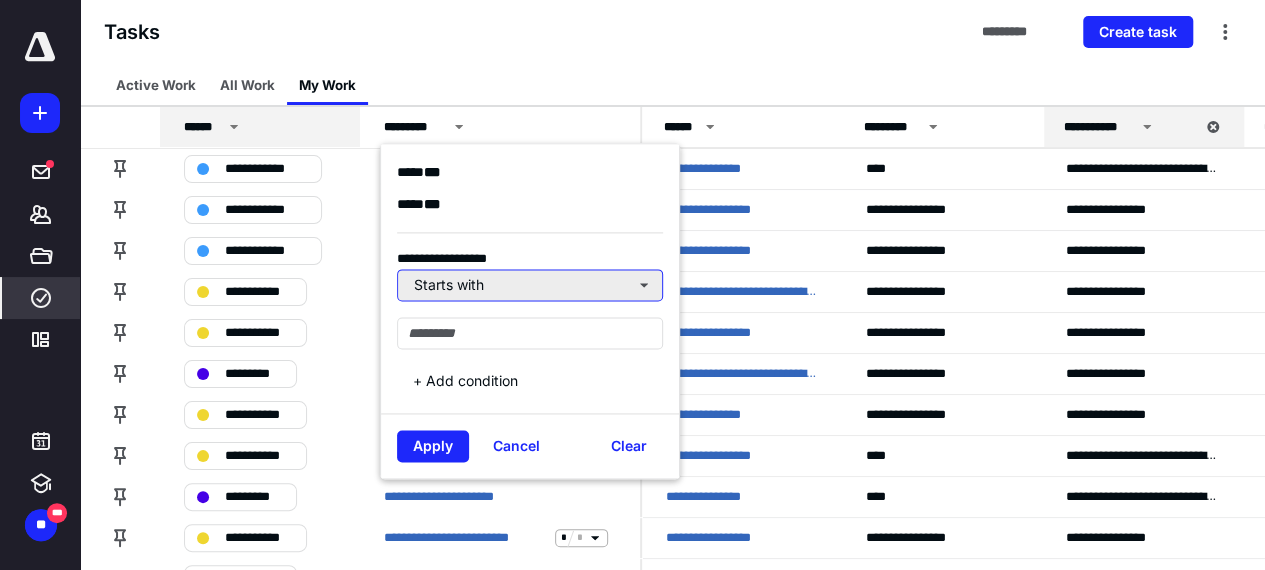 click on "Starts with" at bounding box center (530, 285) 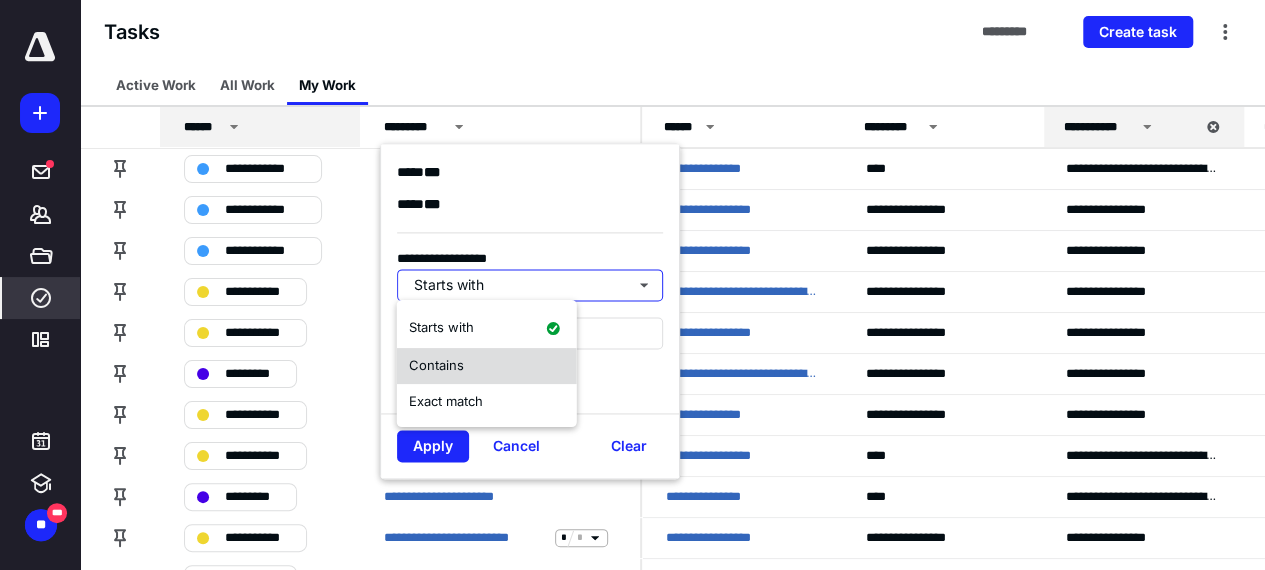 click on "Contains" at bounding box center [436, 366] 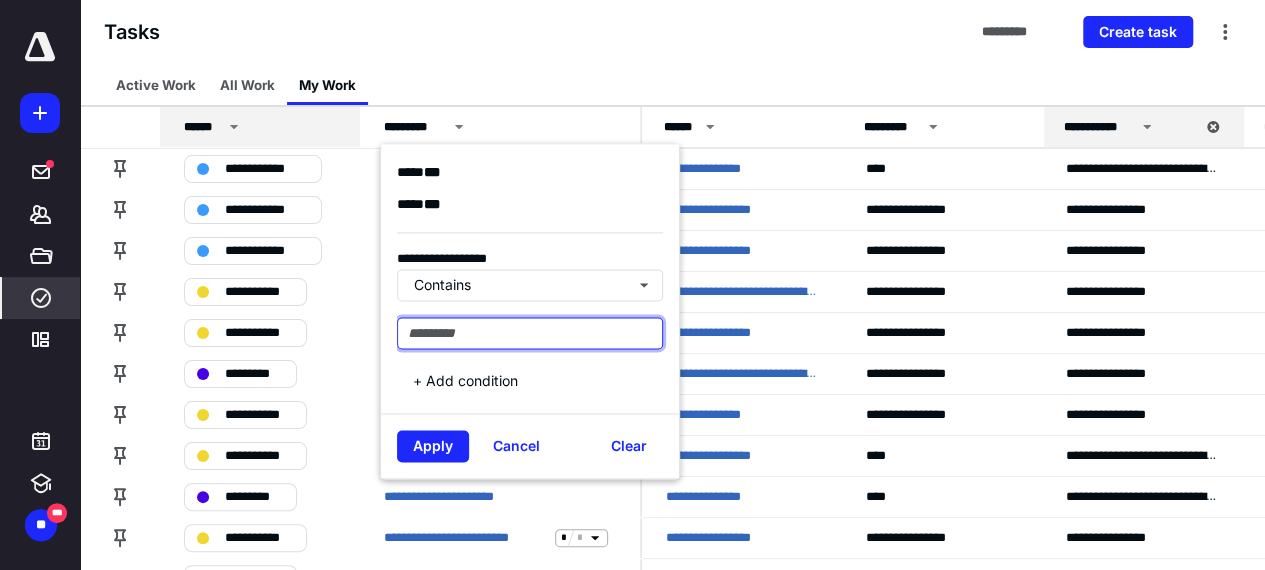 click at bounding box center [530, 333] 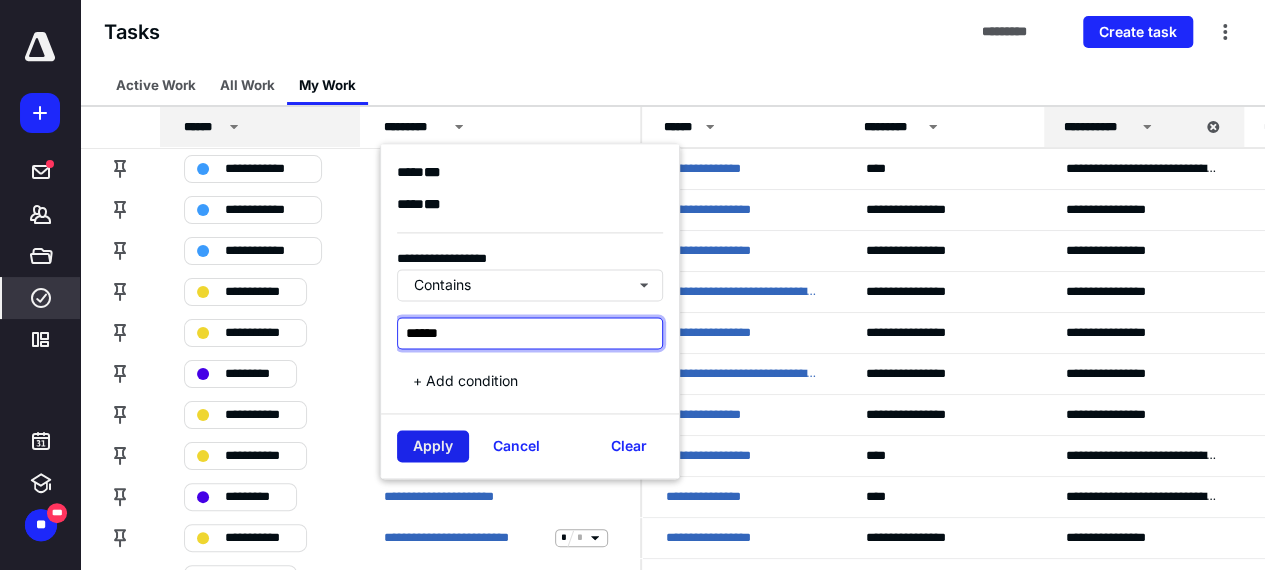 type on "******" 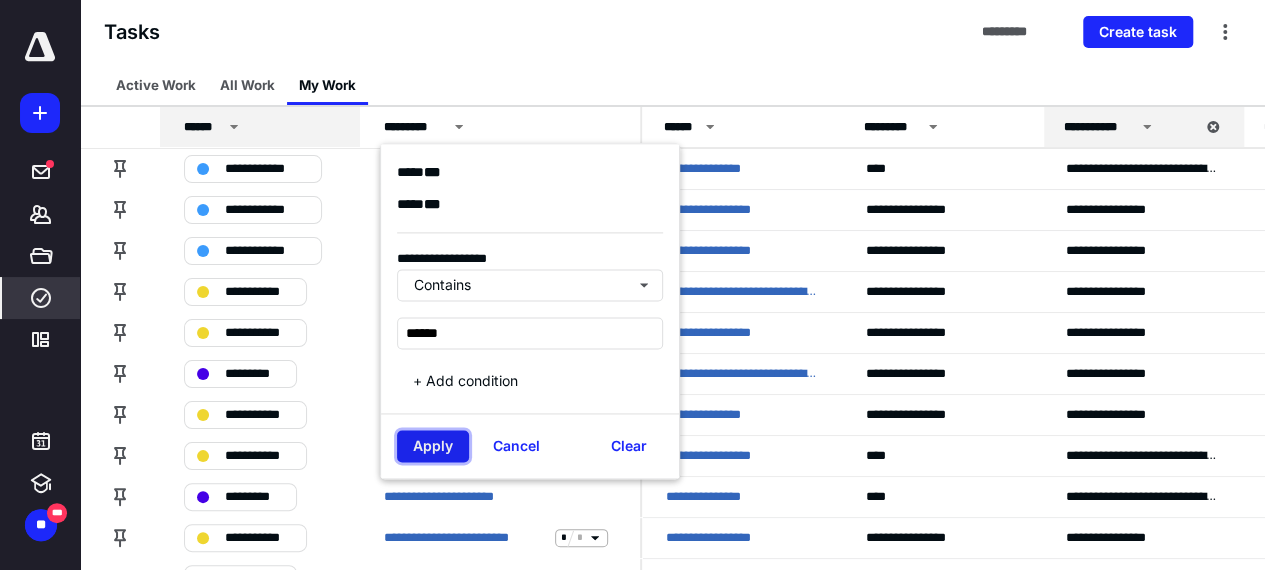 click on "Apply" at bounding box center [433, 446] 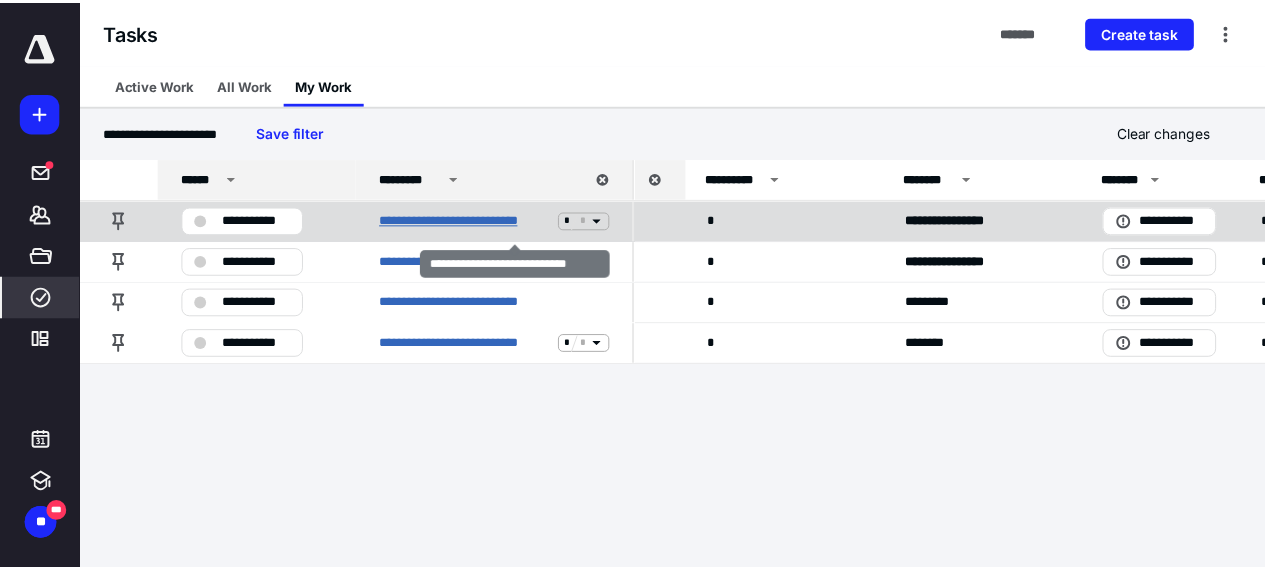 scroll, scrollTop: 0, scrollLeft: 572, axis: horizontal 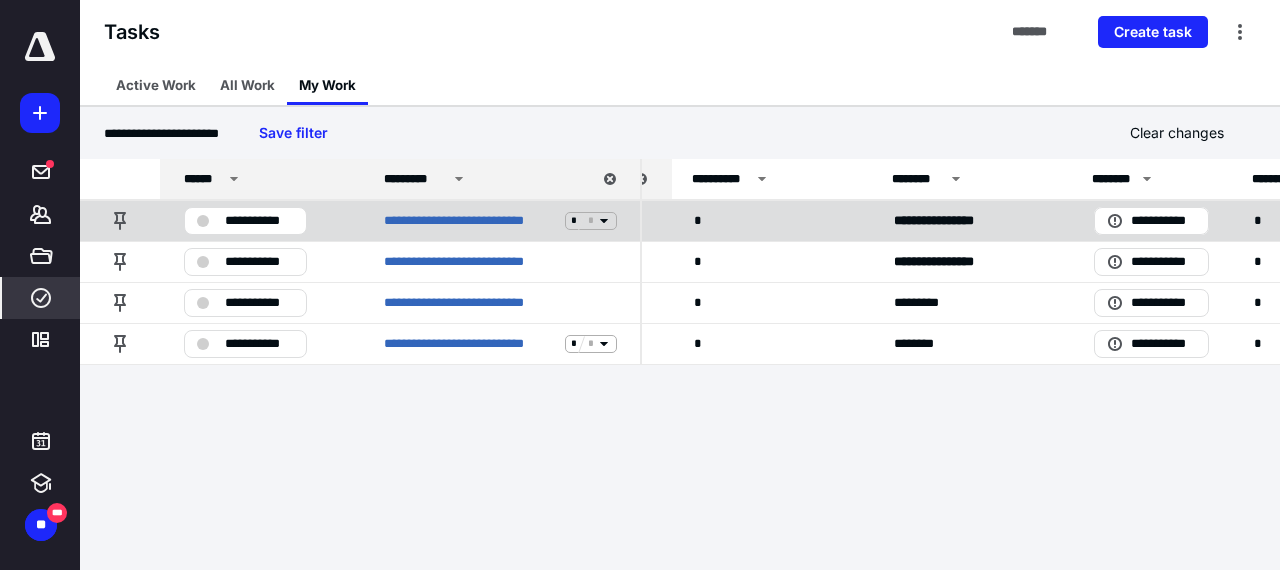 click on "**********" at bounding box center [259, 221] 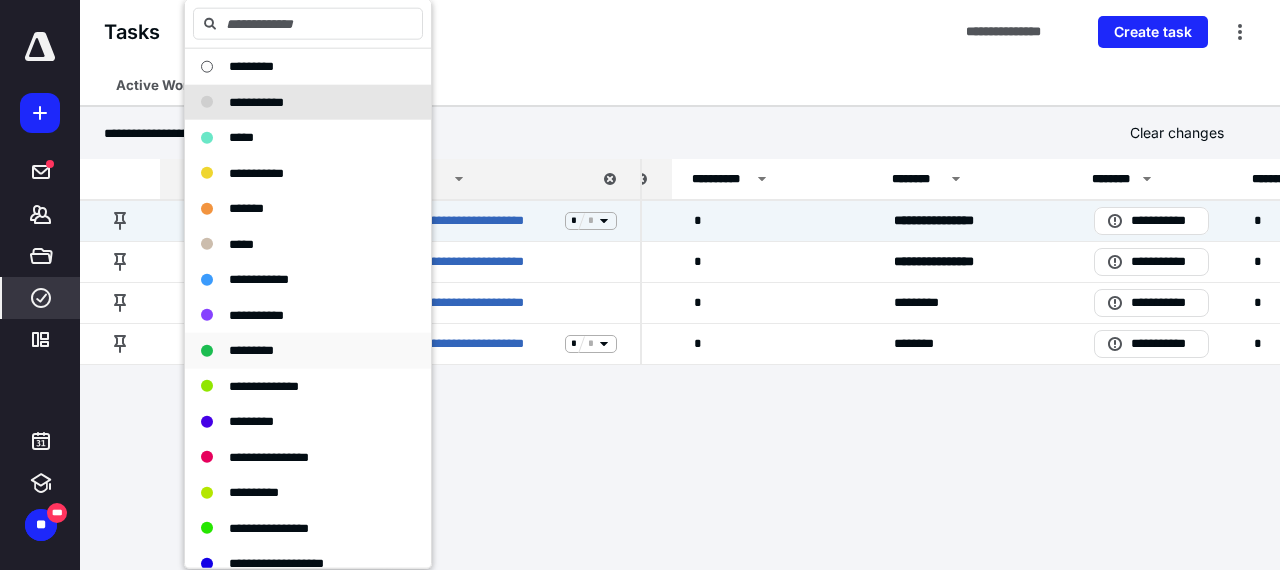 click on "*********" at bounding box center (251, 350) 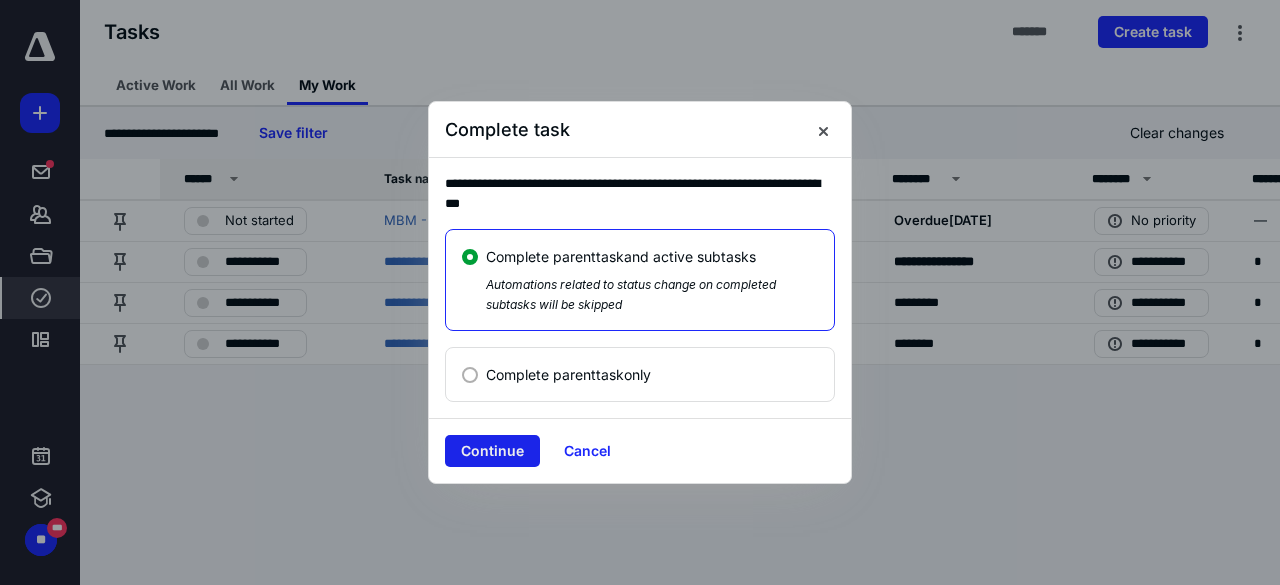 click on "Continue" at bounding box center (492, 451) 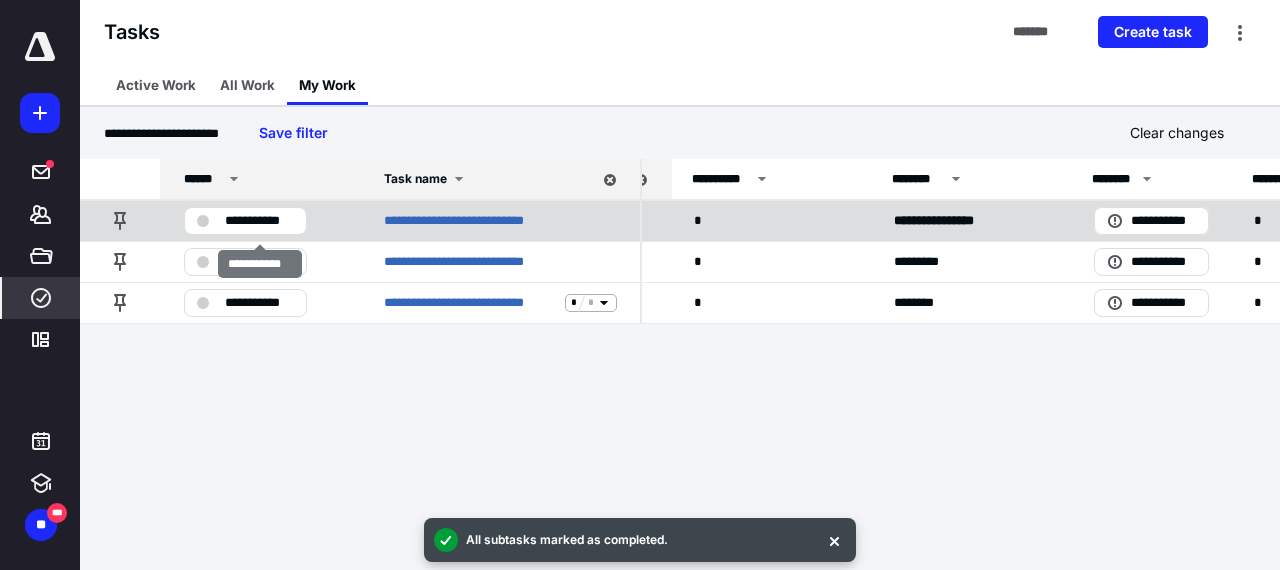 click on "**********" at bounding box center (259, 221) 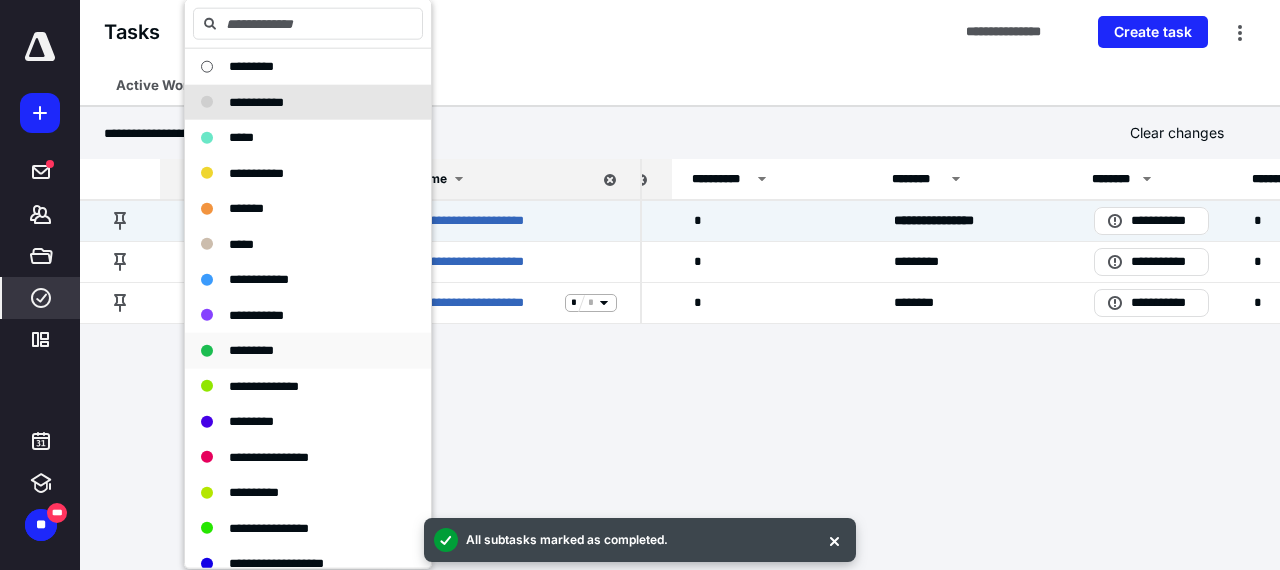 click on "*********" at bounding box center [251, 350] 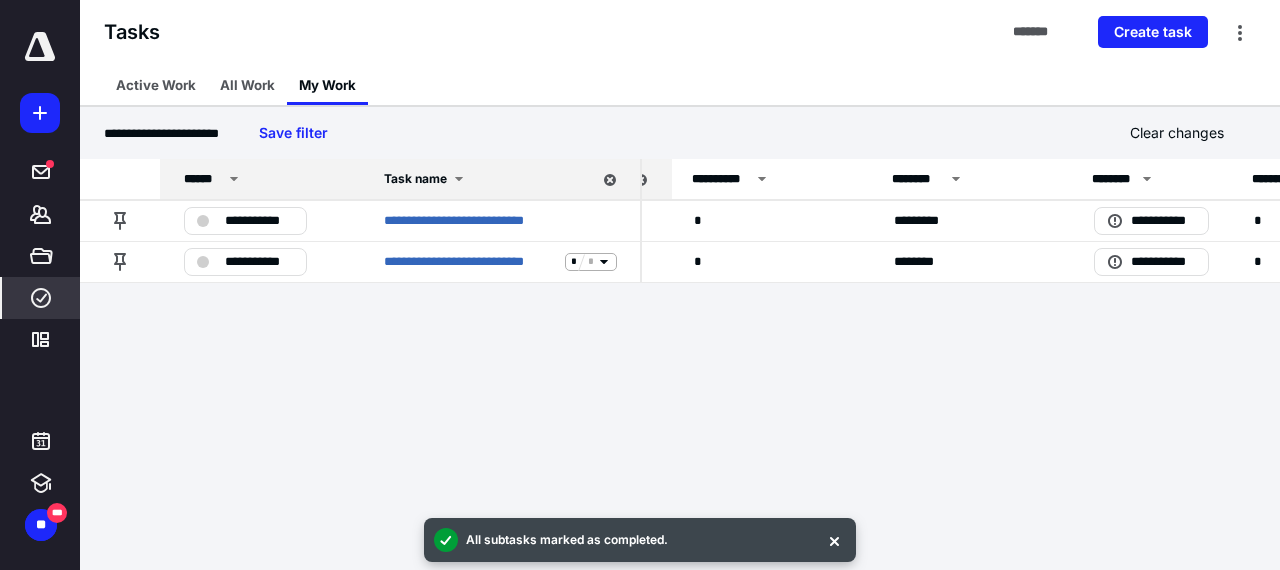 click 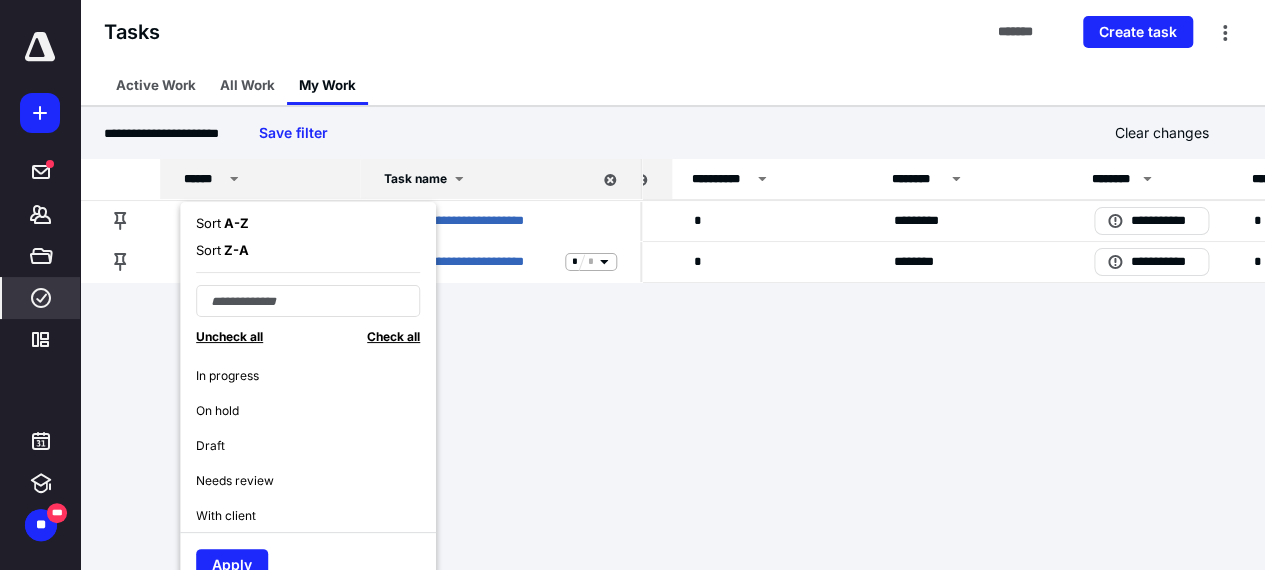 scroll, scrollTop: 200, scrollLeft: 0, axis: vertical 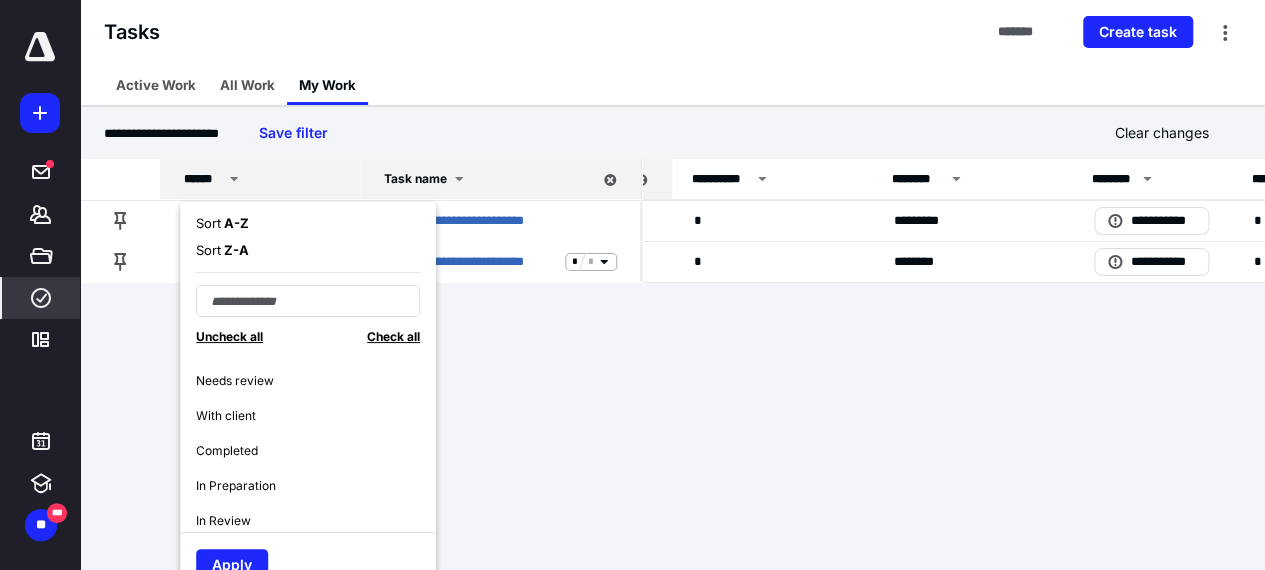 click on "Completed" at bounding box center [227, 451] 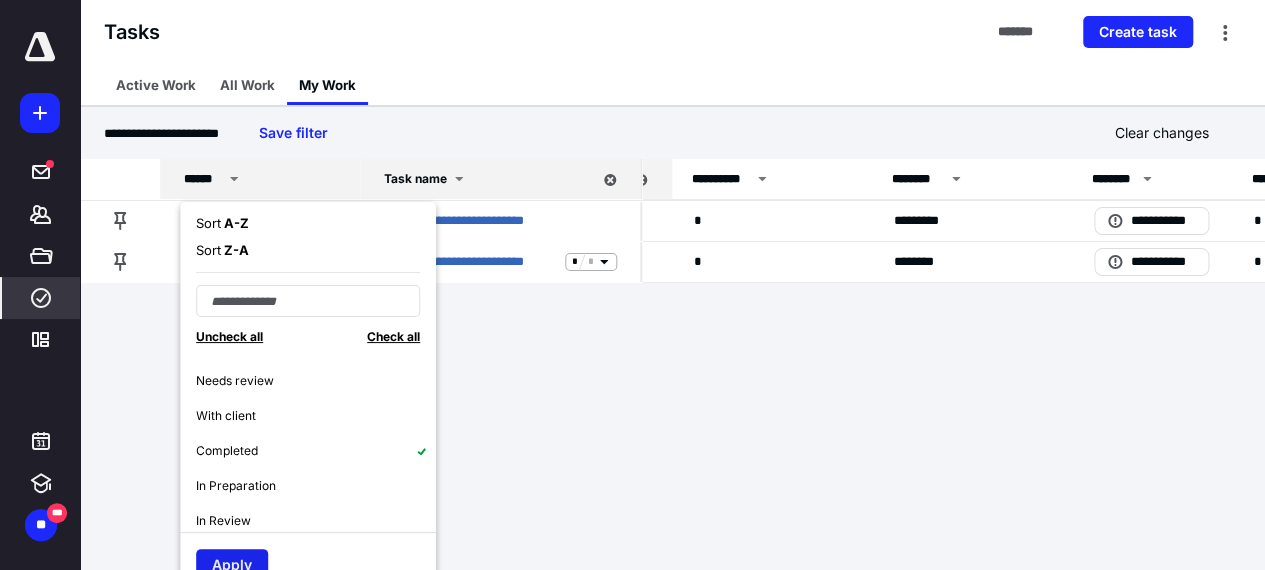click on "Apply" at bounding box center [232, 565] 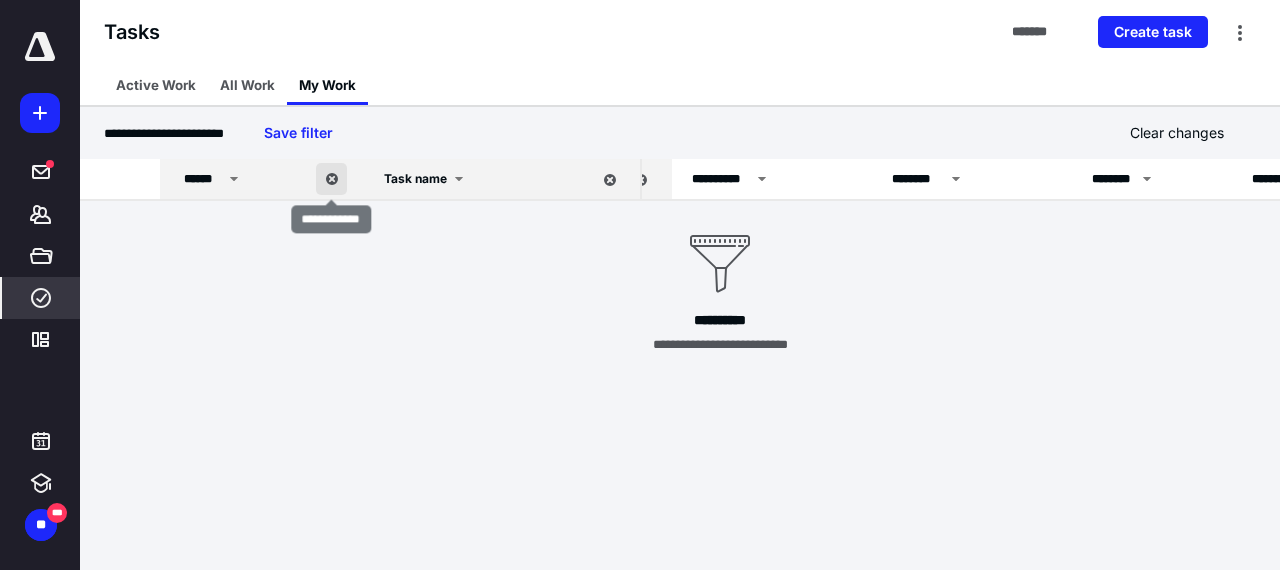 click at bounding box center [331, 179] 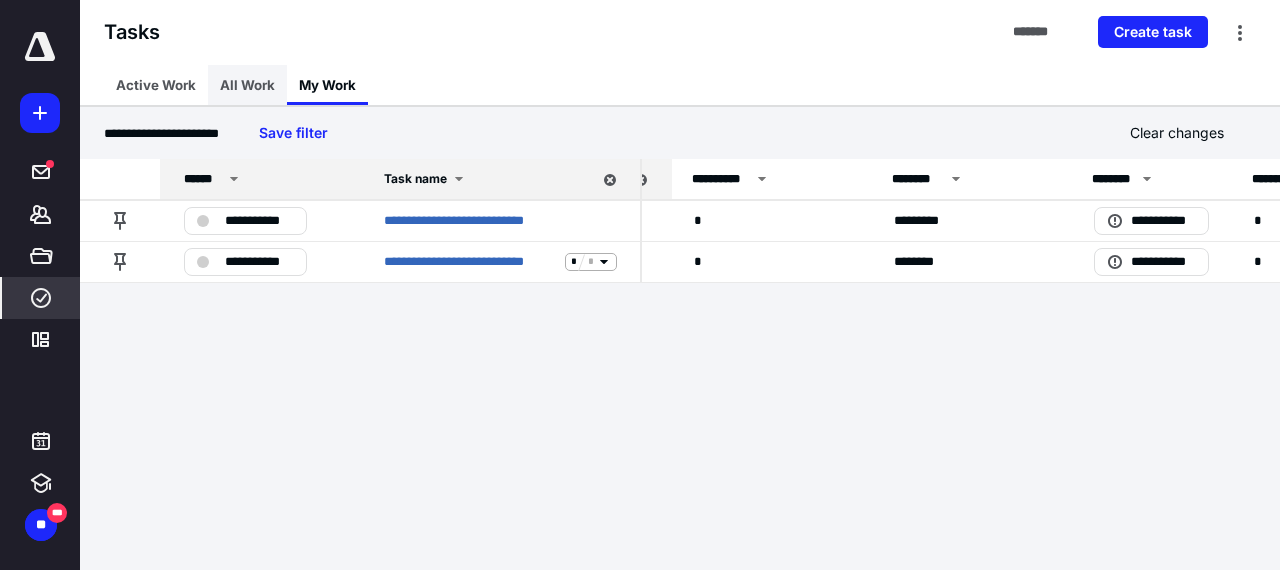 click on "All Work" at bounding box center (247, 85) 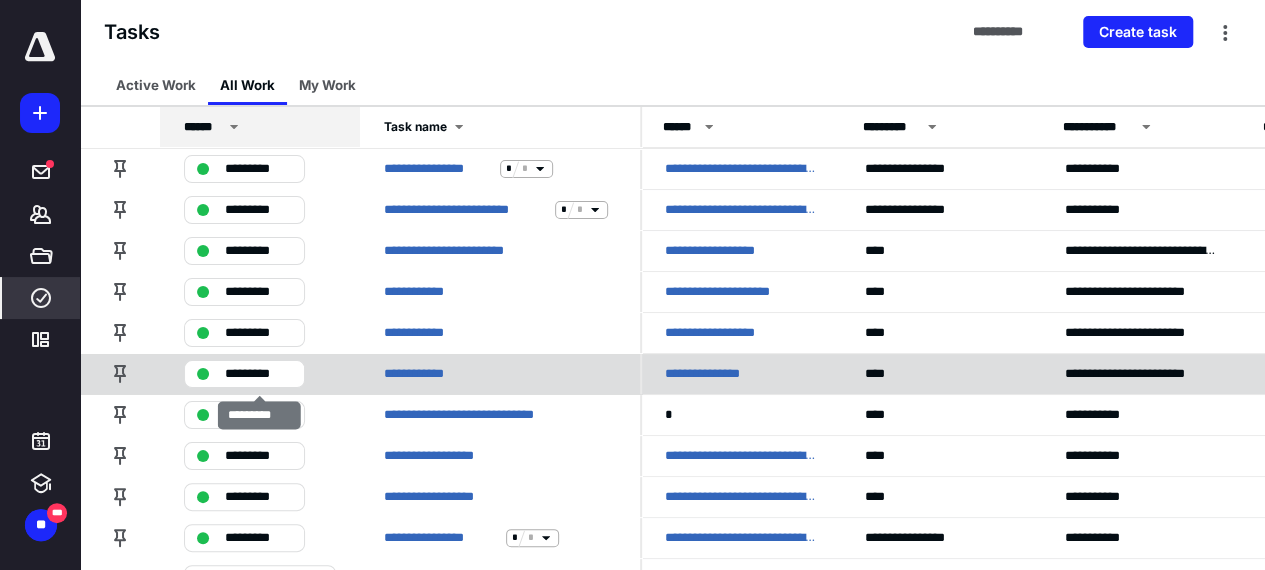 scroll, scrollTop: 0, scrollLeft: 0, axis: both 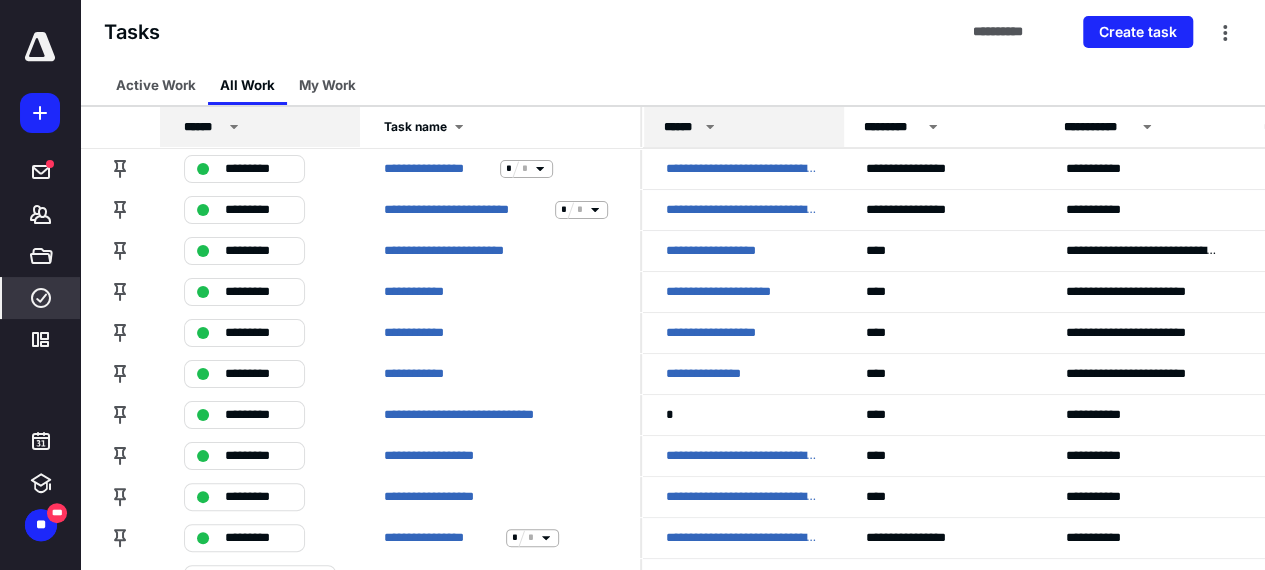 click on "******" at bounding box center (744, 127) 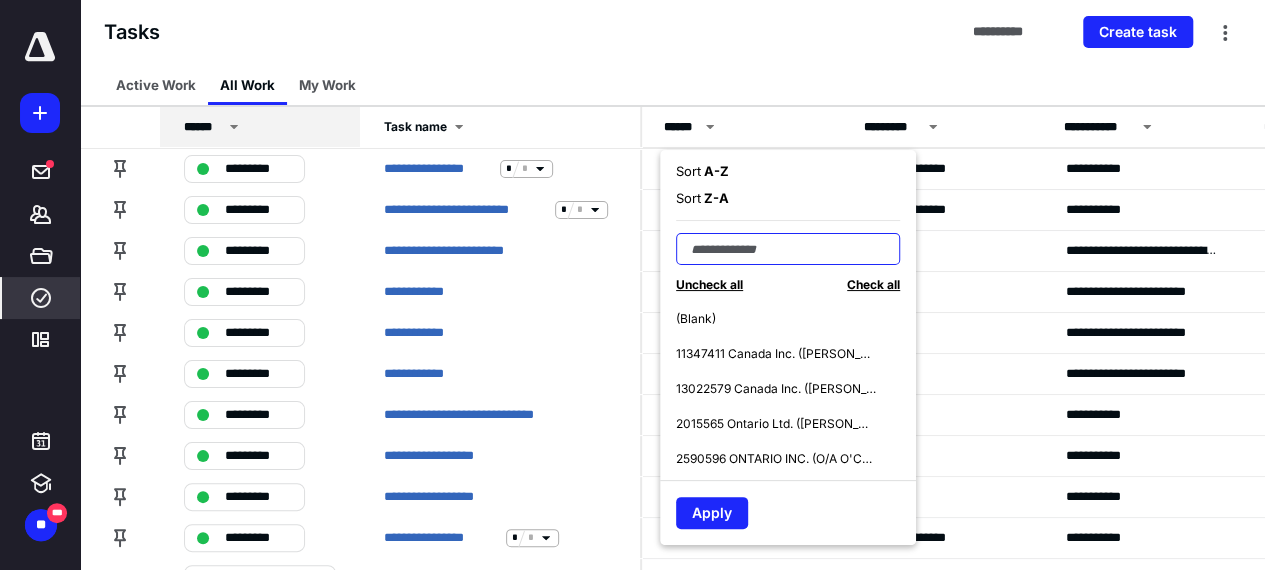 click at bounding box center [788, 249] 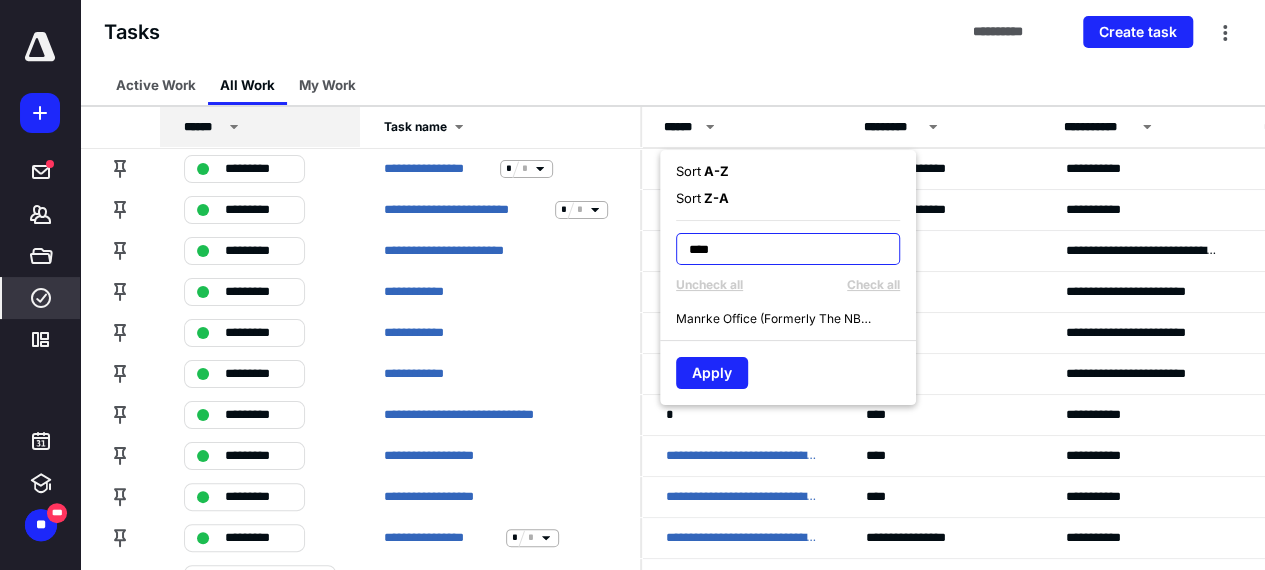 type on "****" 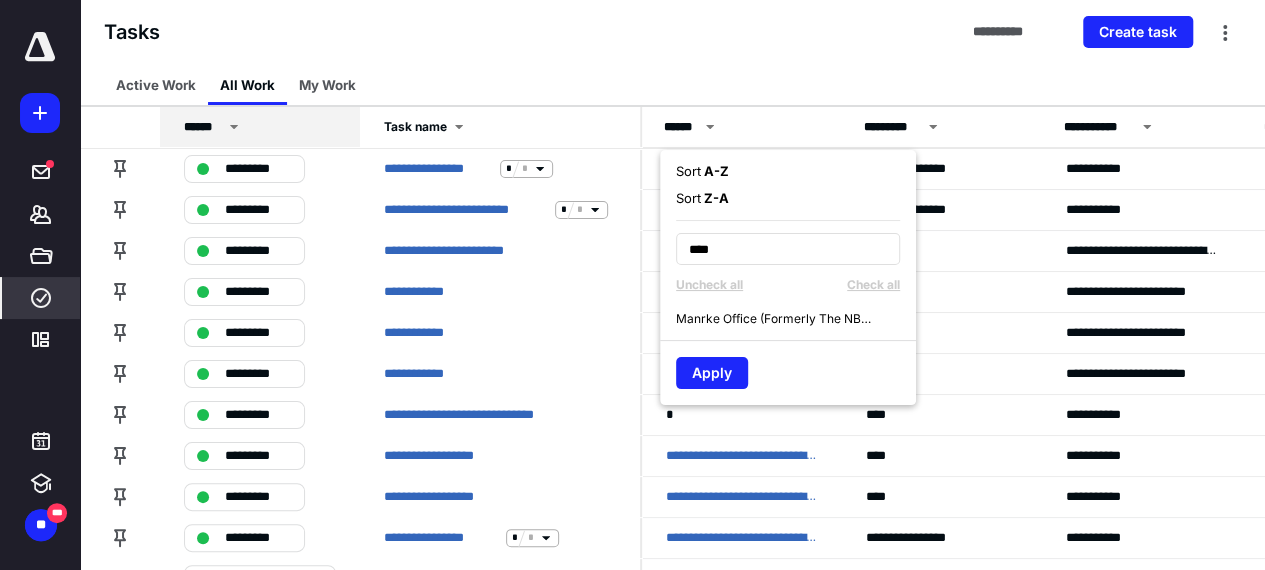 click on "Manrke Office (Formerly The NBA List)" at bounding box center (776, 319) 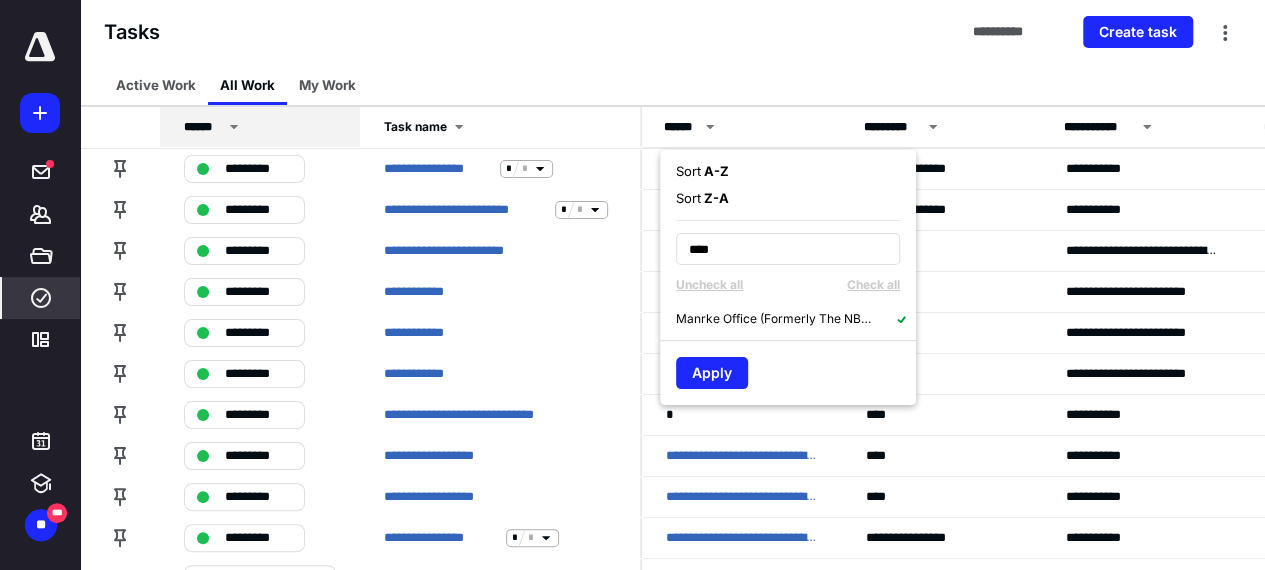 click on "Apply" at bounding box center [788, 368] 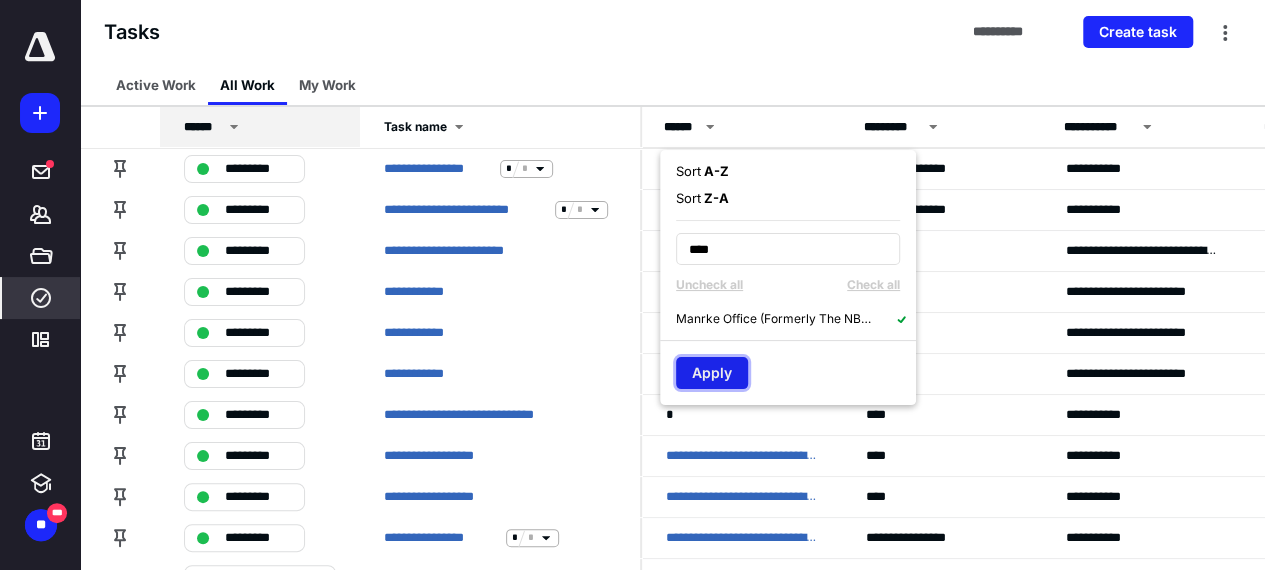 click on "Apply" at bounding box center [712, 373] 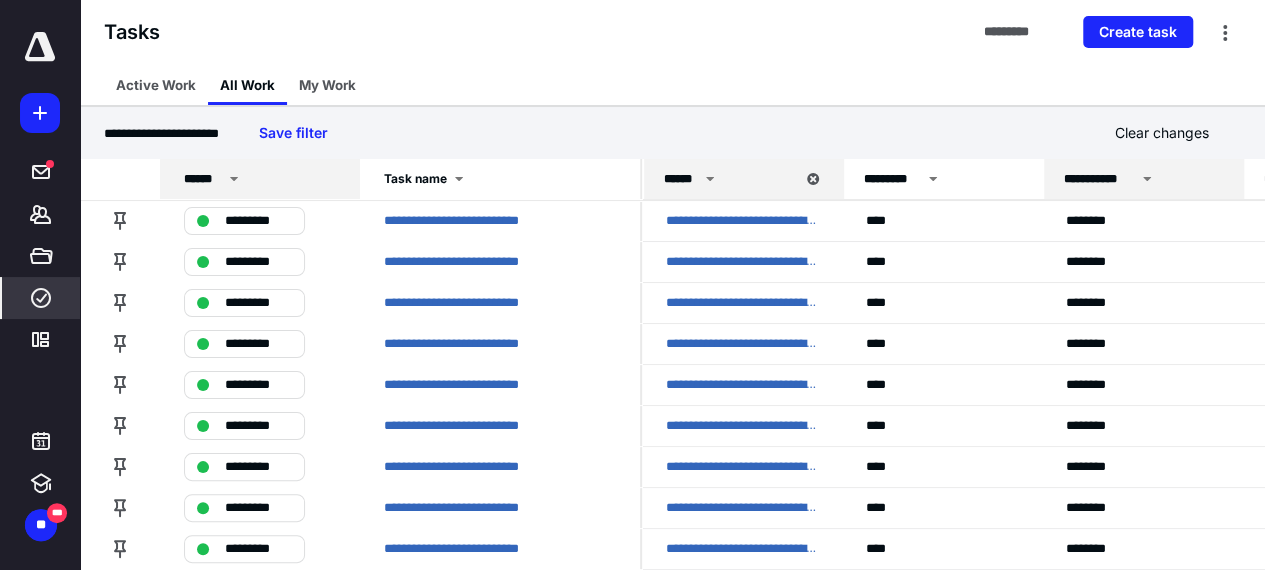 click 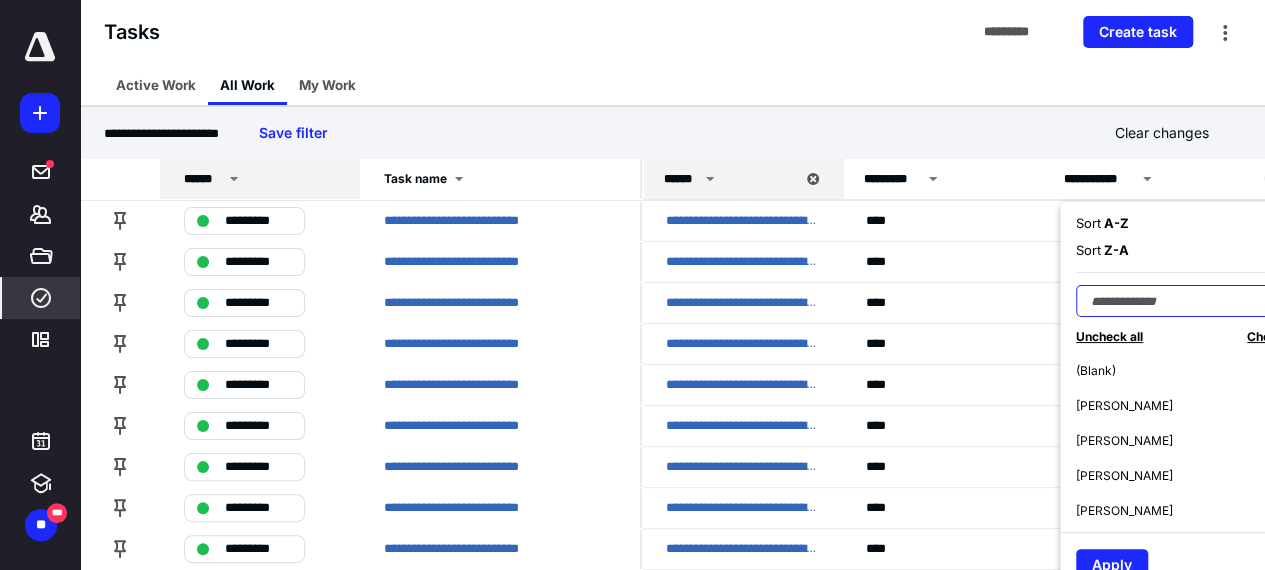 drag, startPoint x: 1125, startPoint y: 299, endPoint x: 1107, endPoint y: 280, distance: 26.172504 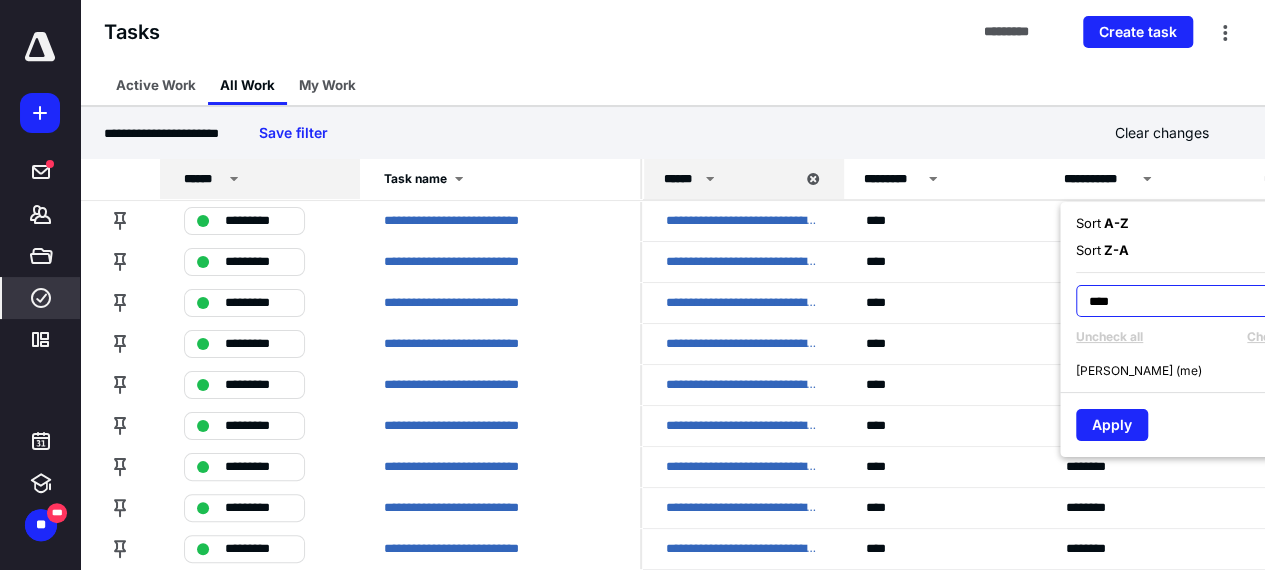type on "****" 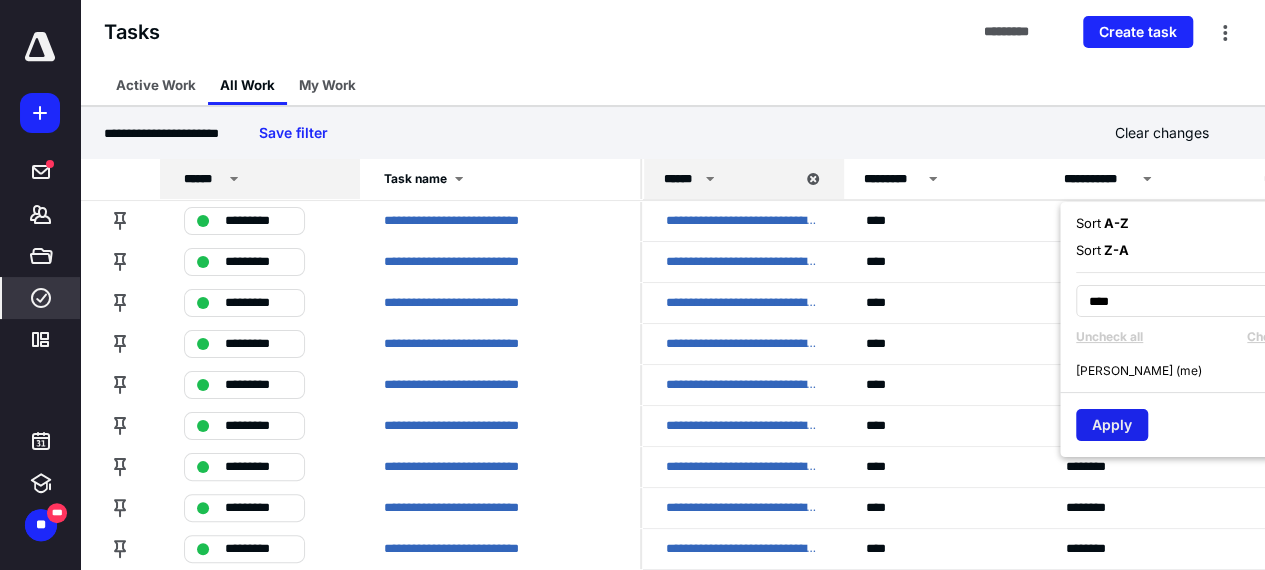 drag, startPoint x: 1102, startPoint y: 363, endPoint x: 1108, endPoint y: 415, distance: 52.34501 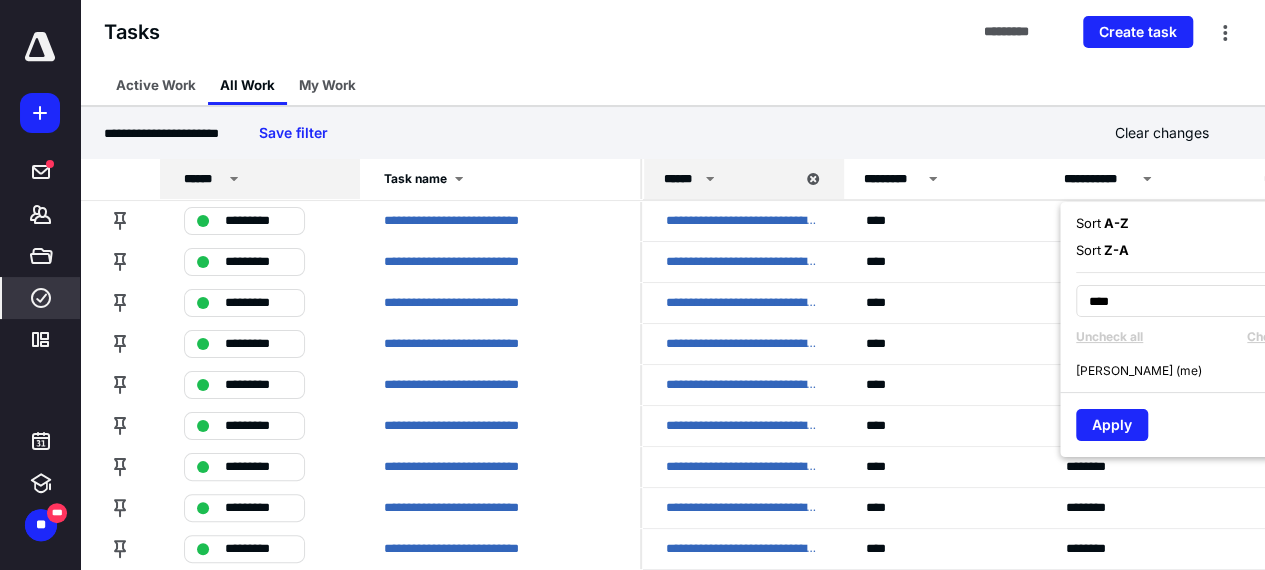 click on "[PERSON_NAME] (me)" at bounding box center (1139, 371) 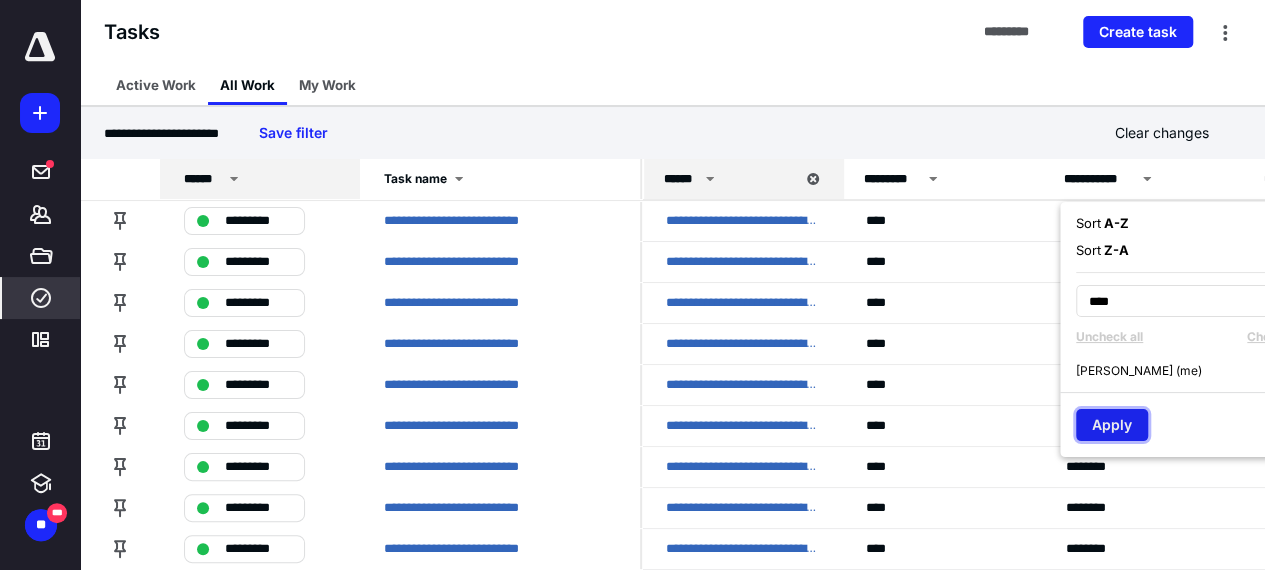 click on "Apply" at bounding box center (1112, 425) 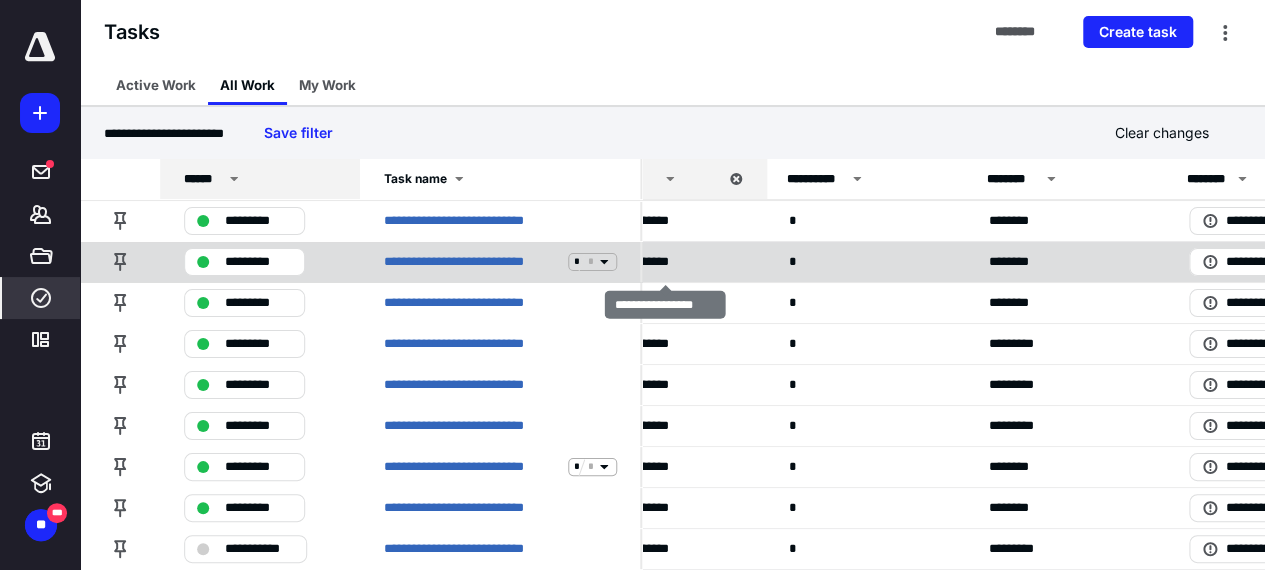scroll, scrollTop: 102, scrollLeft: 477, axis: both 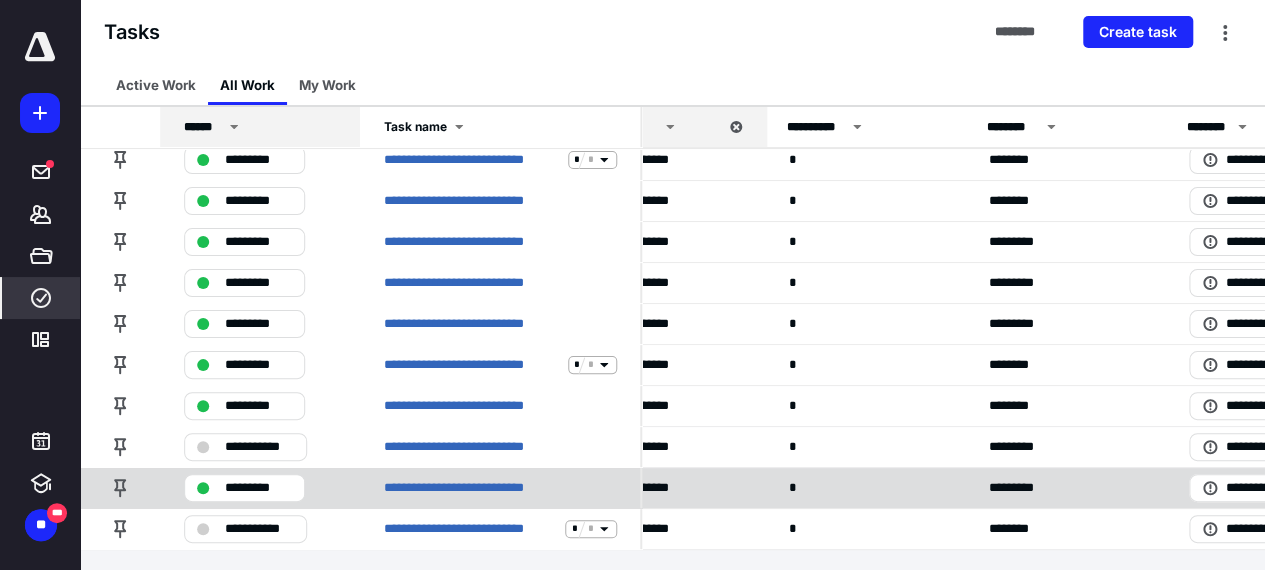 click on "*********" at bounding box center [258, 488] 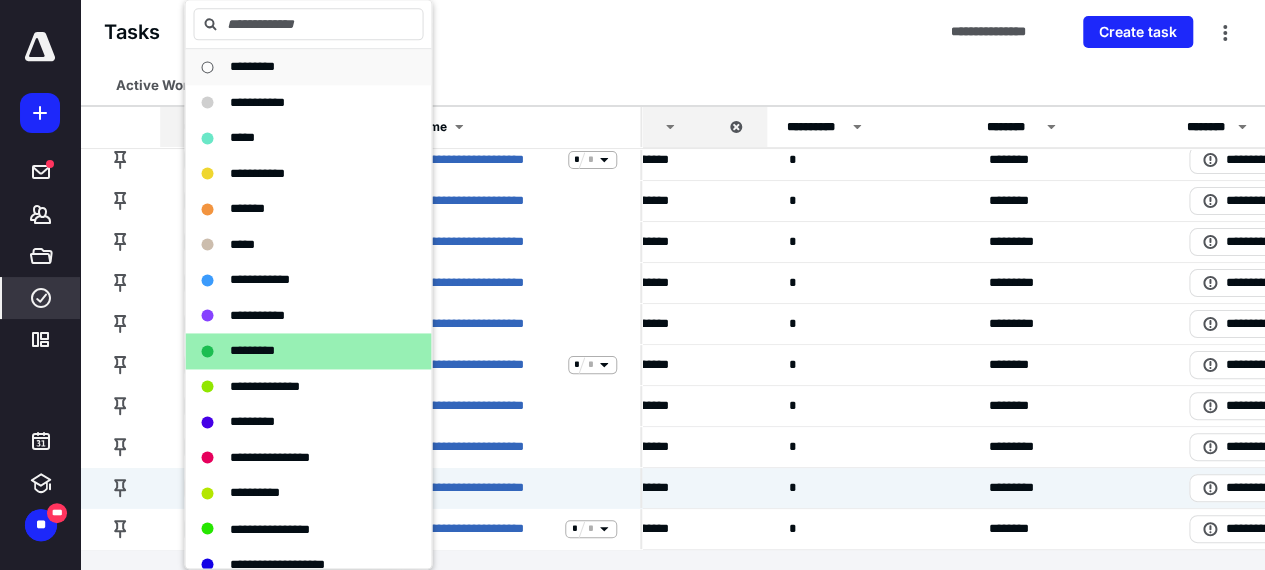 click on "*********" at bounding box center (296, 67) 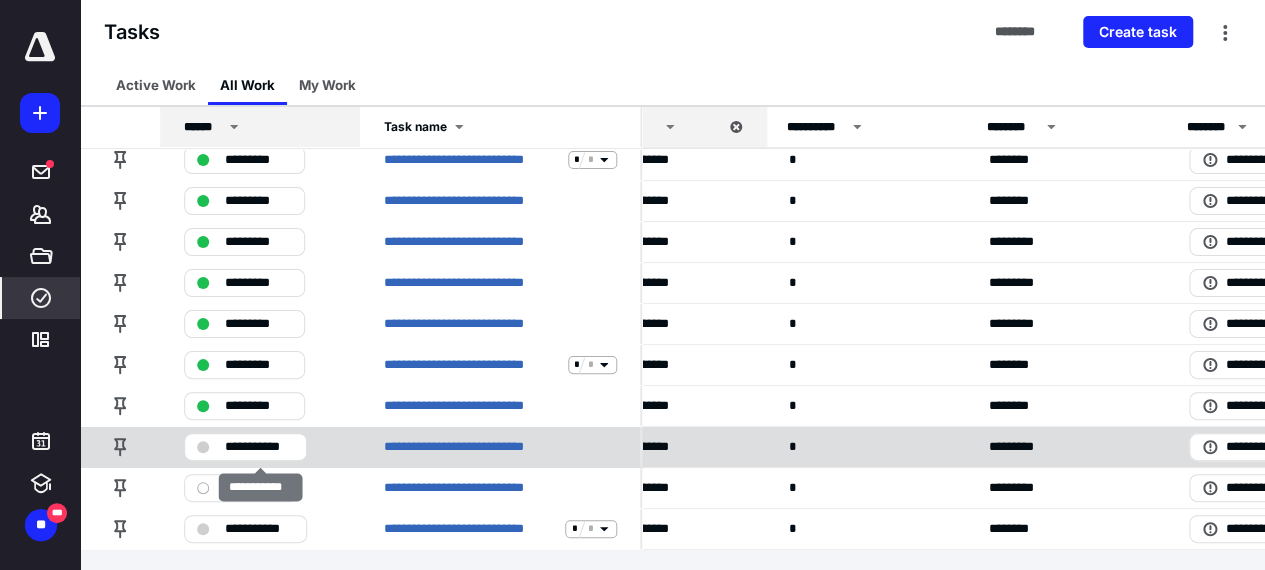 click on "**********" at bounding box center (259, 447) 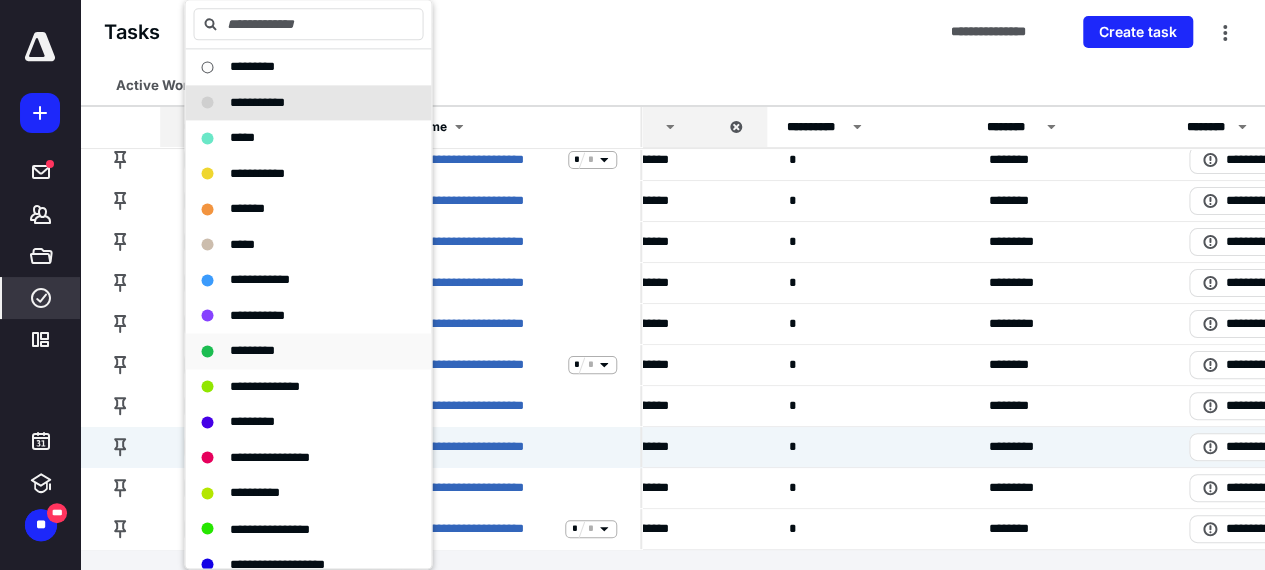 click on "*********" at bounding box center (251, 350) 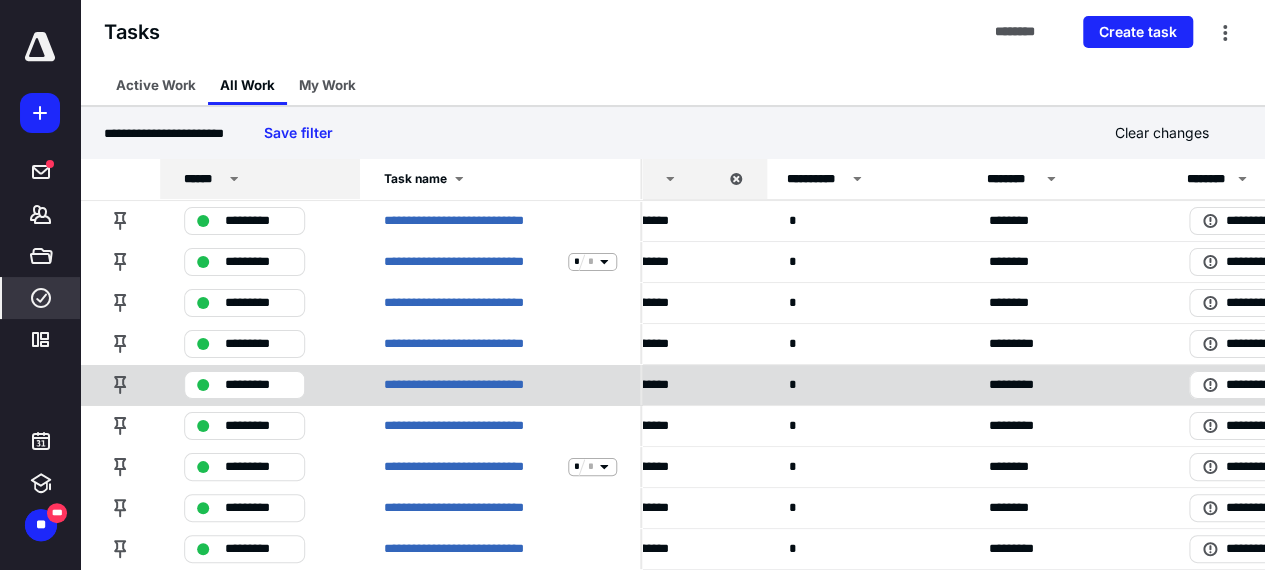 scroll, scrollTop: 0, scrollLeft: 477, axis: horizontal 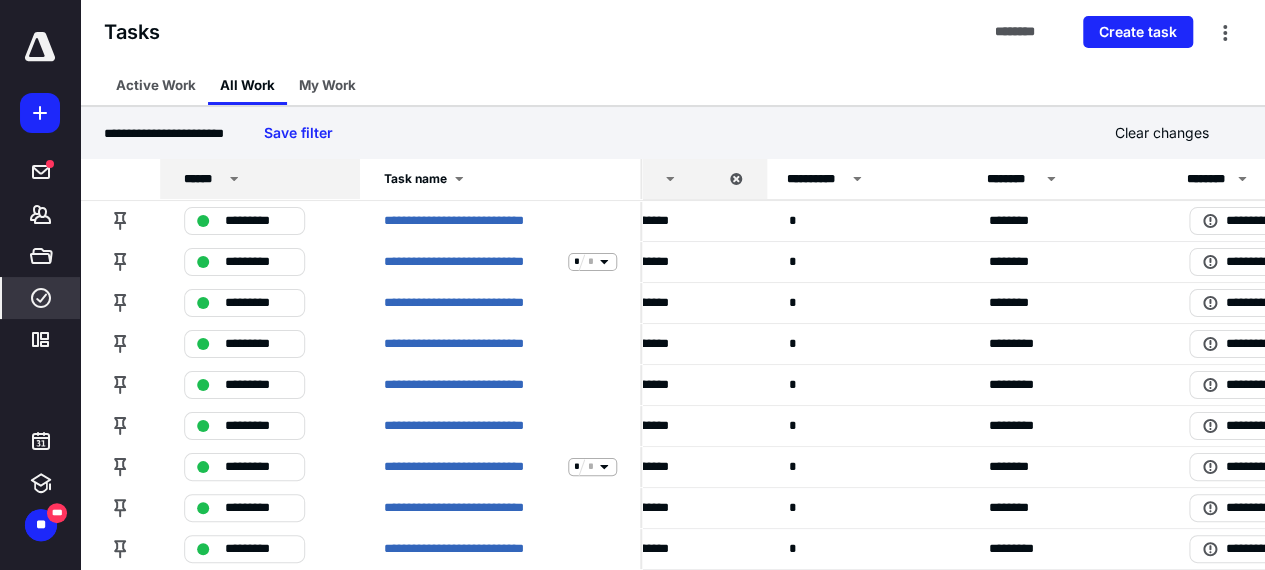click at bounding box center (40, 47) 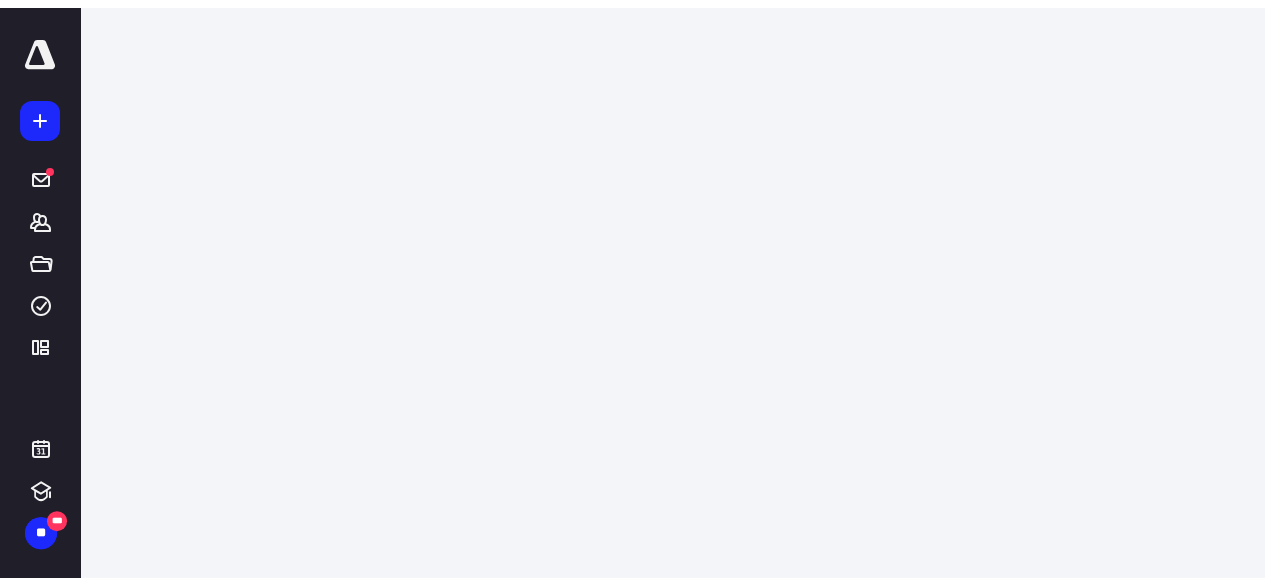 scroll, scrollTop: 0, scrollLeft: 0, axis: both 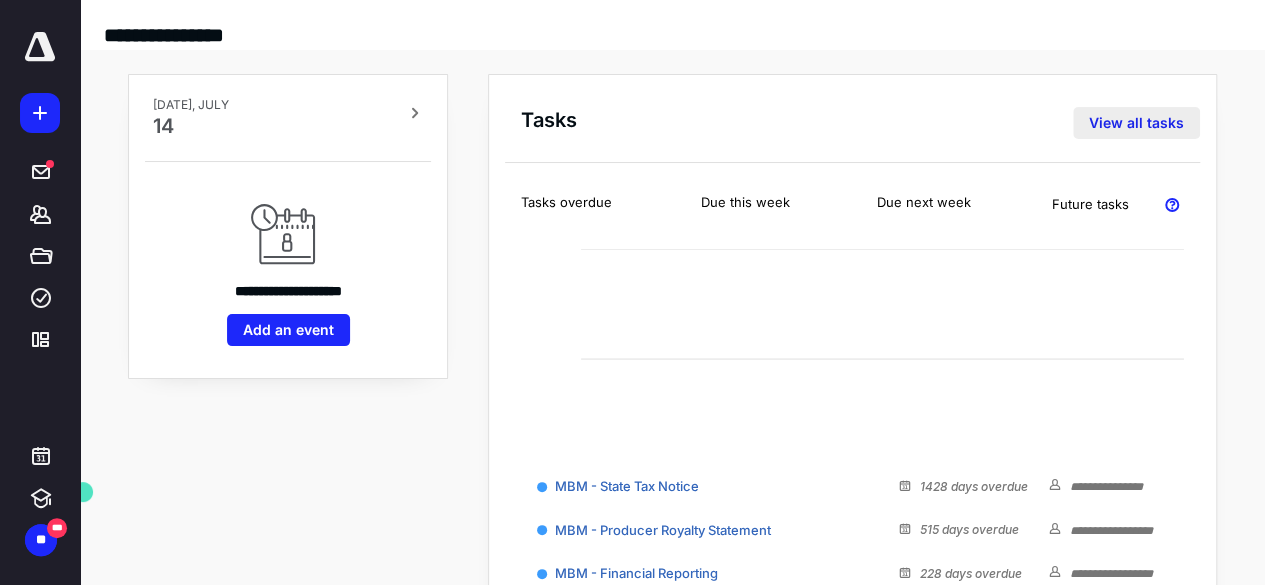 click on "View all tasks" at bounding box center (1136, 123) 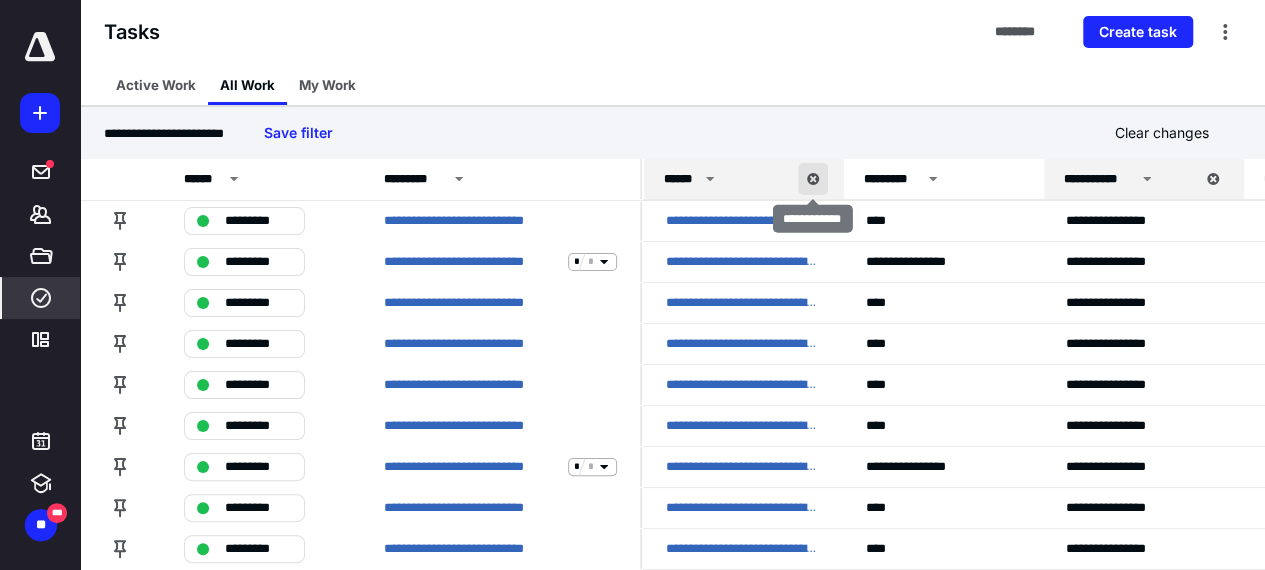 click at bounding box center [813, 179] 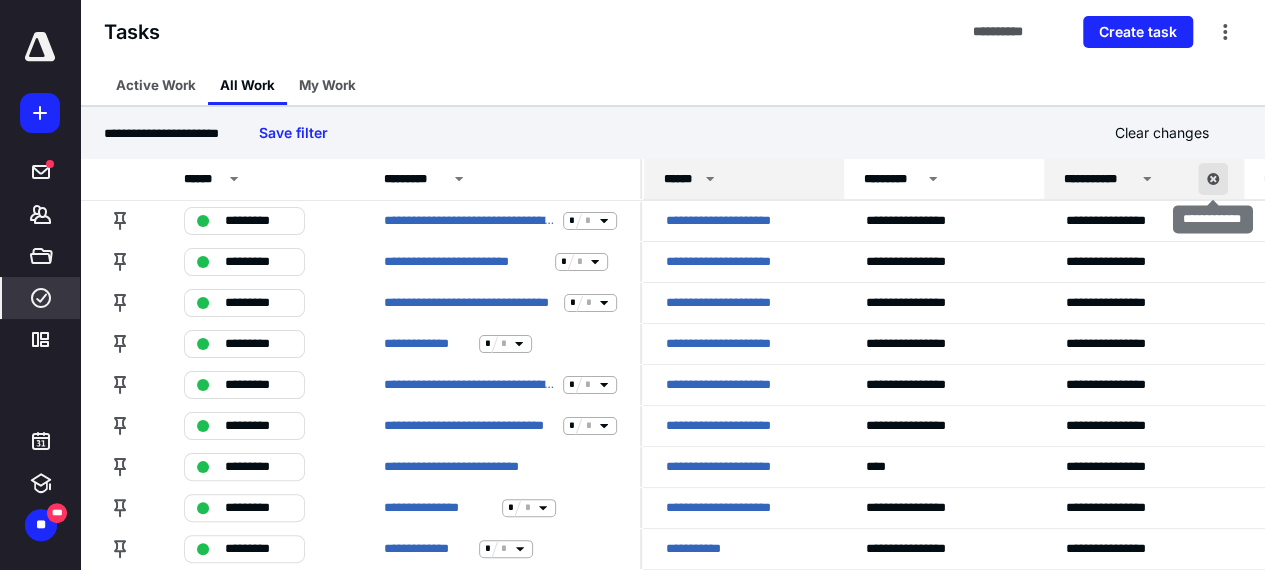 click at bounding box center (1213, 179) 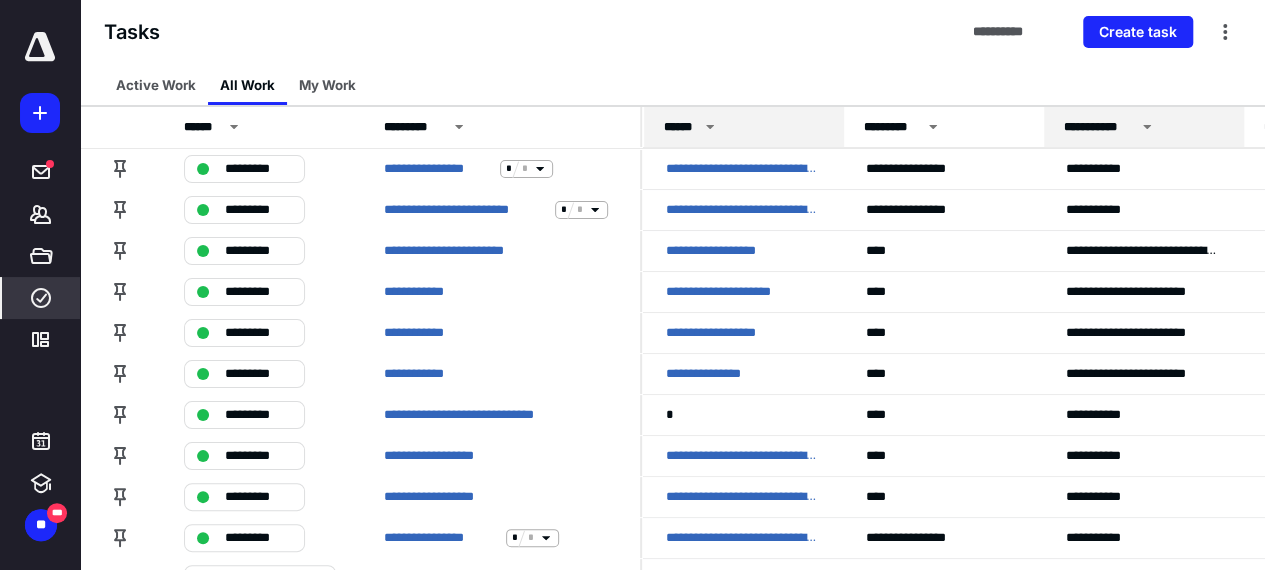 click on "My Work" at bounding box center [327, 85] 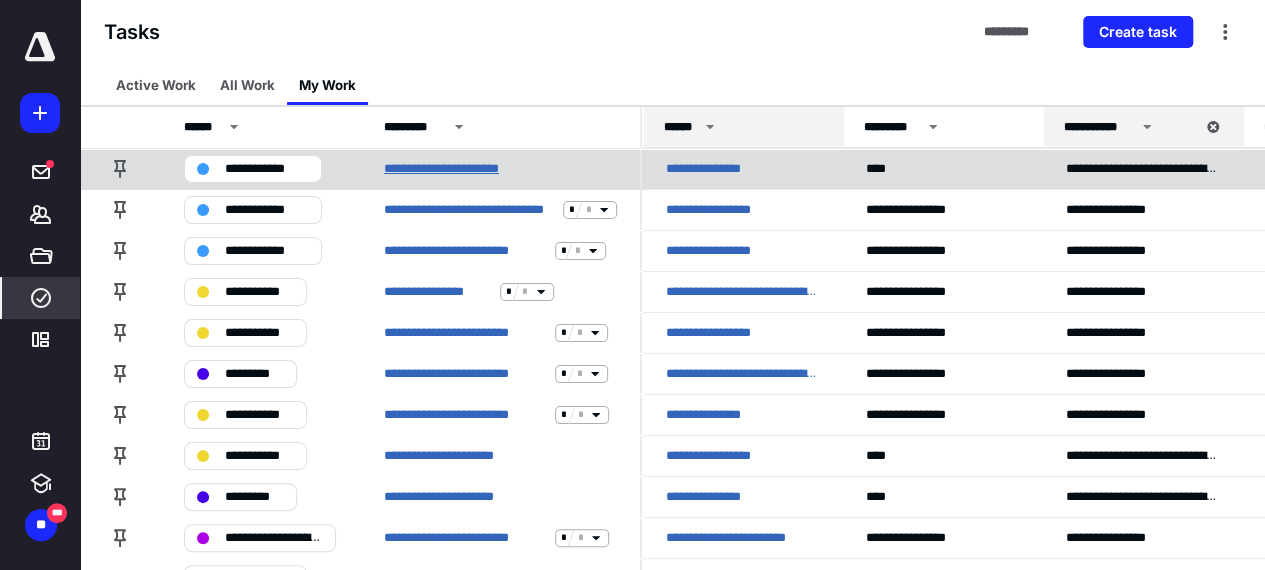 click on "**********" at bounding box center (457, 169) 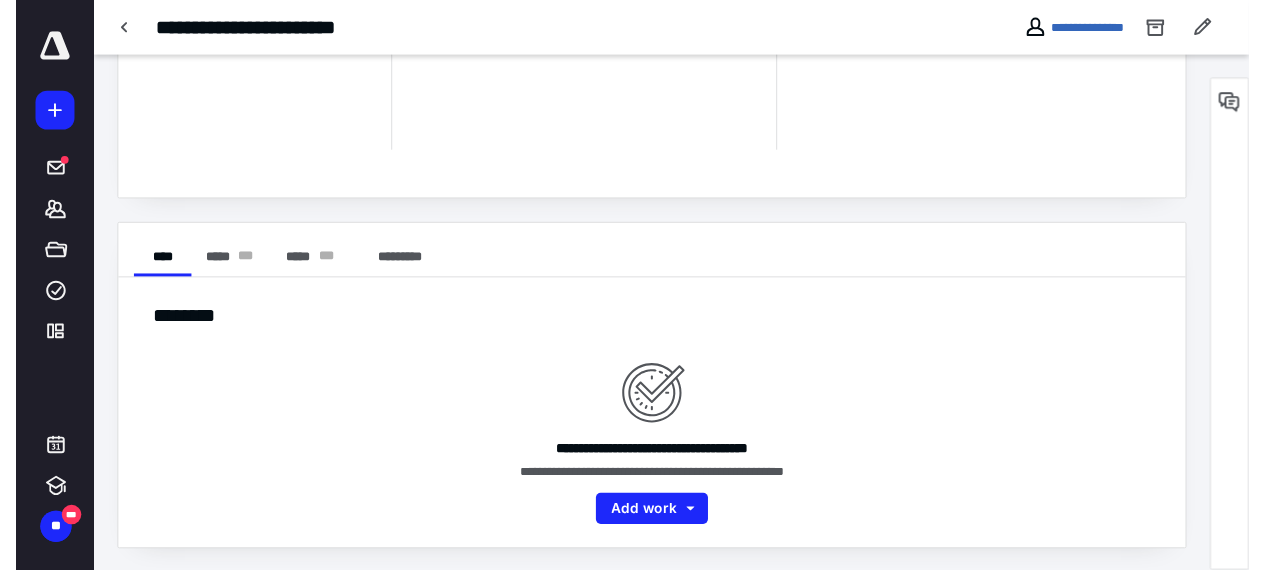 scroll, scrollTop: 0, scrollLeft: 0, axis: both 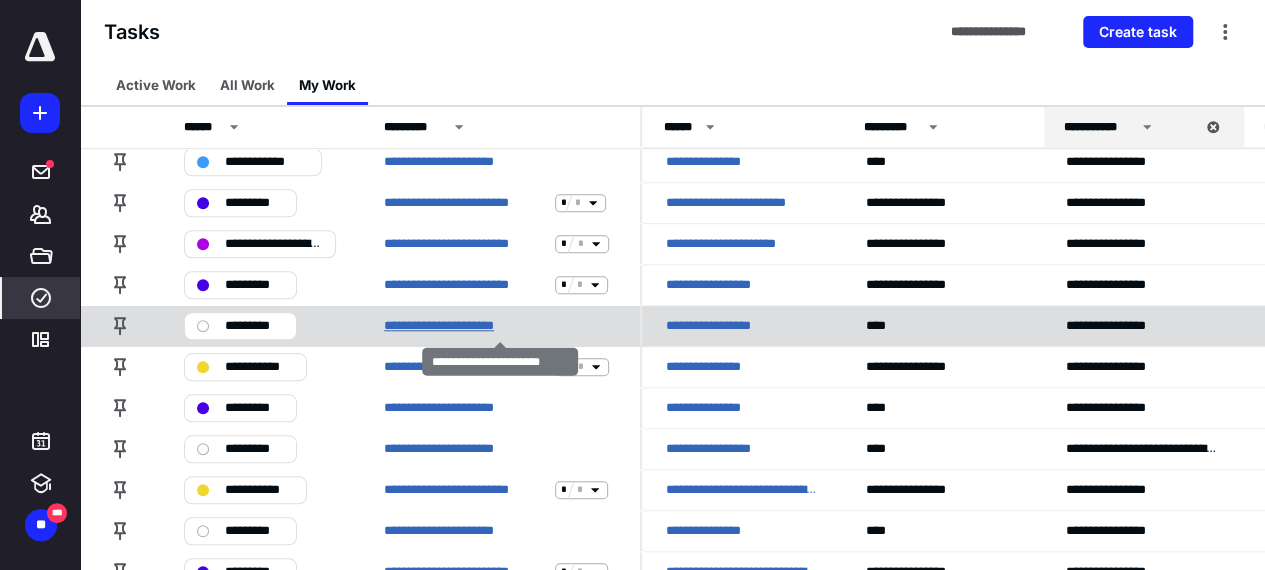 click on "**********" at bounding box center [457, 326] 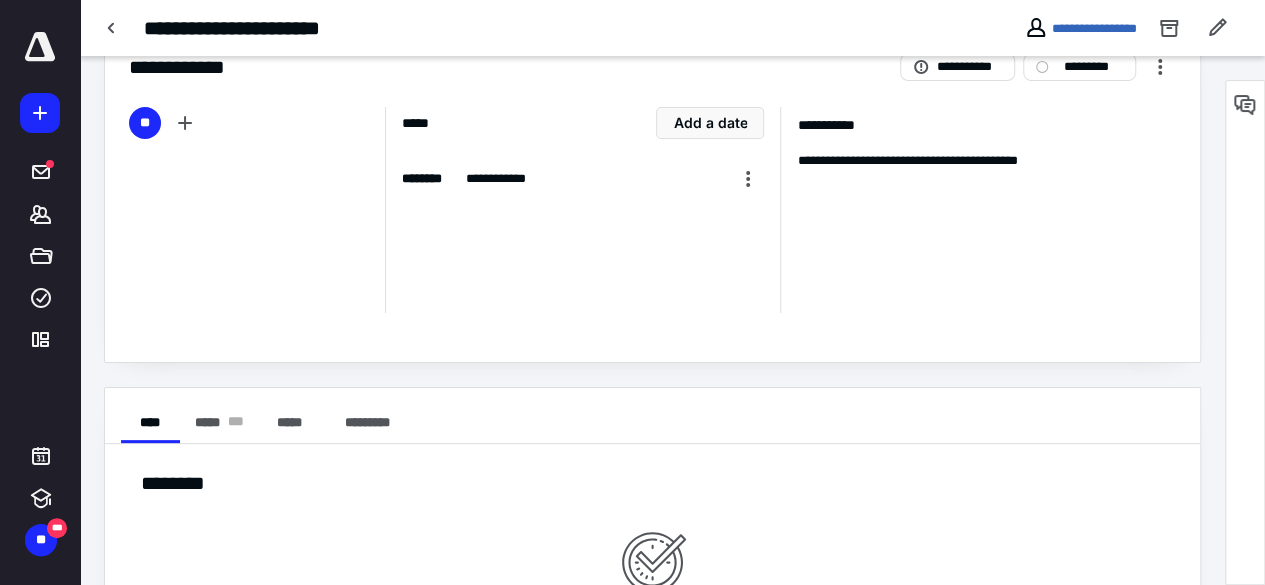 scroll, scrollTop: 13, scrollLeft: 0, axis: vertical 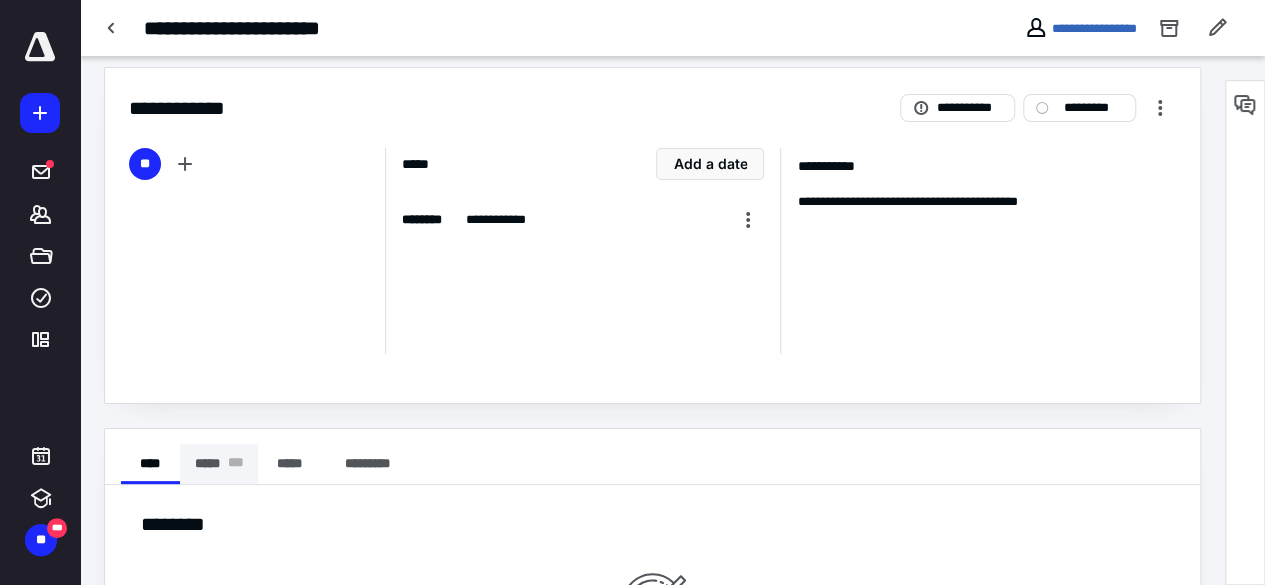 click on "***** * * *" at bounding box center [219, 464] 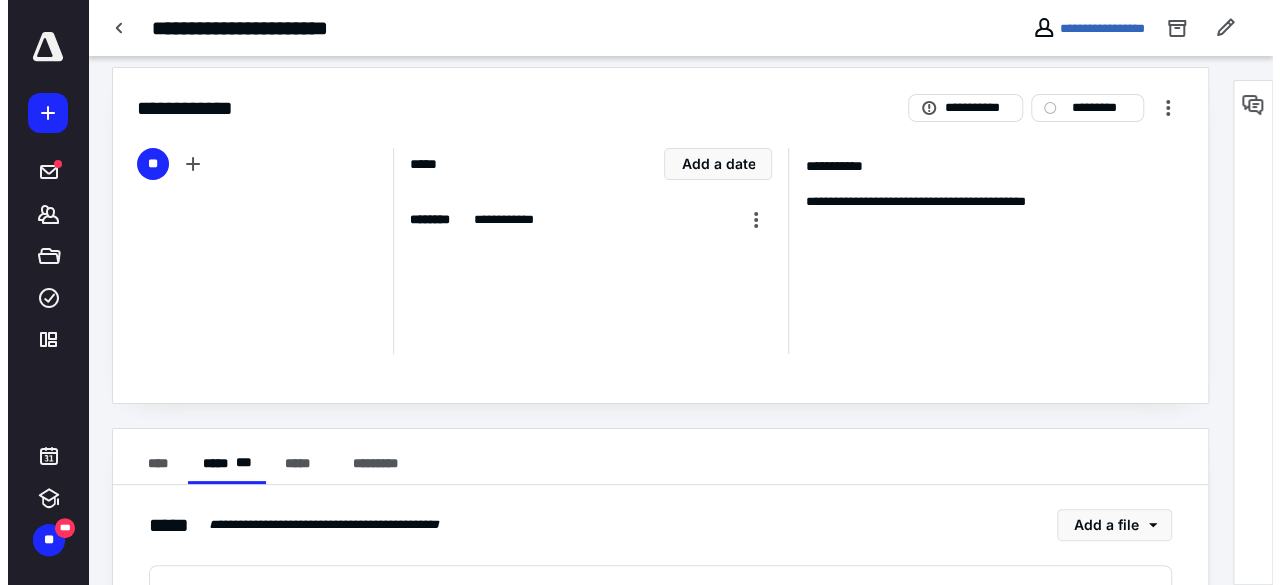 scroll, scrollTop: 106, scrollLeft: 0, axis: vertical 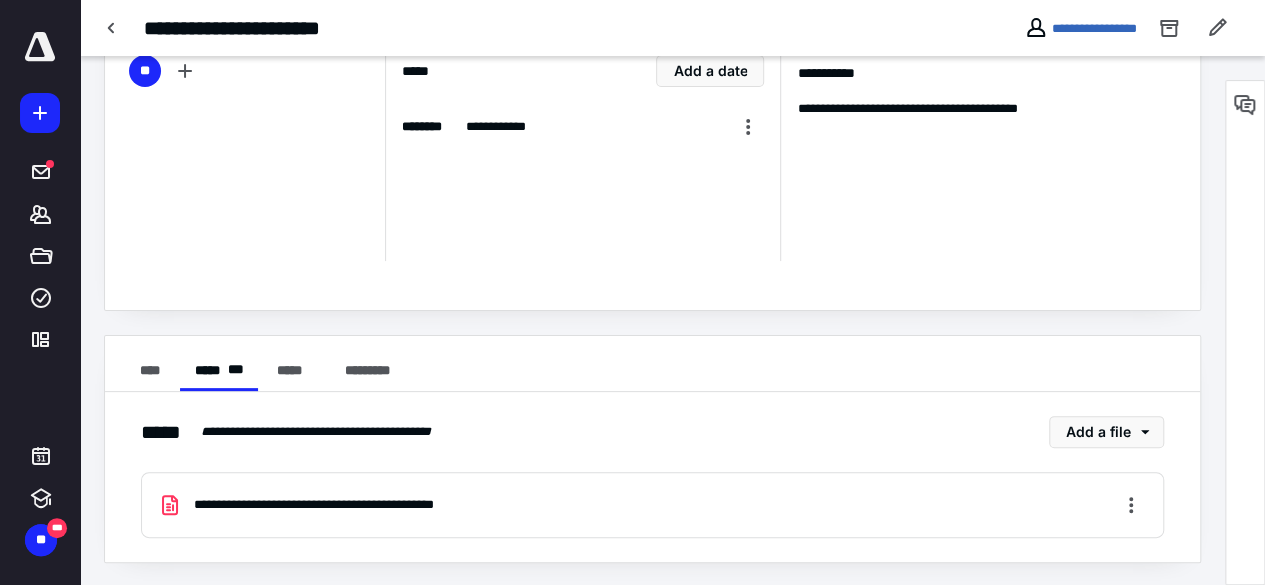 click on "**********" at bounding box center (357, 505) 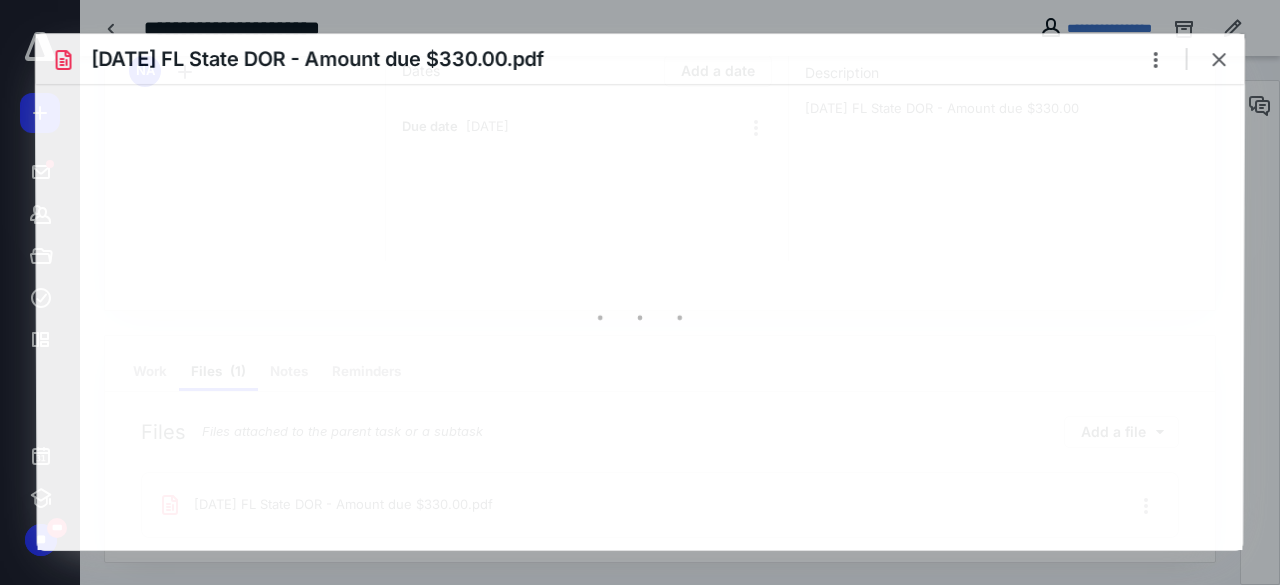 scroll, scrollTop: 0, scrollLeft: 0, axis: both 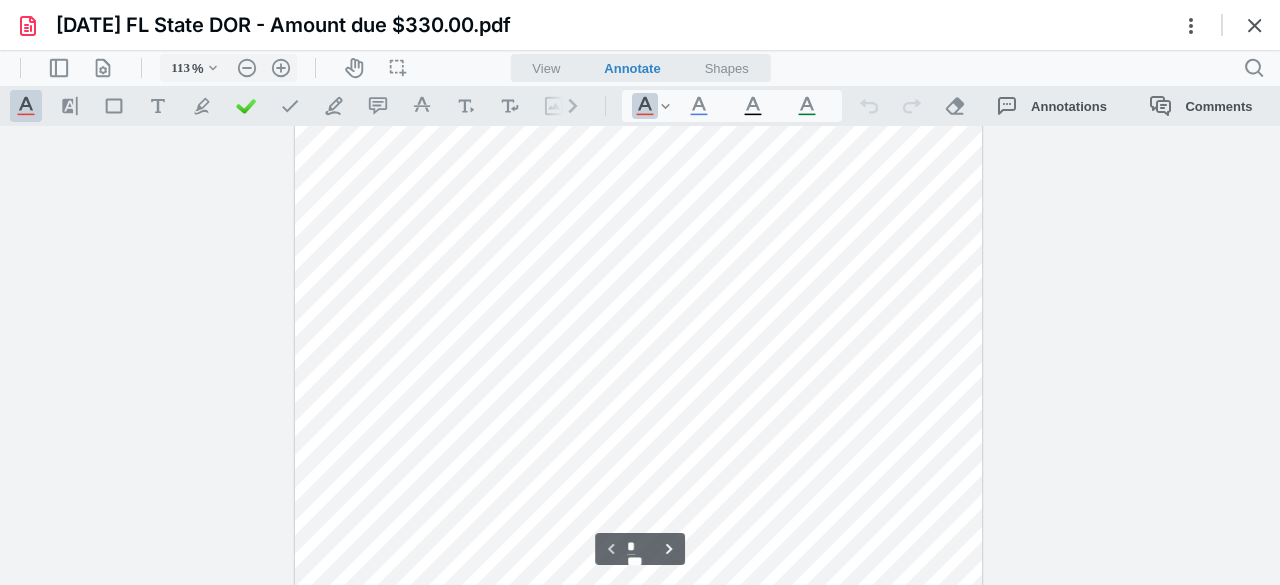 type on "88" 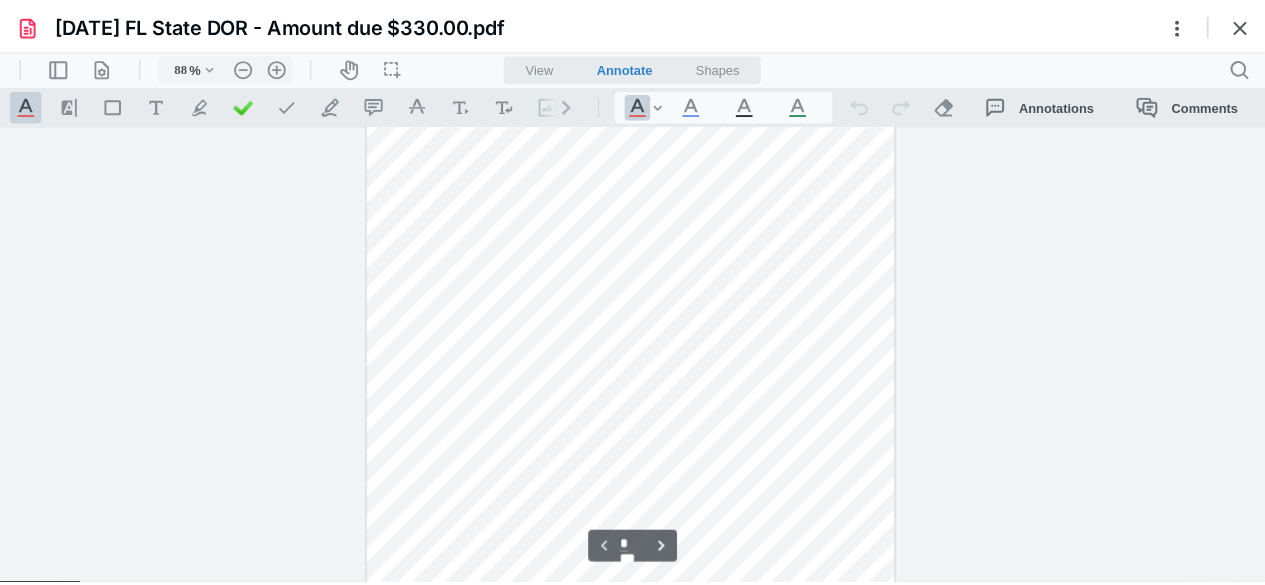 scroll, scrollTop: 0, scrollLeft: 0, axis: both 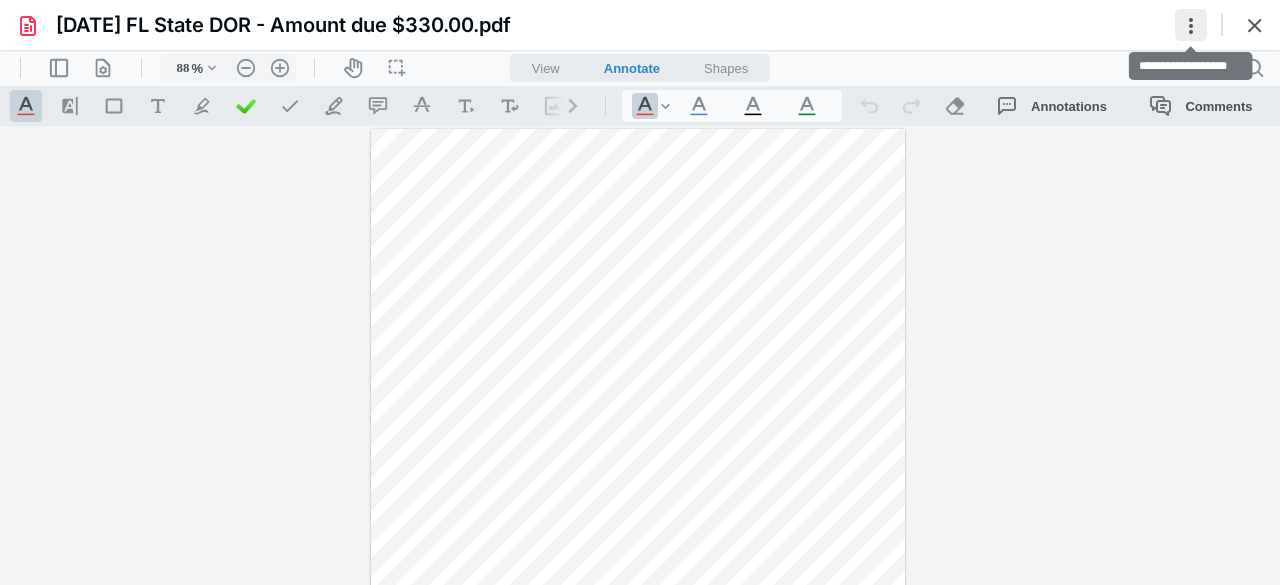 click at bounding box center (1191, 25) 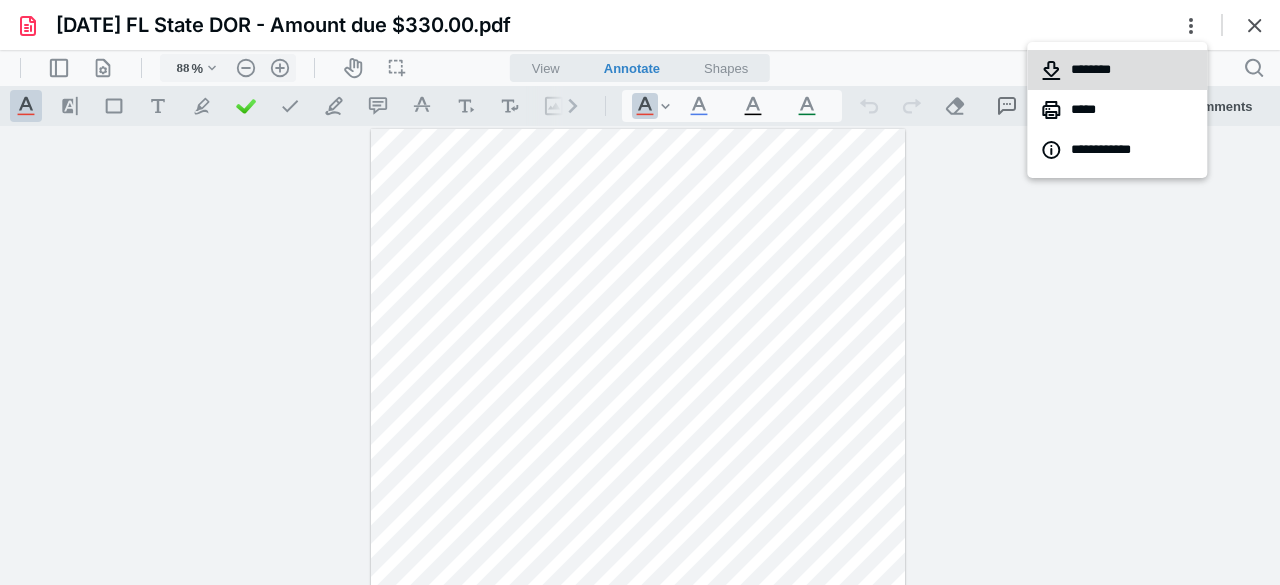 click on "********" at bounding box center (1117, 70) 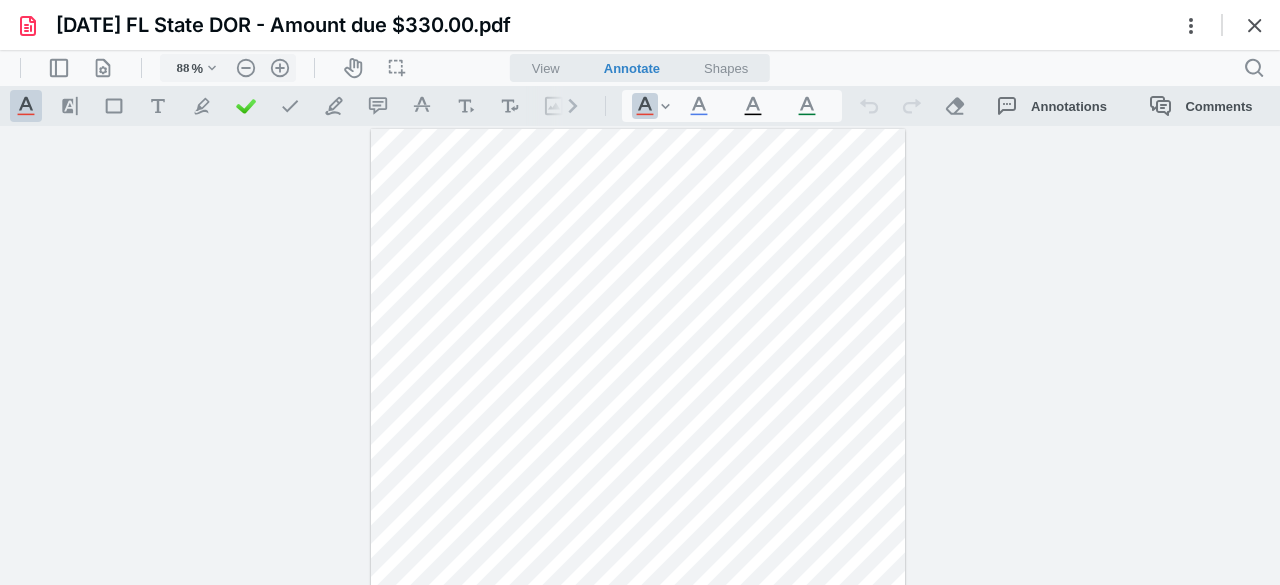 click at bounding box center [1255, 25] 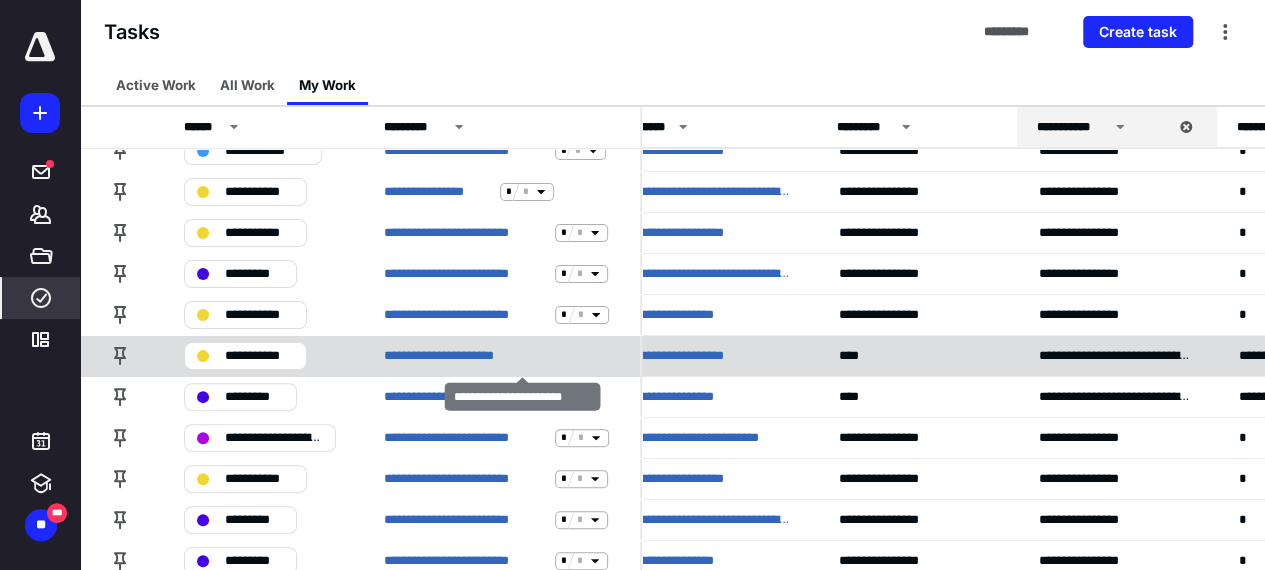 scroll, scrollTop: 100, scrollLeft: 0, axis: vertical 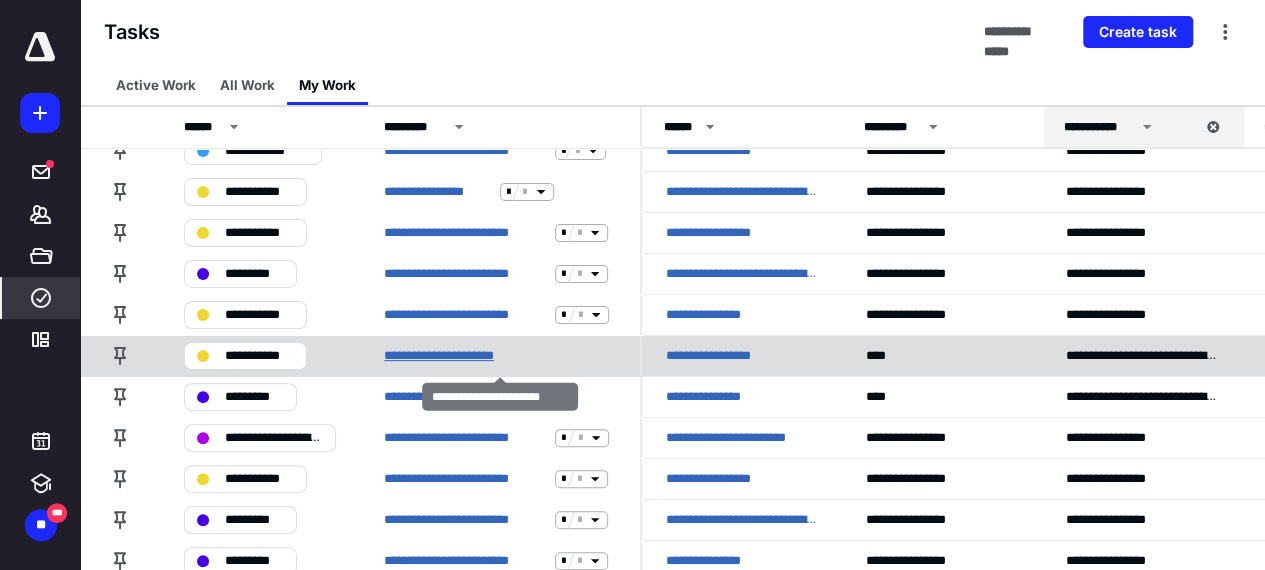 click on "**********" at bounding box center [457, 356] 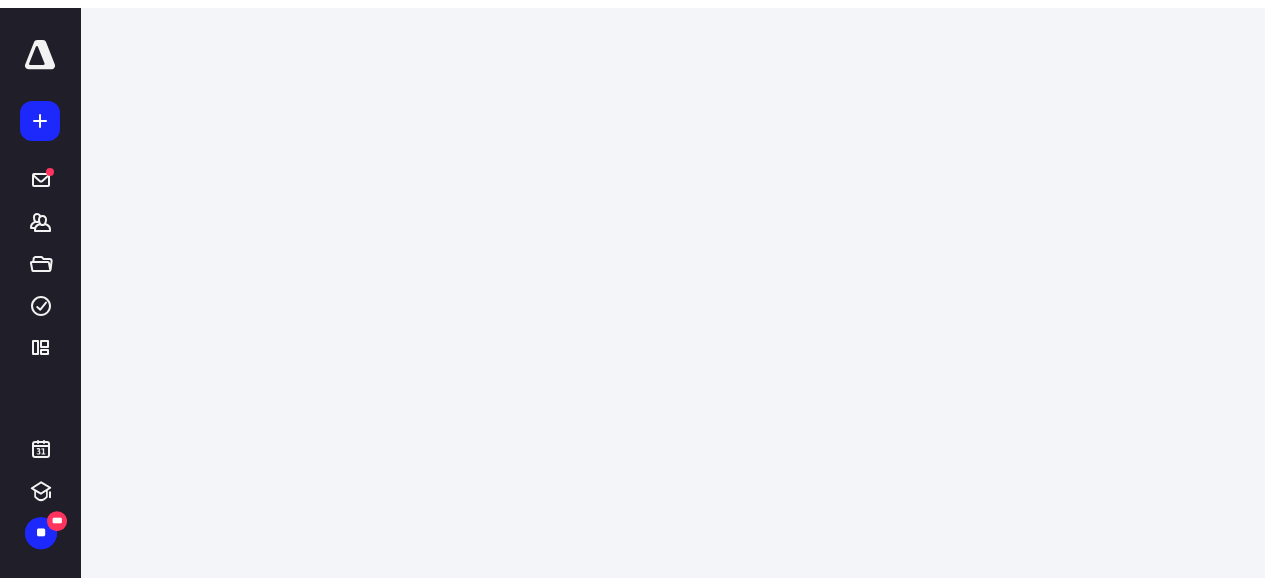 scroll, scrollTop: 0, scrollLeft: 0, axis: both 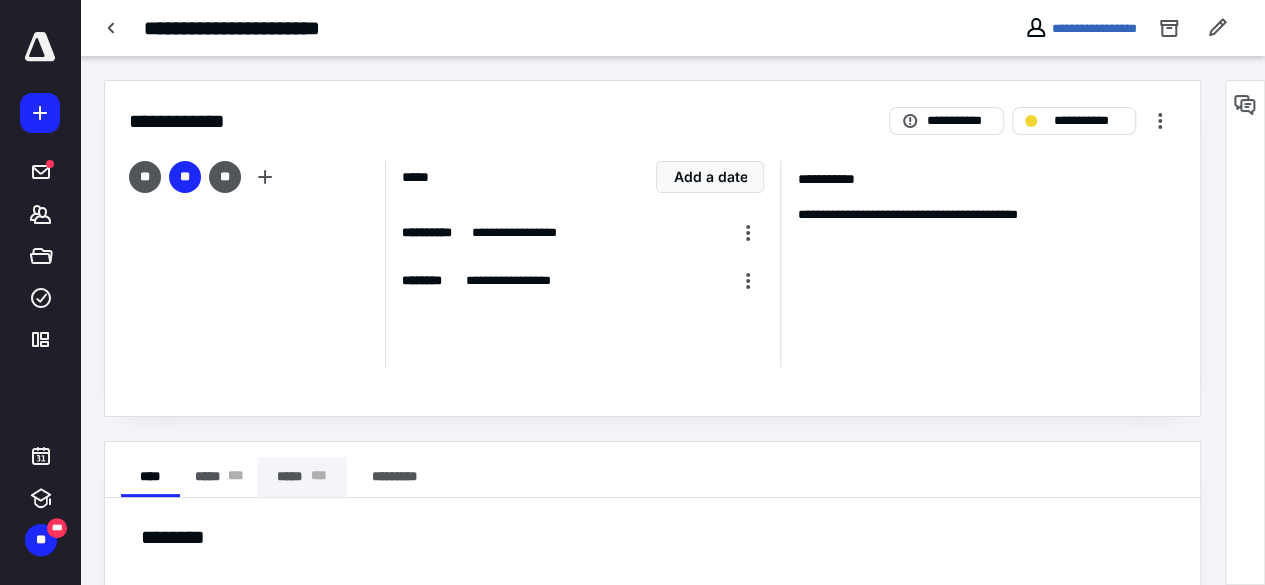 click on "***** * * *" at bounding box center (302, 477) 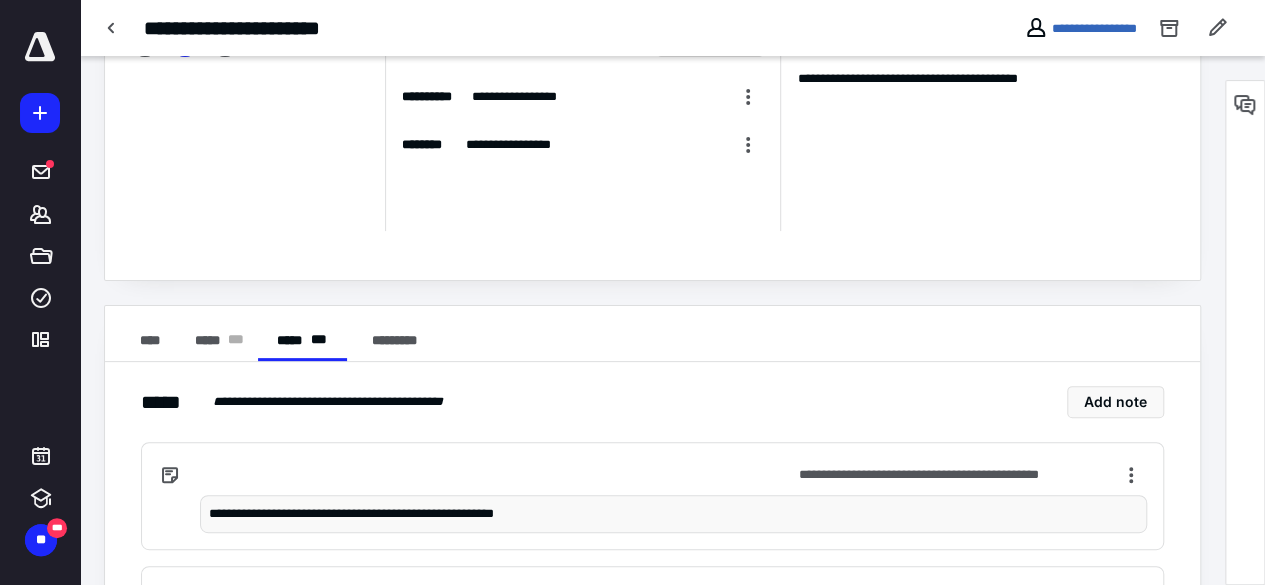 scroll, scrollTop: 0, scrollLeft: 0, axis: both 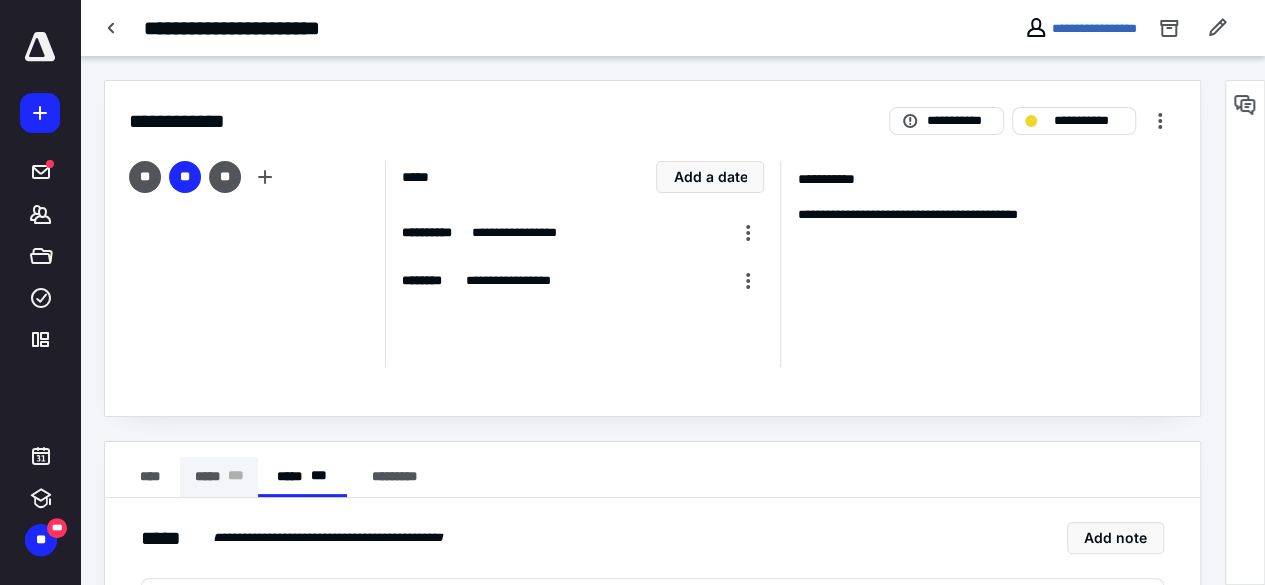 click on "***** * * *" at bounding box center (219, 477) 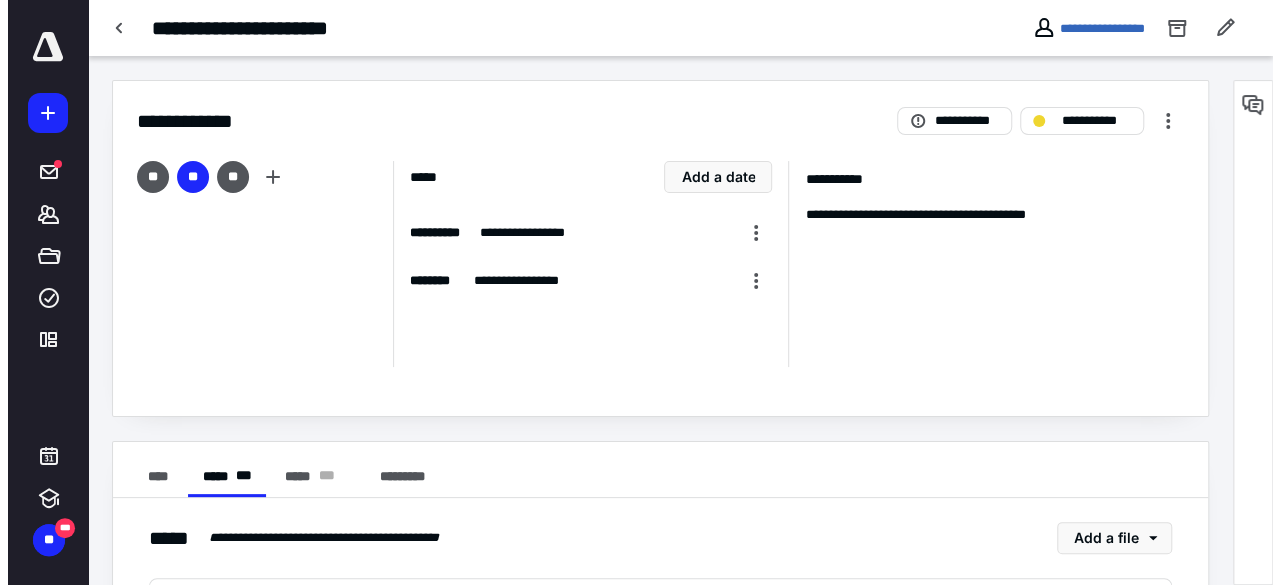 scroll, scrollTop: 106, scrollLeft: 0, axis: vertical 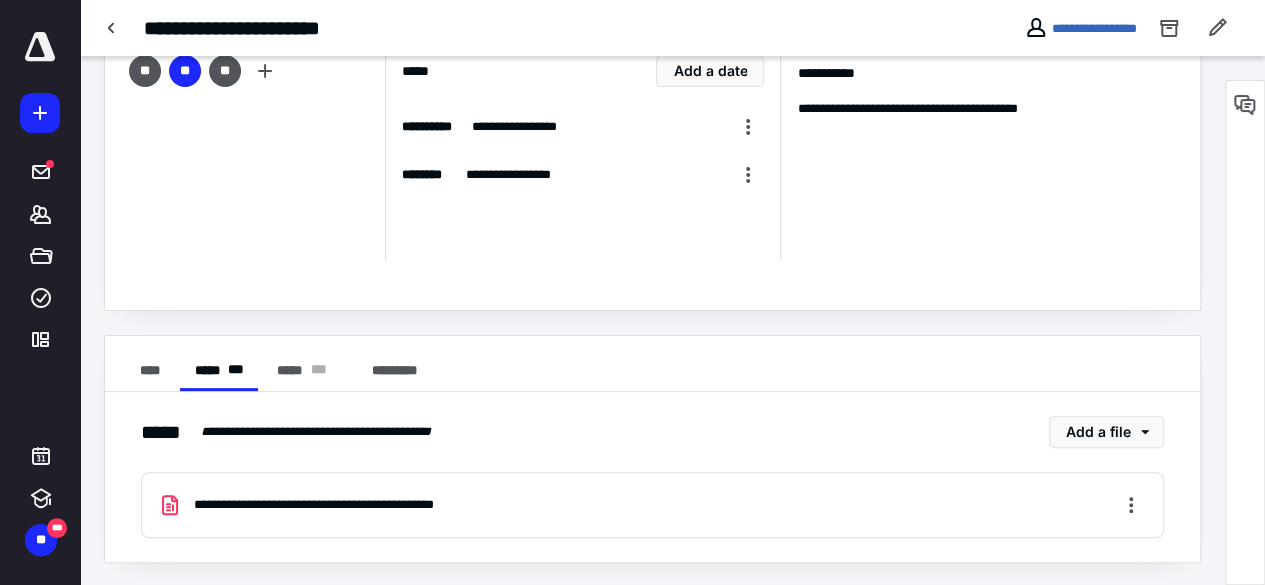 click on "**********" at bounding box center [353, 505] 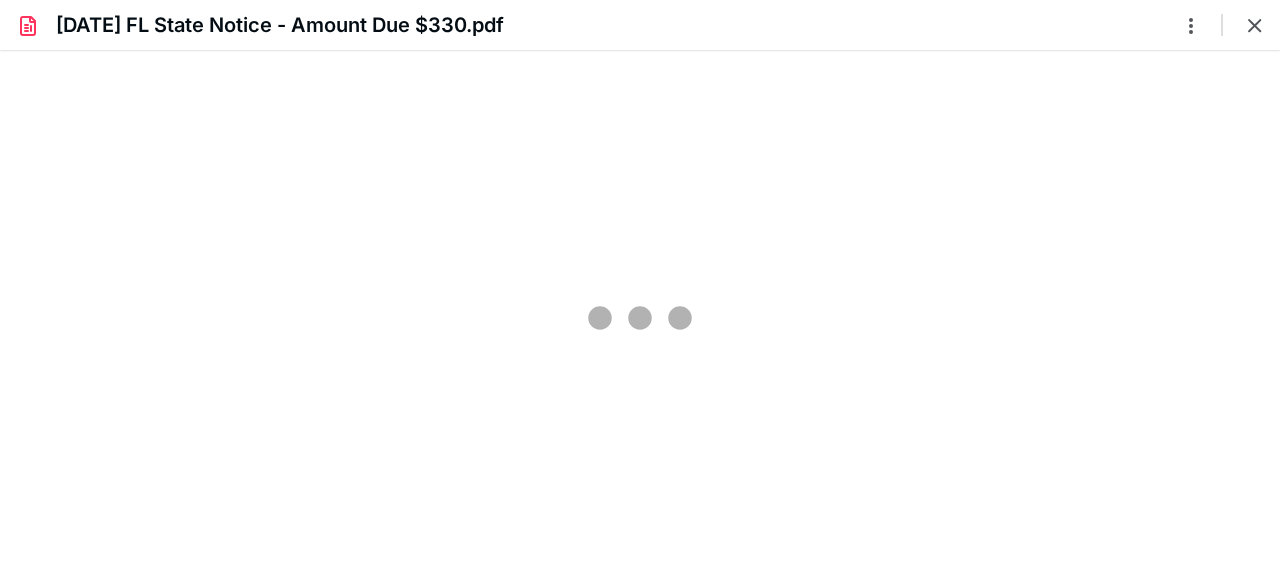 scroll, scrollTop: 0, scrollLeft: 0, axis: both 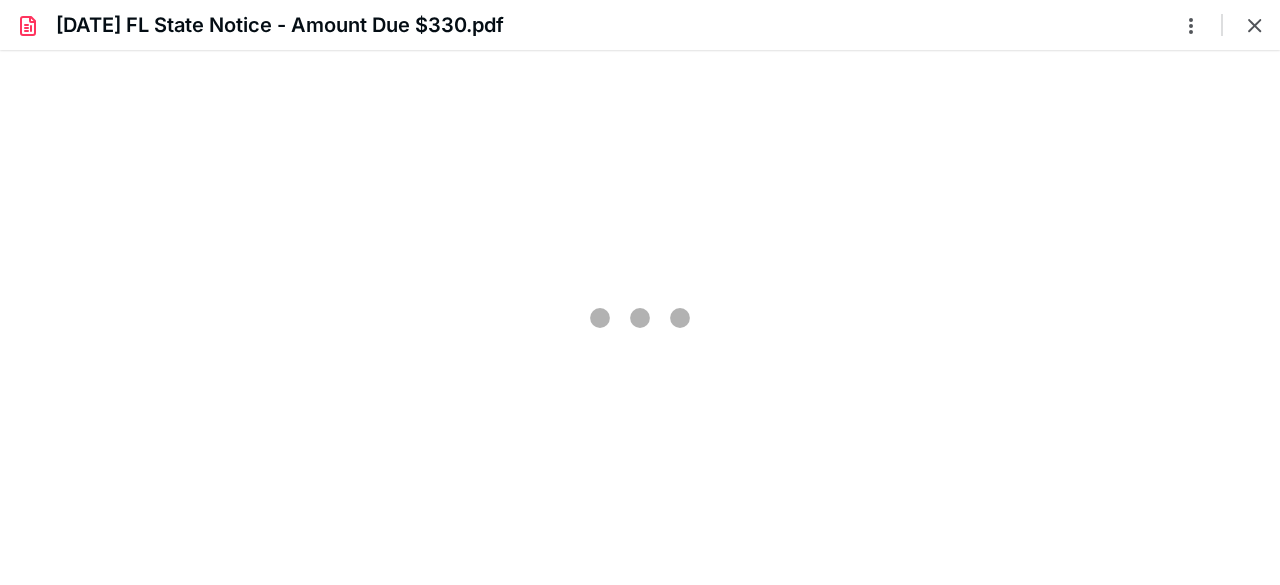 type on "58" 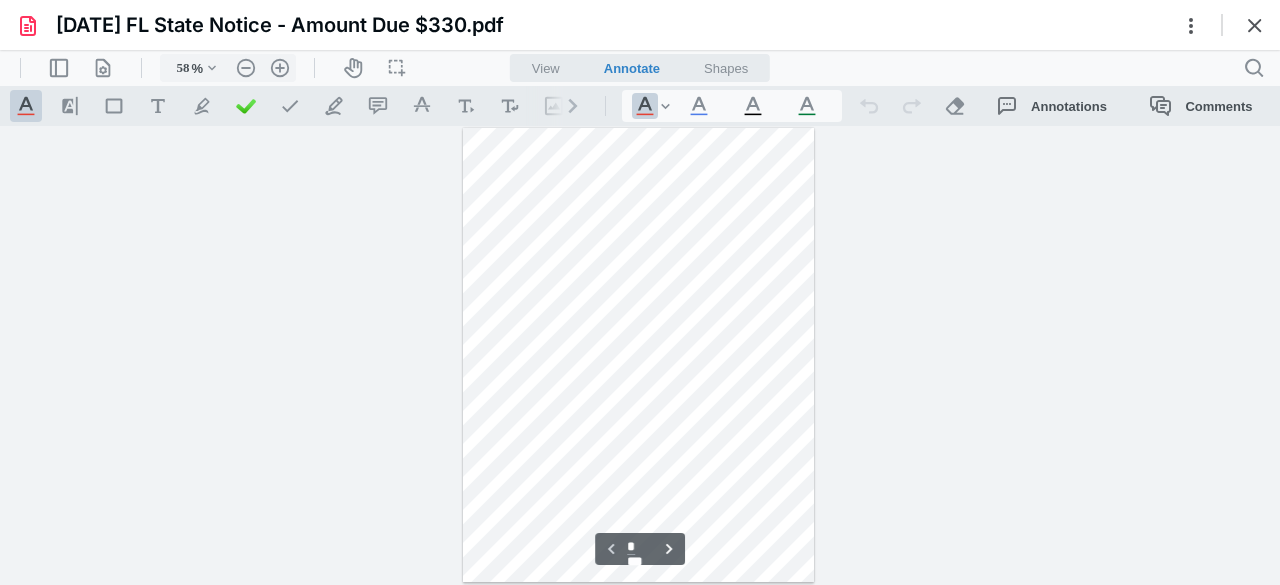scroll, scrollTop: 0, scrollLeft: 0, axis: both 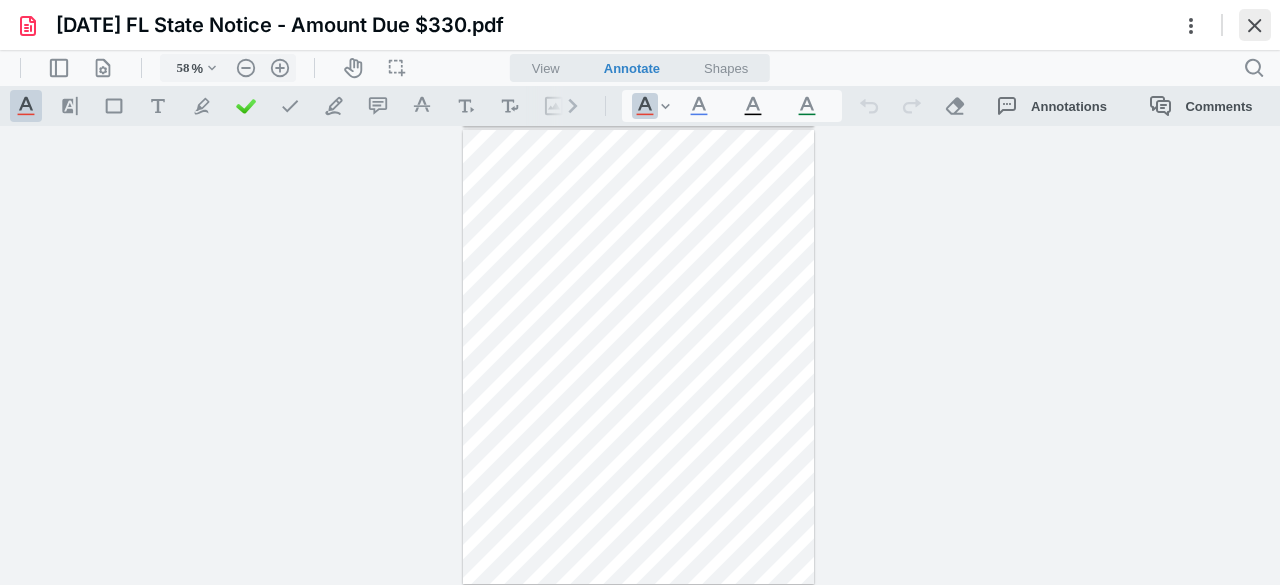 click at bounding box center [1255, 25] 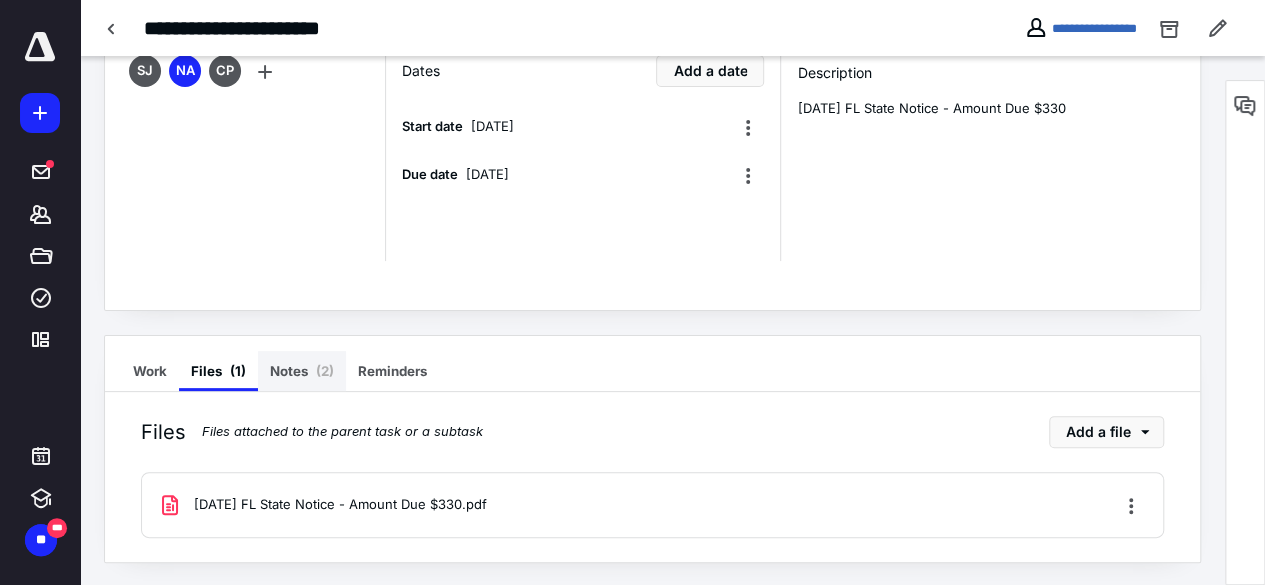 click on "Notes ( 2 )" at bounding box center [302, 371] 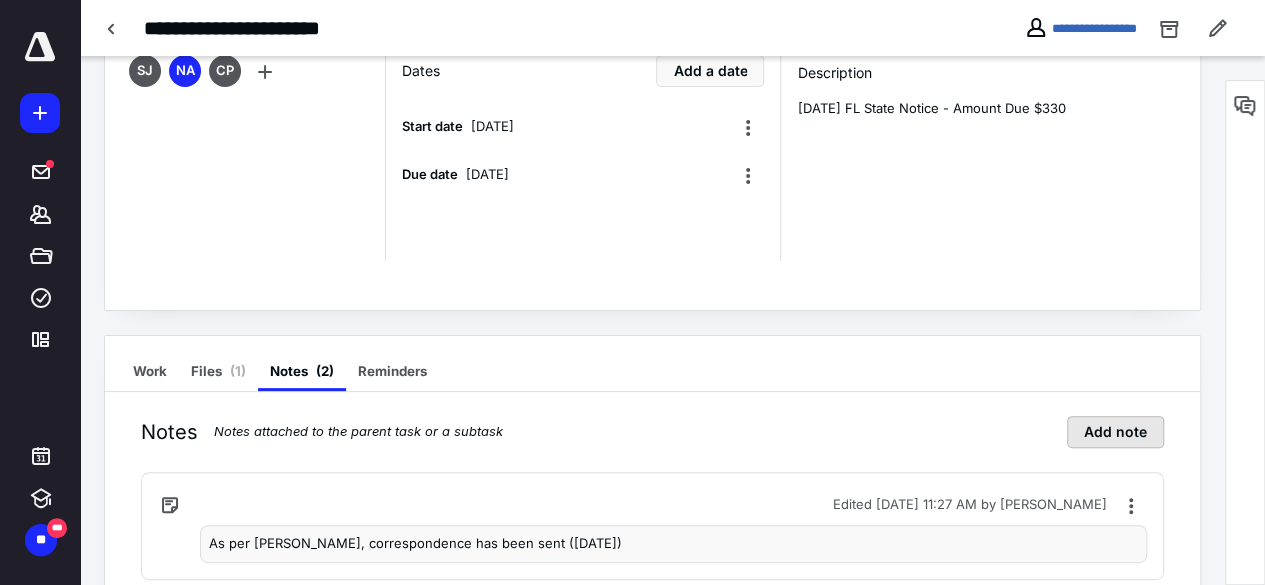 click on "Add note" at bounding box center [1115, 432] 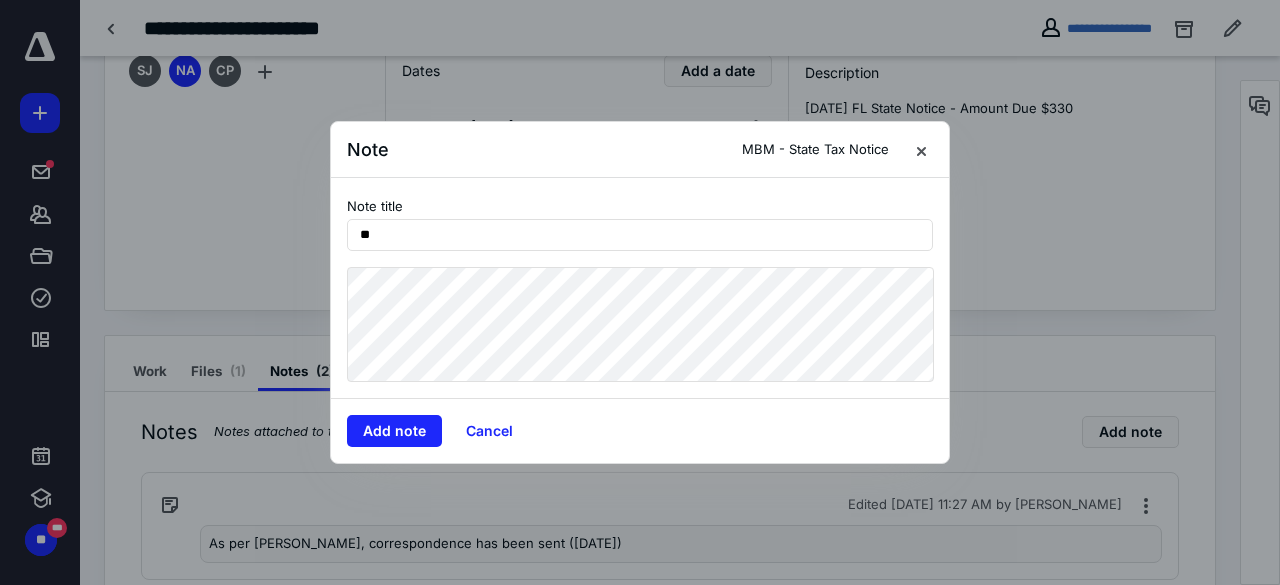 type on "*" 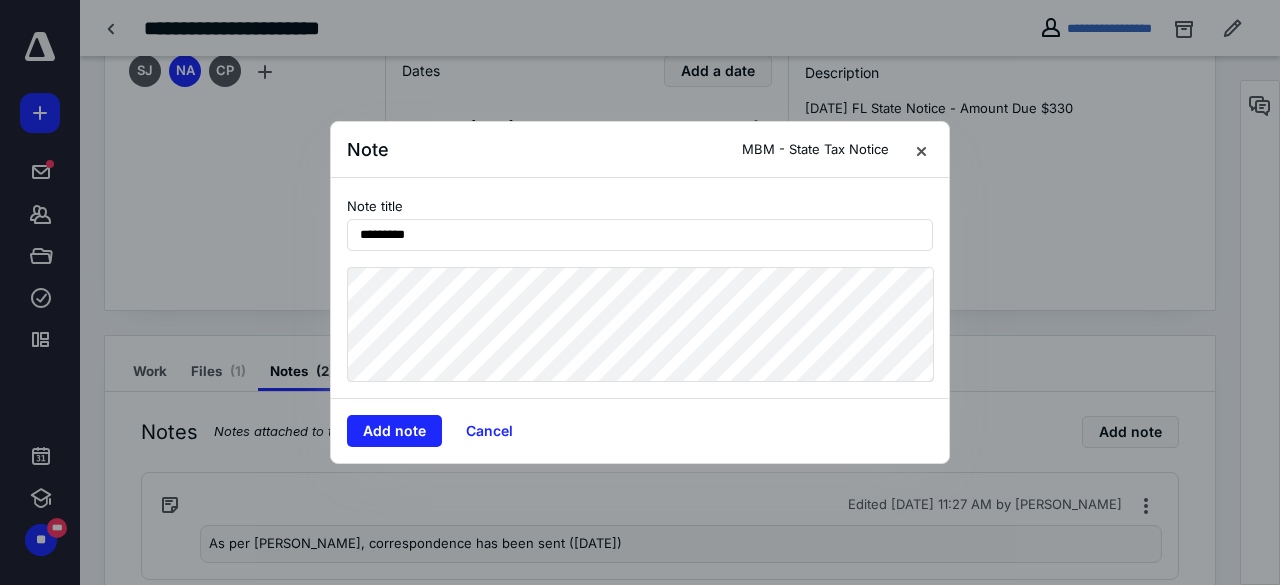 type on "*********" 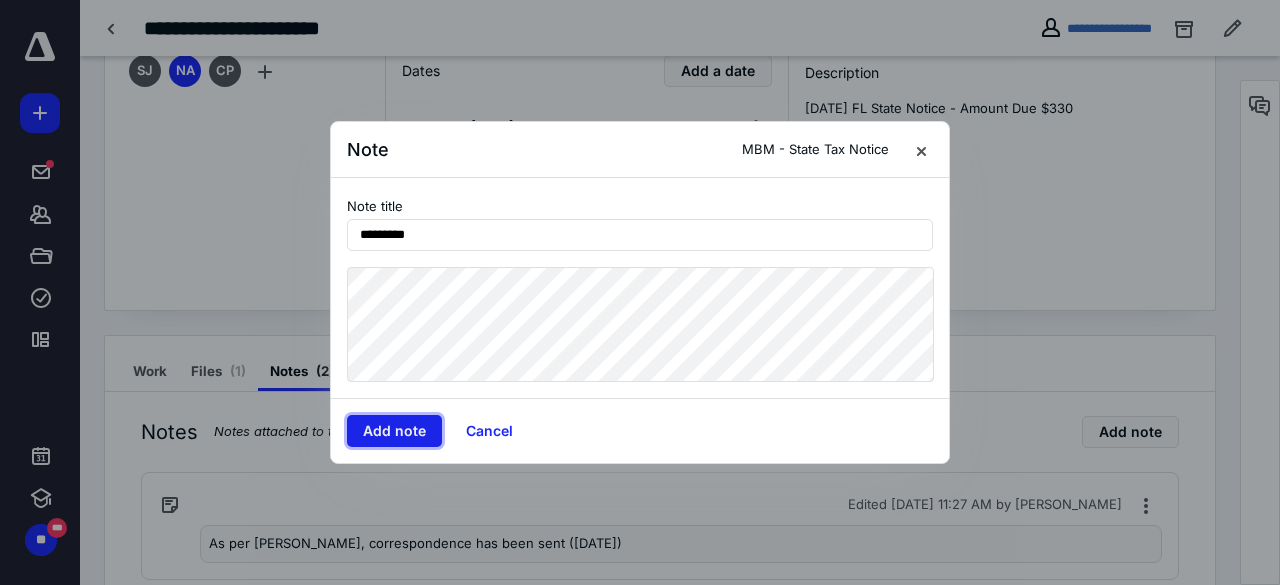 click on "Add note" at bounding box center [394, 431] 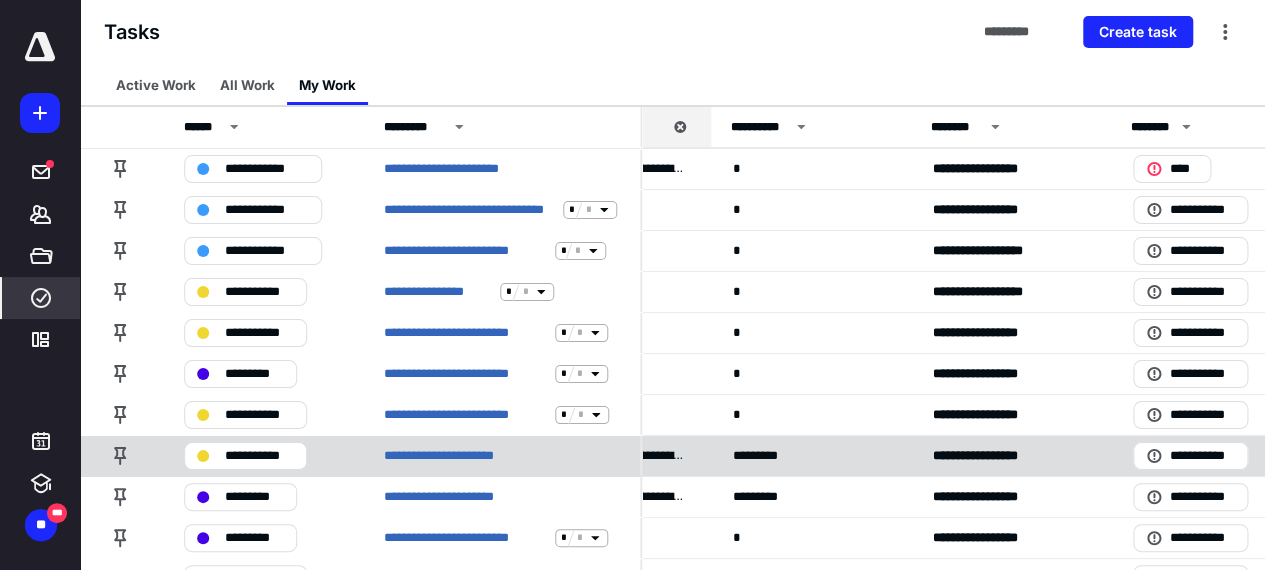 scroll, scrollTop: 0, scrollLeft: 0, axis: both 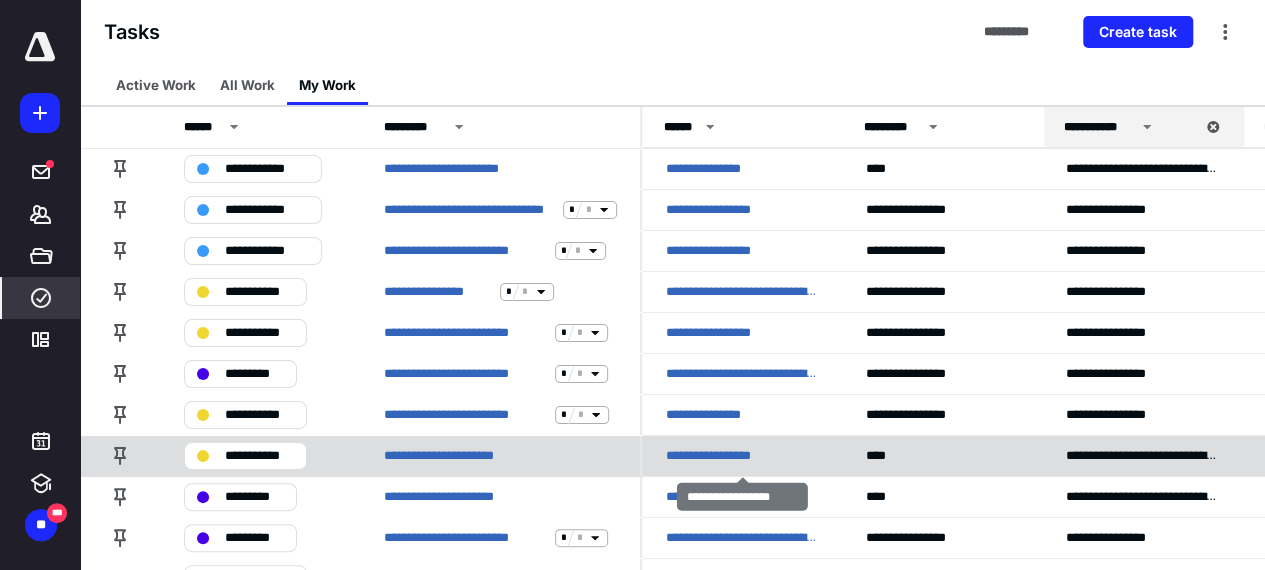 click on "**********" at bounding box center (742, 455) 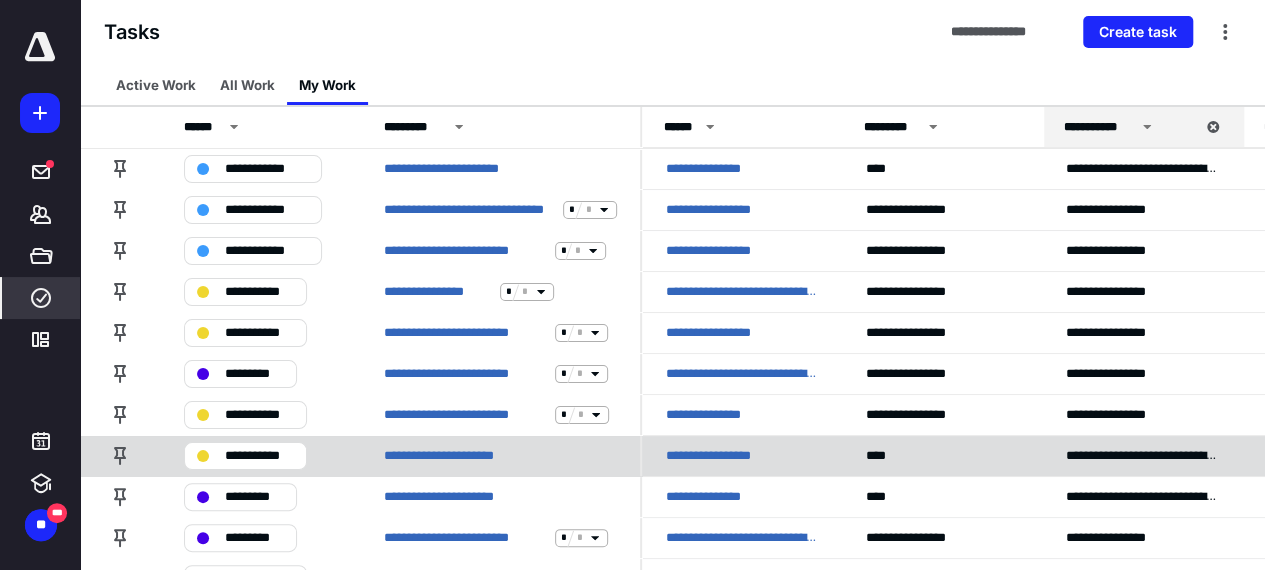 click on "**********" at bounding box center [725, 456] 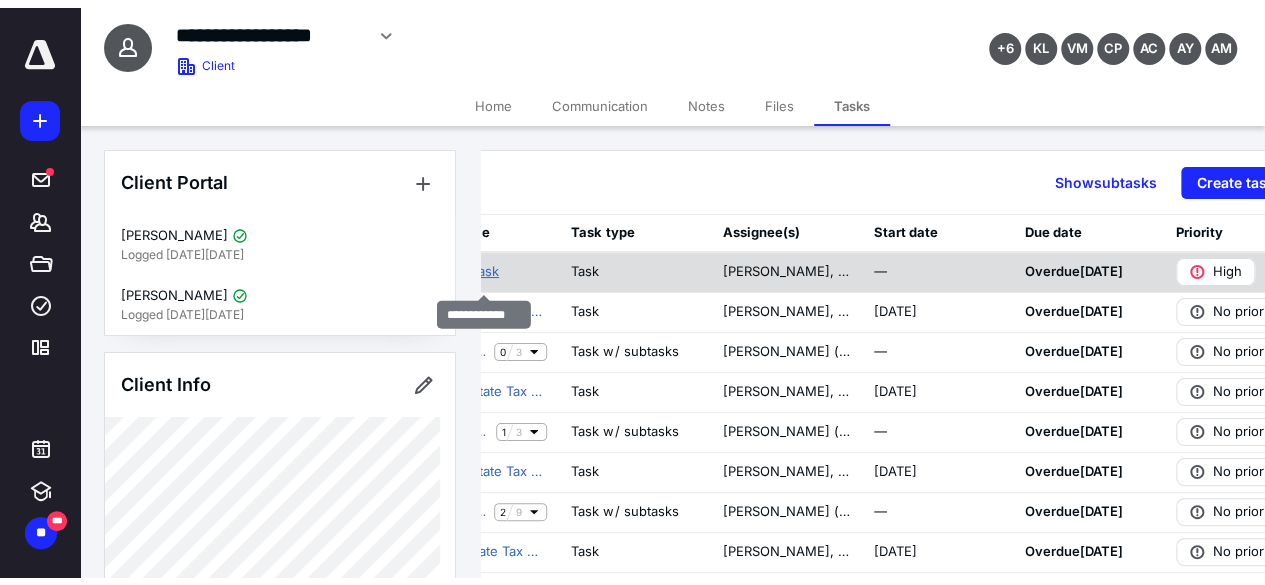 scroll, scrollTop: 0, scrollLeft: 0, axis: both 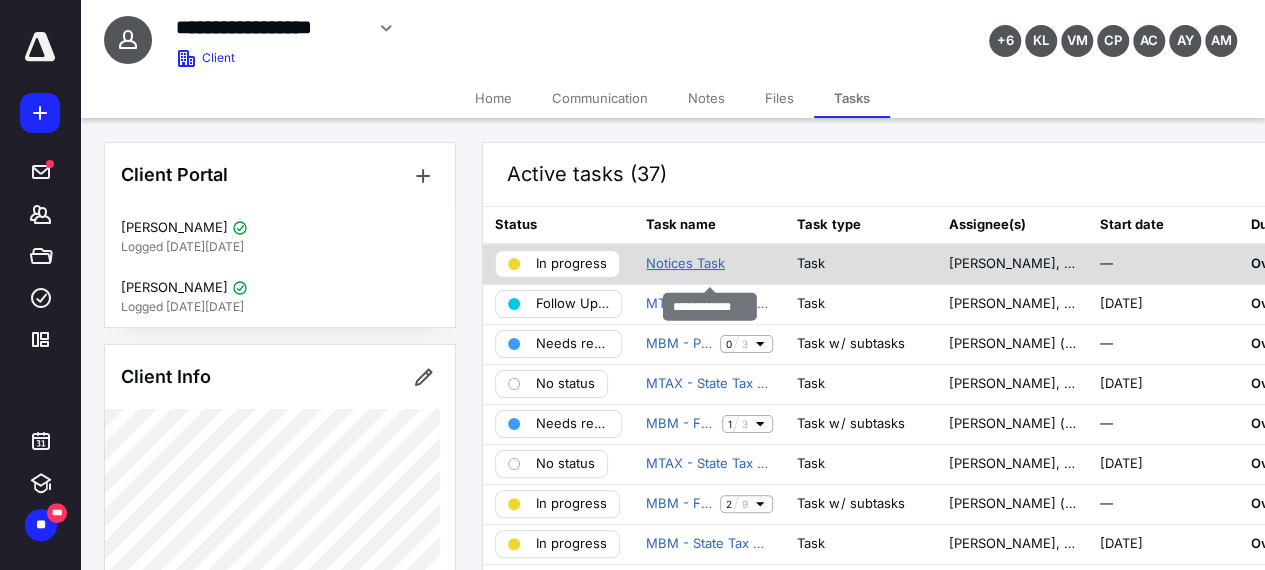 click on "Notices Task" at bounding box center (685, 264) 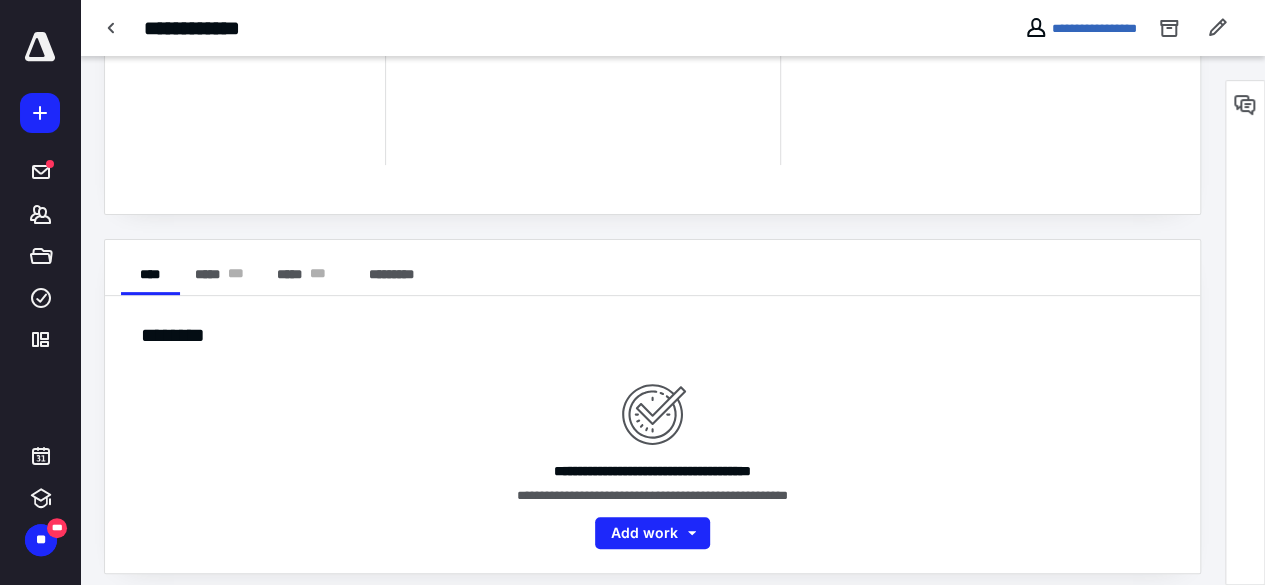 scroll, scrollTop: 213, scrollLeft: 0, axis: vertical 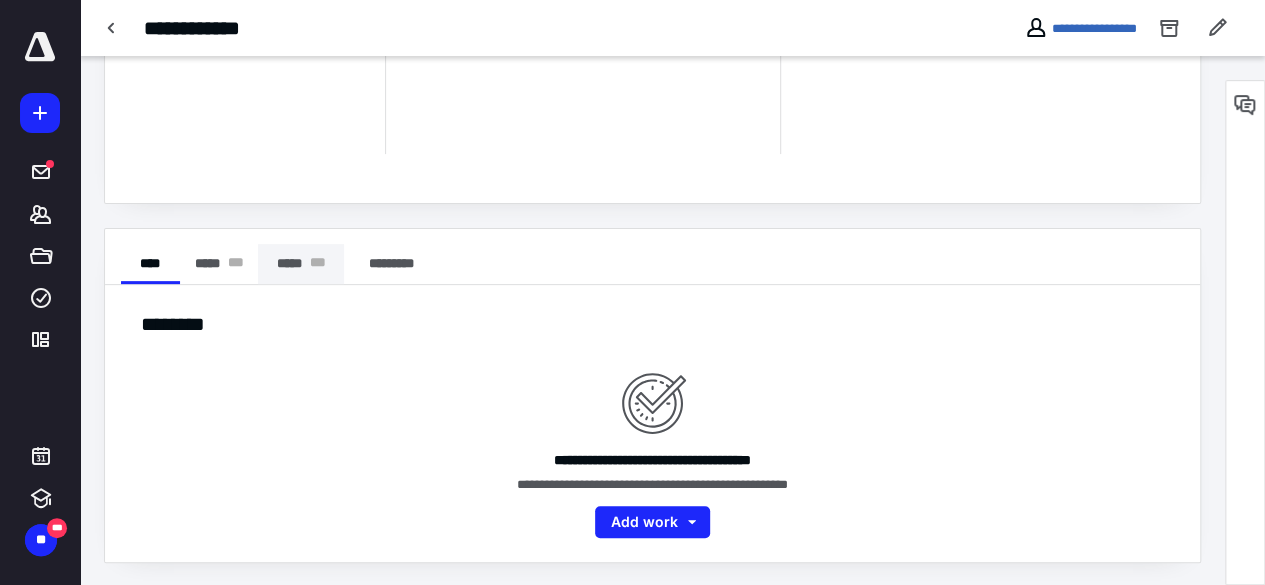 click on "***** * * *" at bounding box center [301, 264] 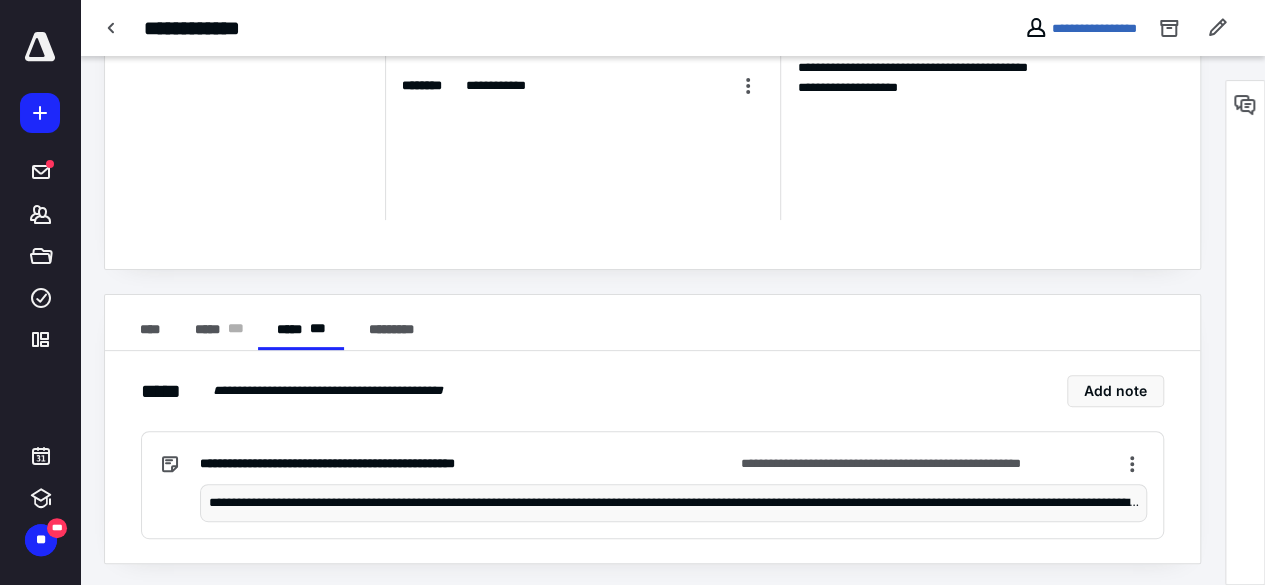 click on "**********" at bounding box center [674, 503] 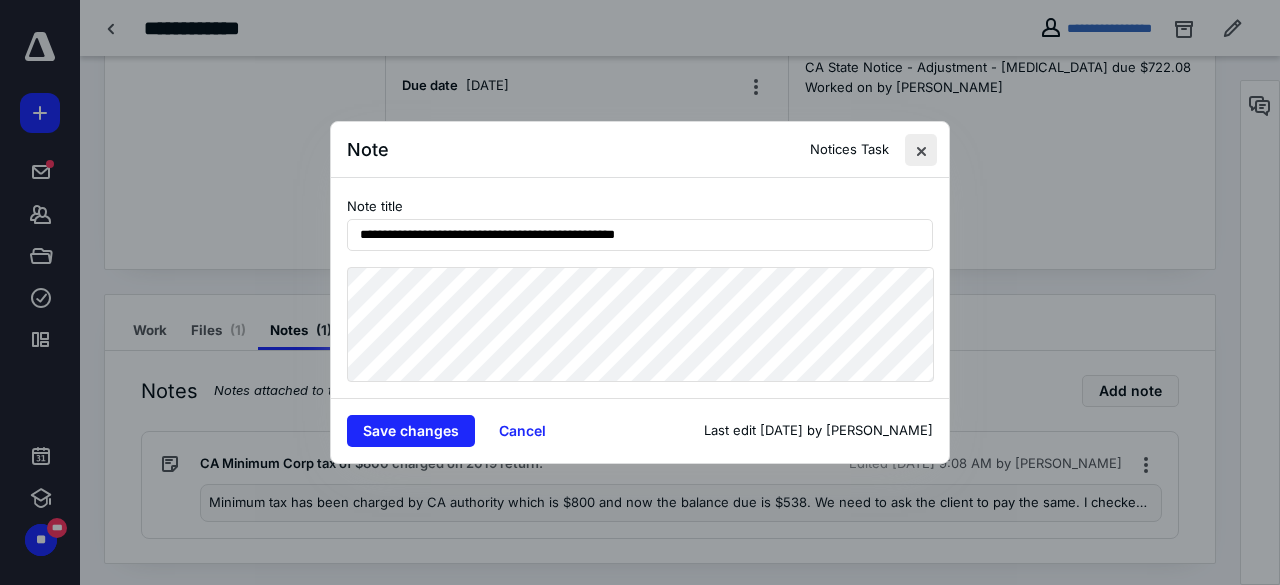 click at bounding box center (921, 150) 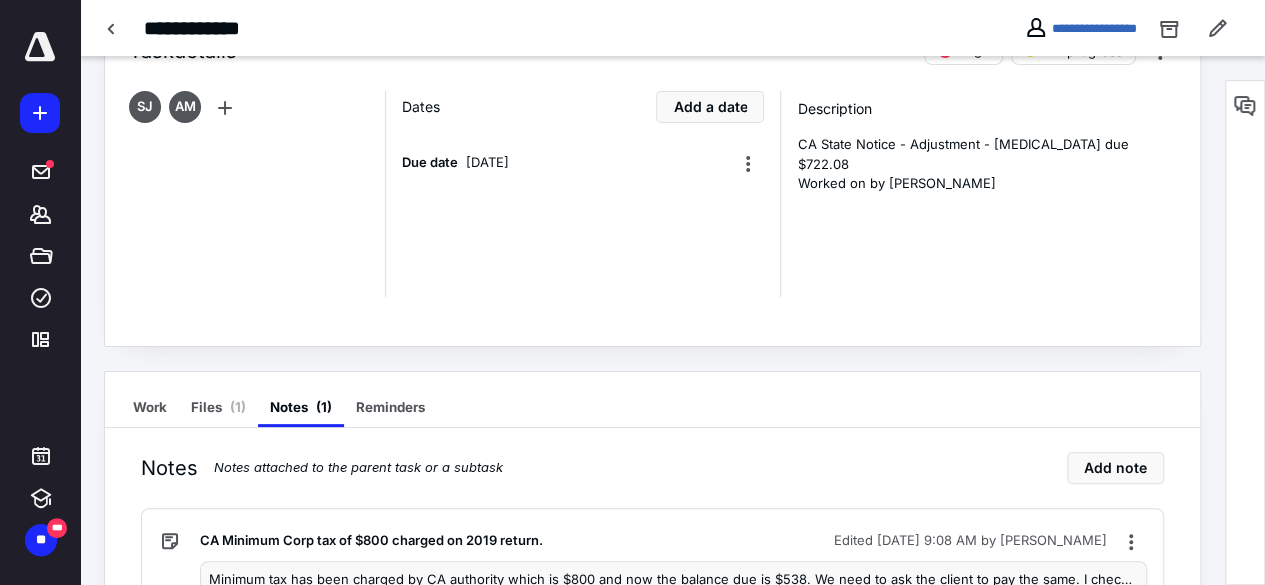 scroll, scrollTop: 147, scrollLeft: 0, axis: vertical 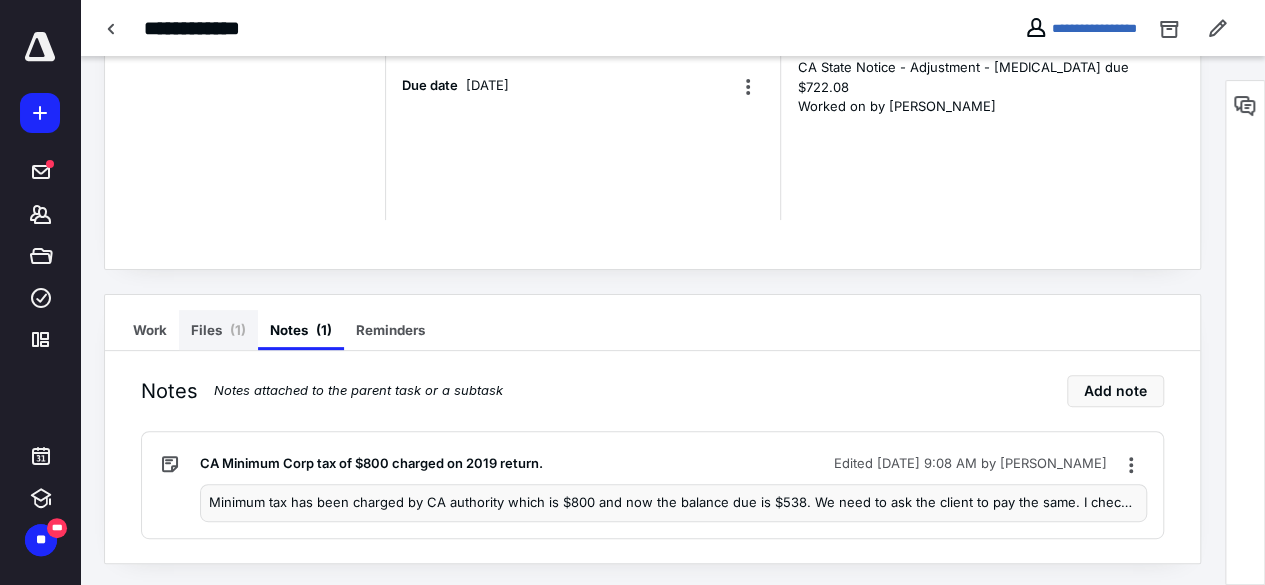 click on "Files ( 1 )" at bounding box center (218, 330) 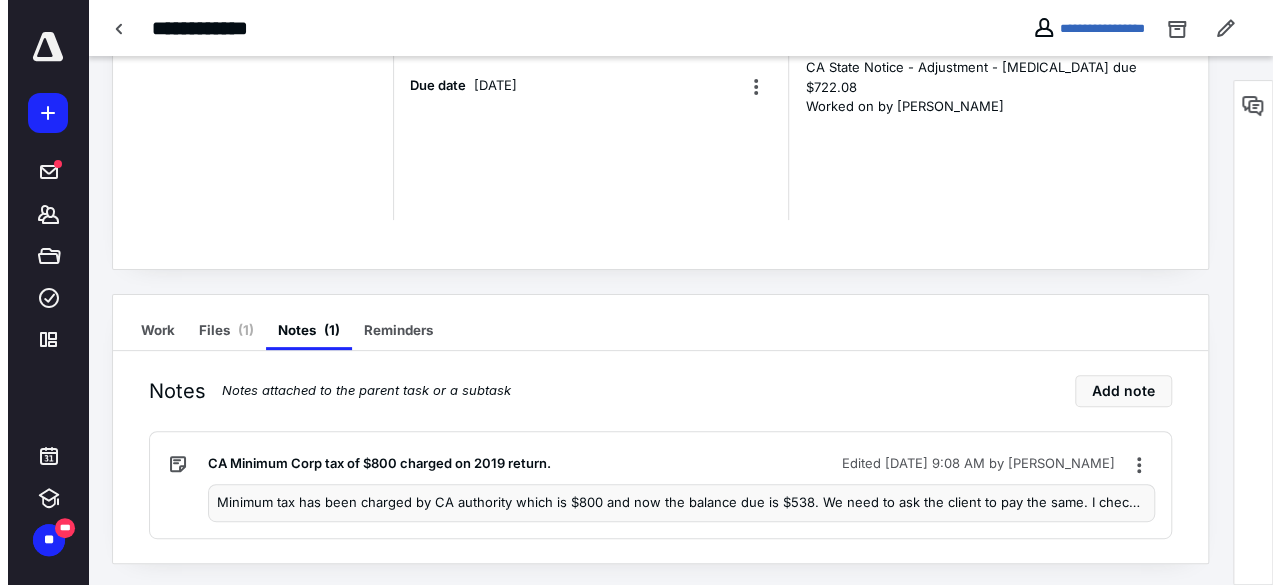 scroll, scrollTop: 106, scrollLeft: 0, axis: vertical 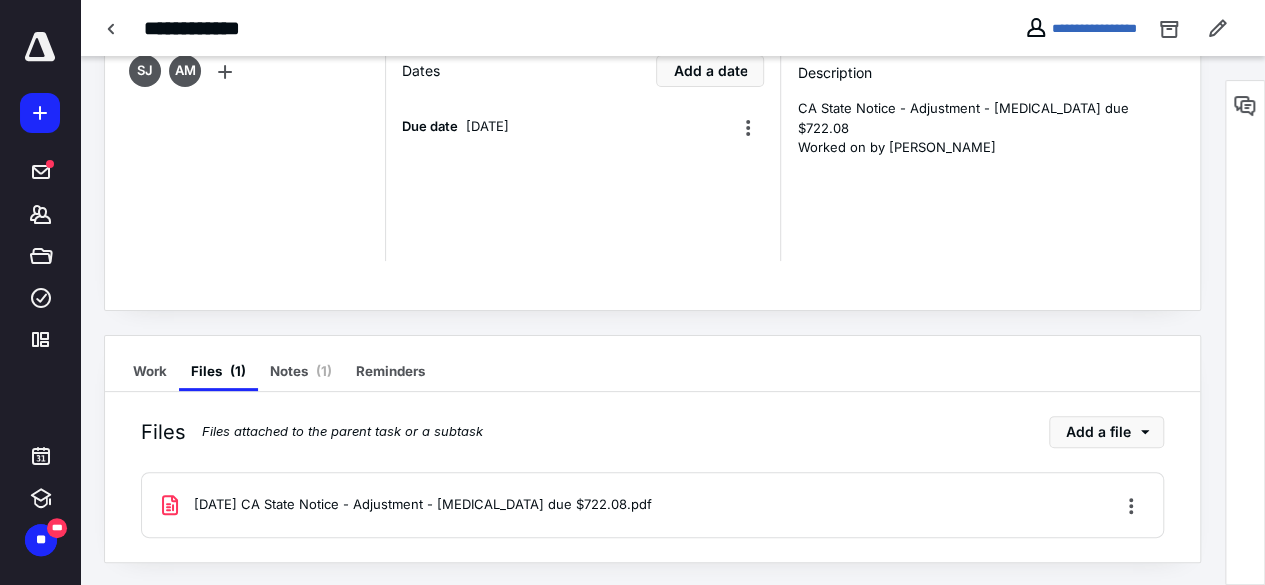 click on "2021-05-06 CA State Notice - Adjustment - Bal due $722.08.pdf" at bounding box center (423, 505) 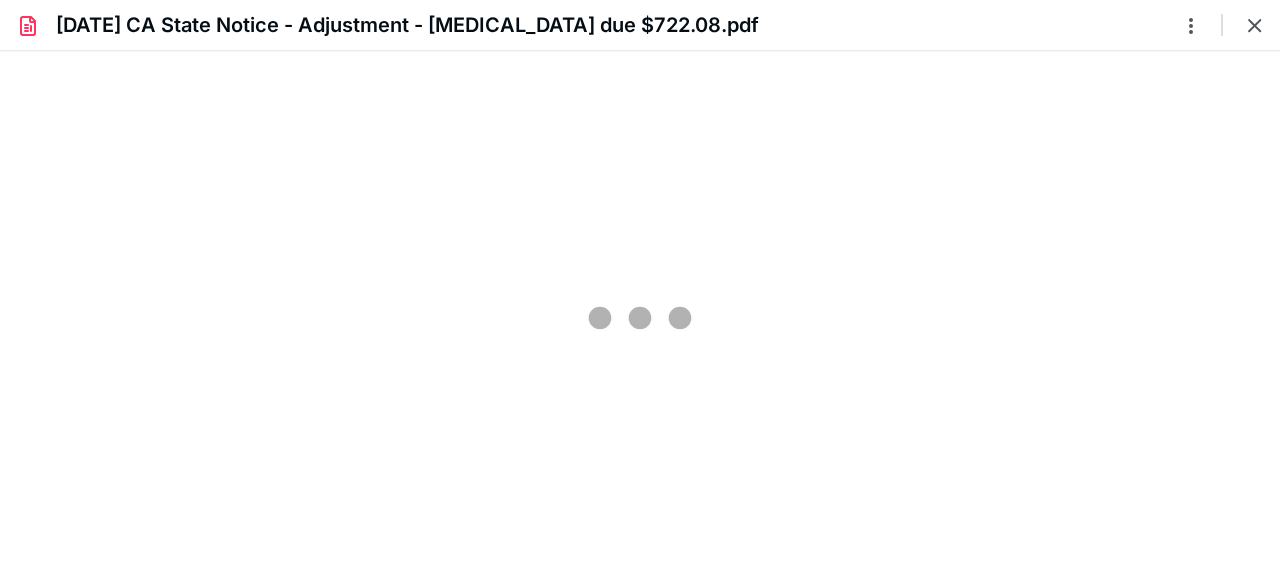 scroll, scrollTop: 0, scrollLeft: 0, axis: both 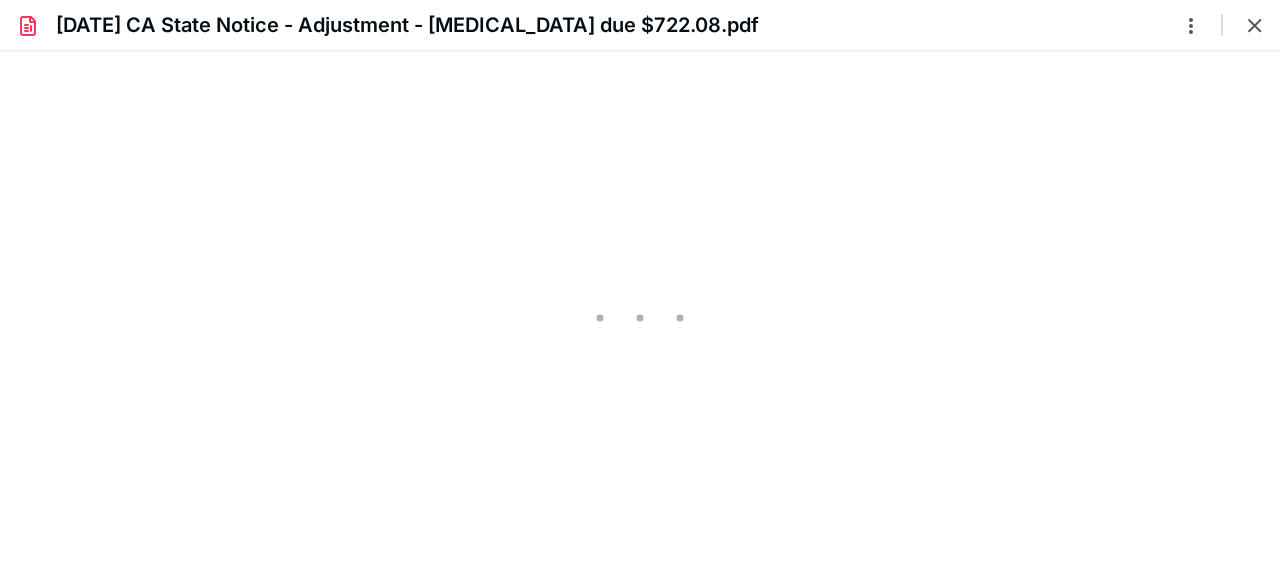 type on "58" 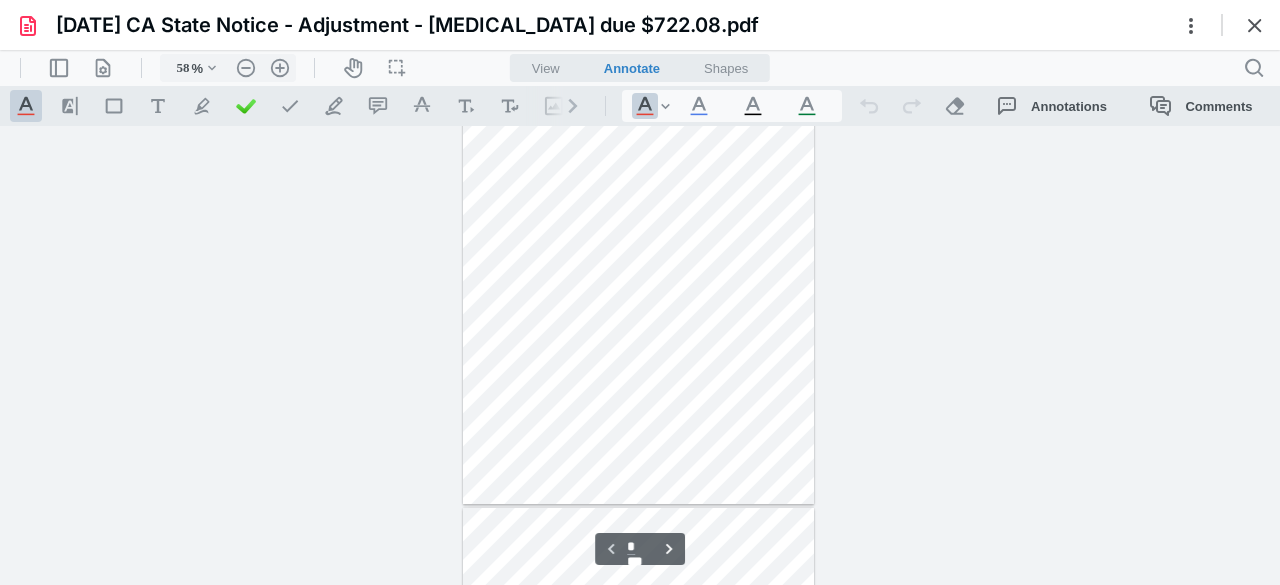 scroll, scrollTop: 0, scrollLeft: 0, axis: both 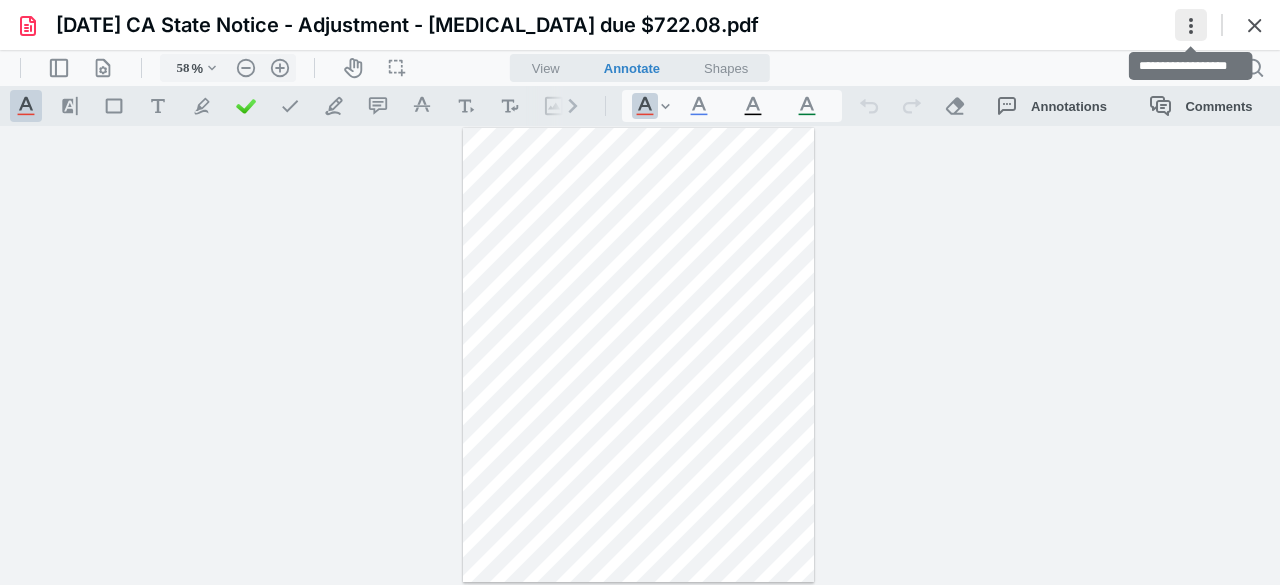 click at bounding box center [1191, 25] 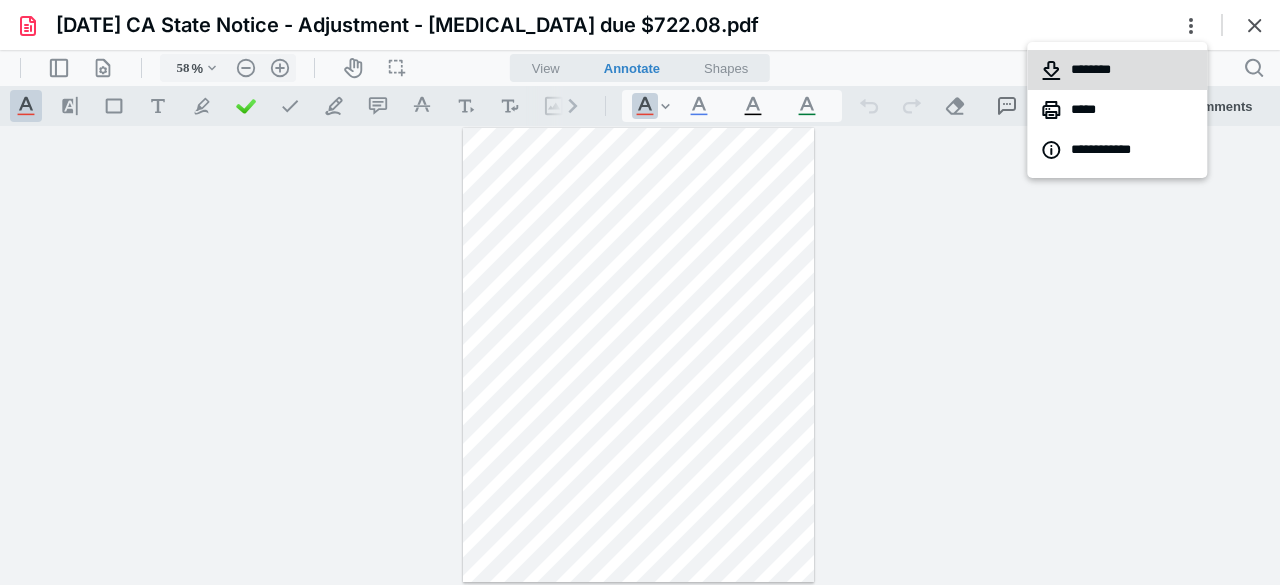 click on "********" at bounding box center (1117, 70) 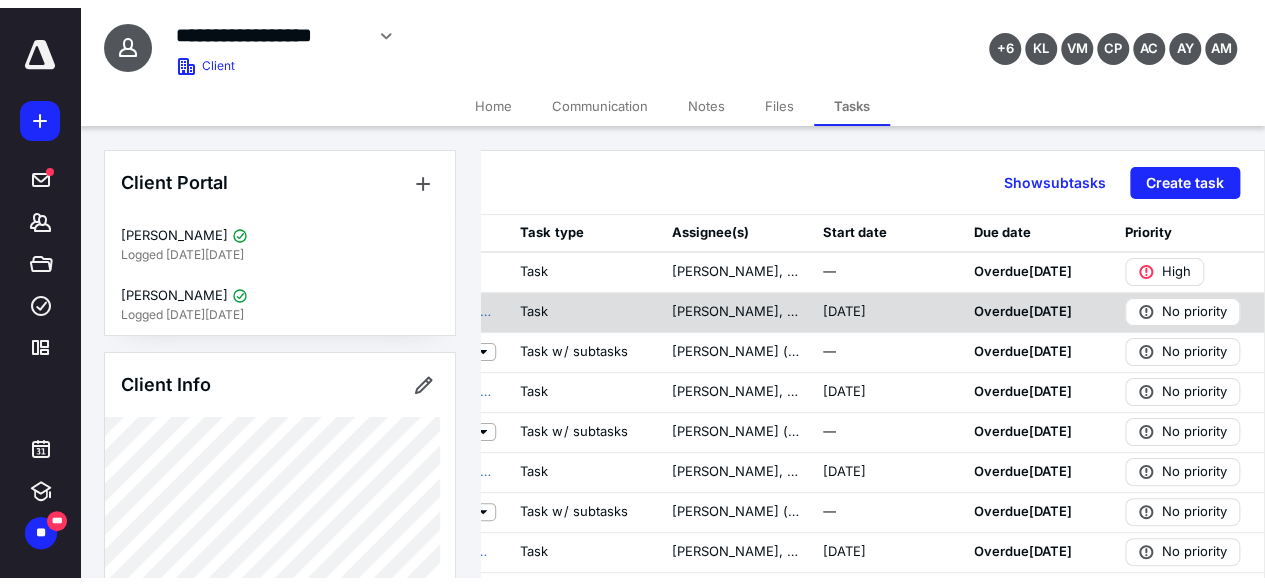 scroll, scrollTop: 0, scrollLeft: 0, axis: both 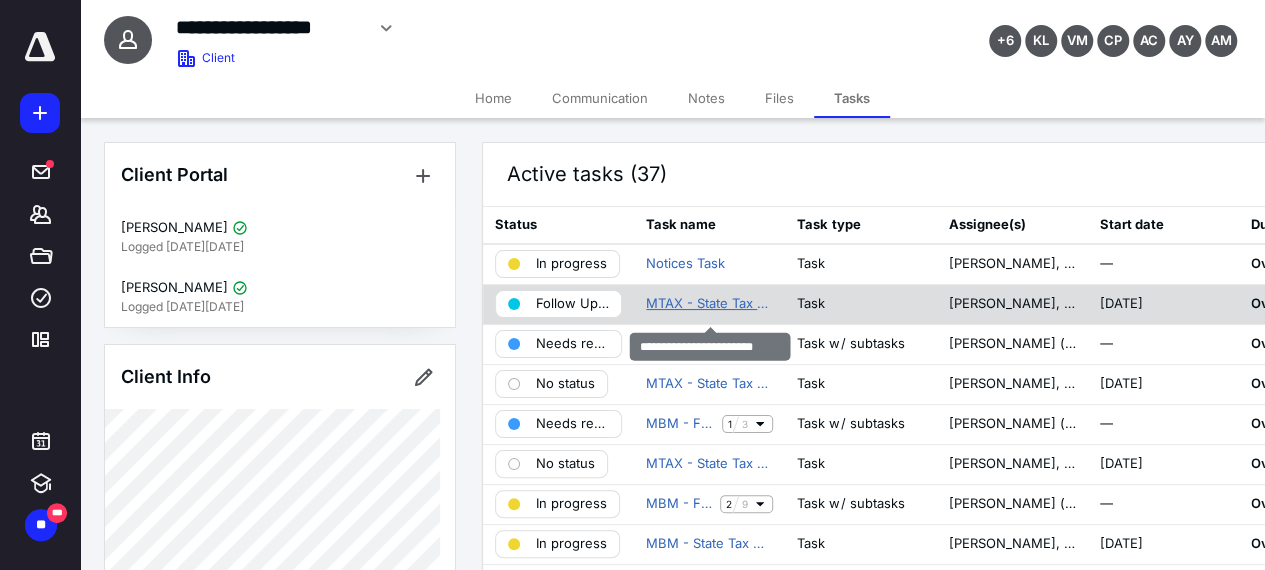 click on "MTAX - State Tax Notice" at bounding box center (709, 304) 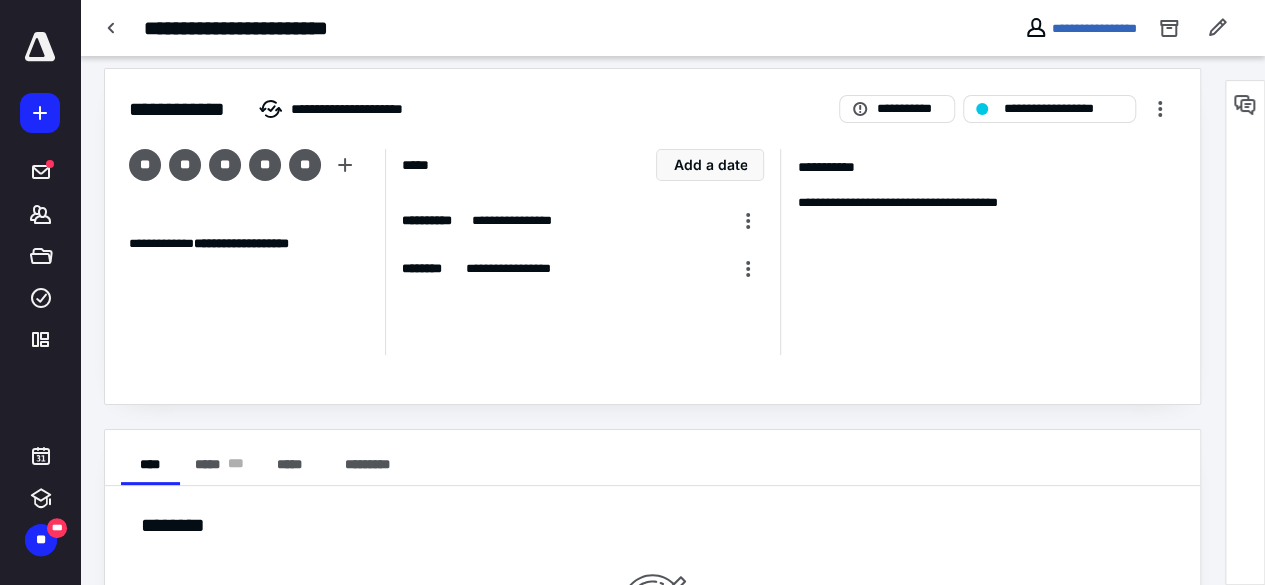 scroll, scrollTop: 0, scrollLeft: 0, axis: both 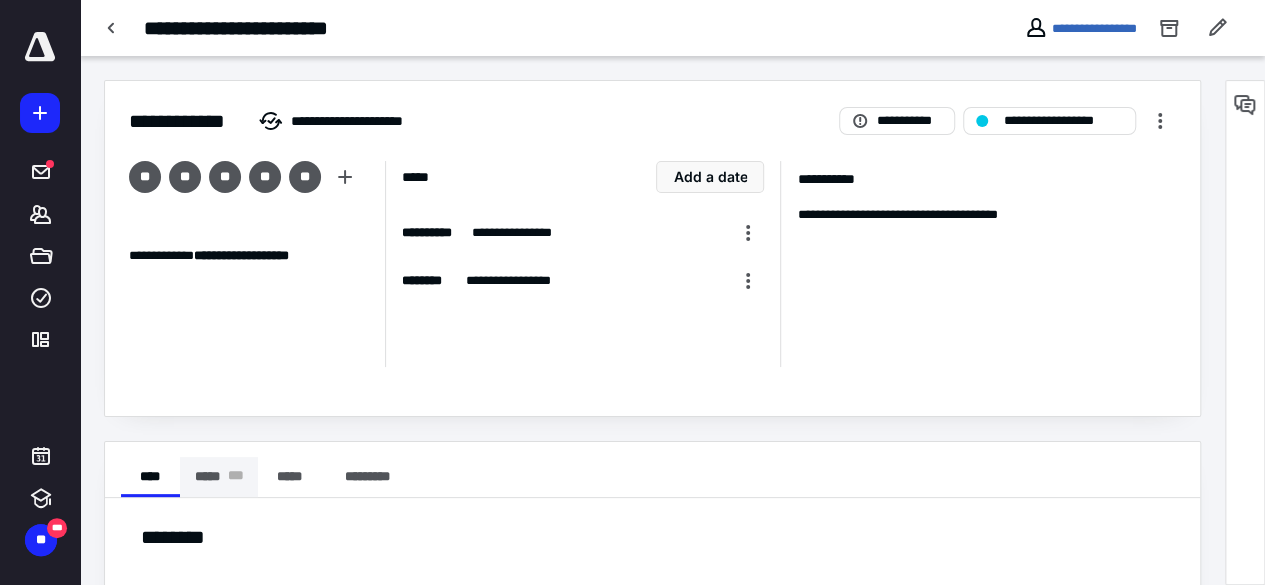 click on "***** * * *" at bounding box center (219, 477) 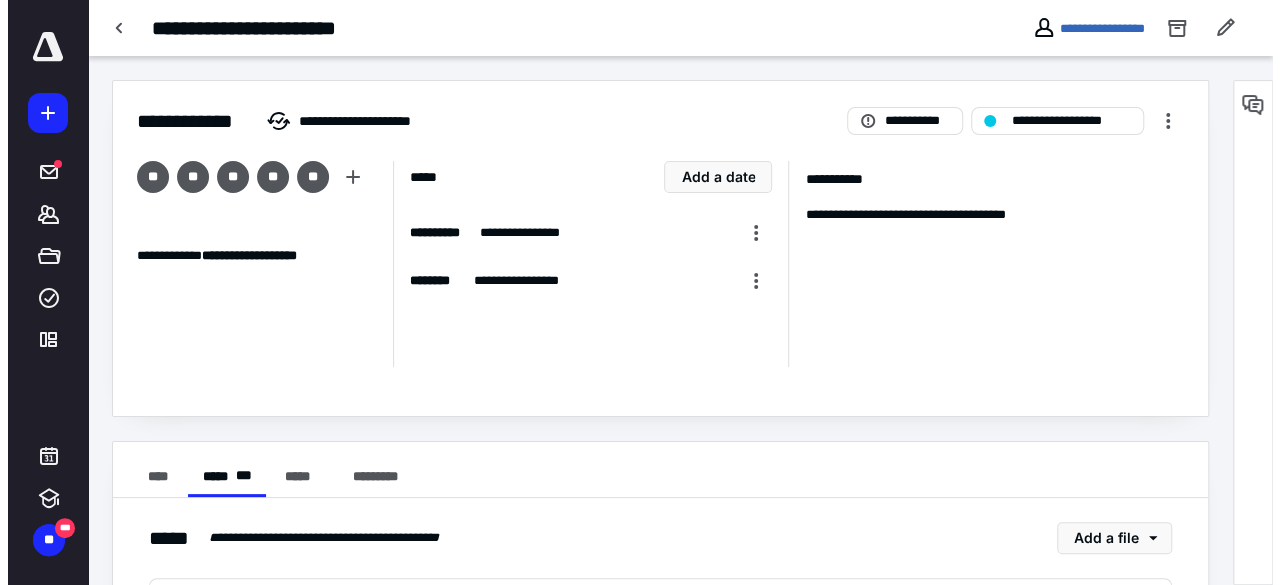 scroll, scrollTop: 106, scrollLeft: 0, axis: vertical 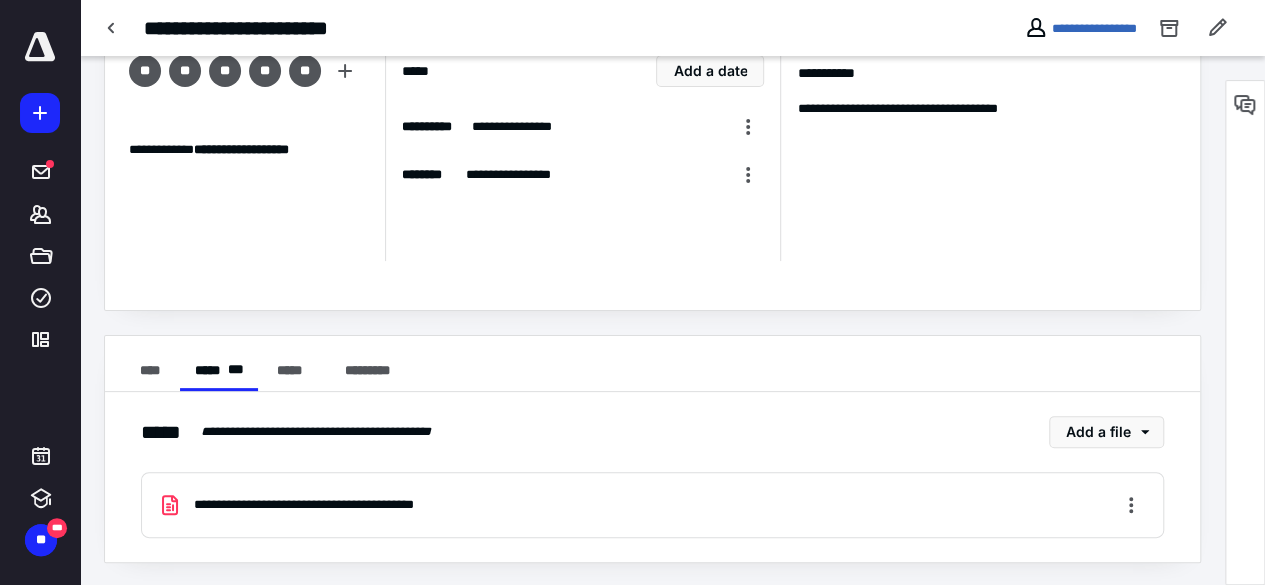 click on "**********" at bounding box center (338, 505) 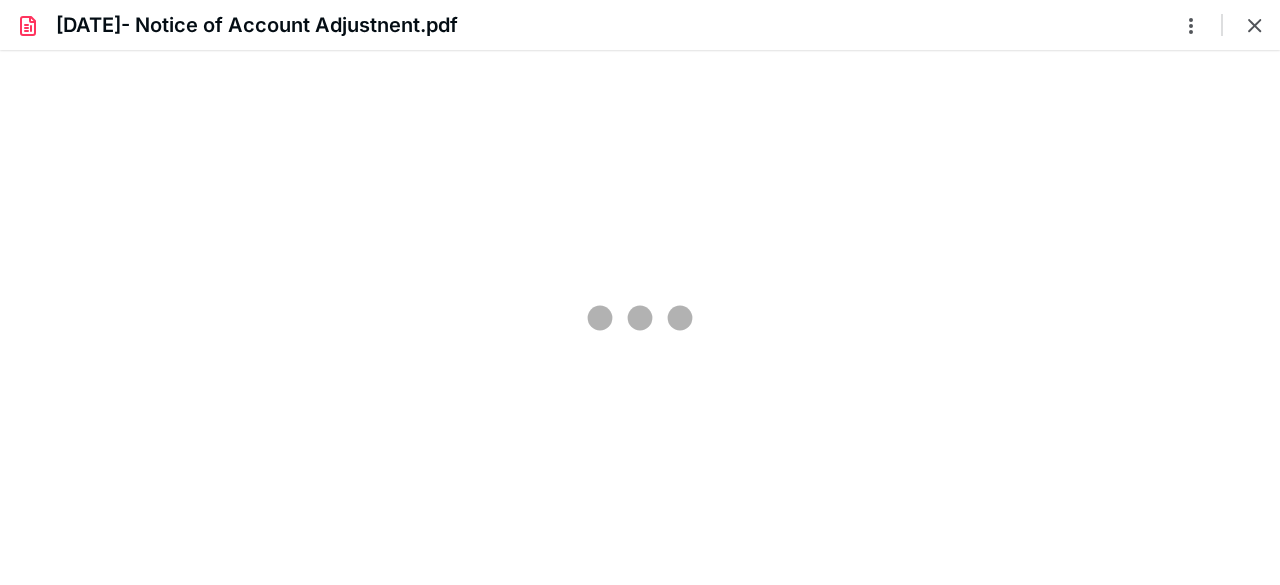 scroll, scrollTop: 0, scrollLeft: 0, axis: both 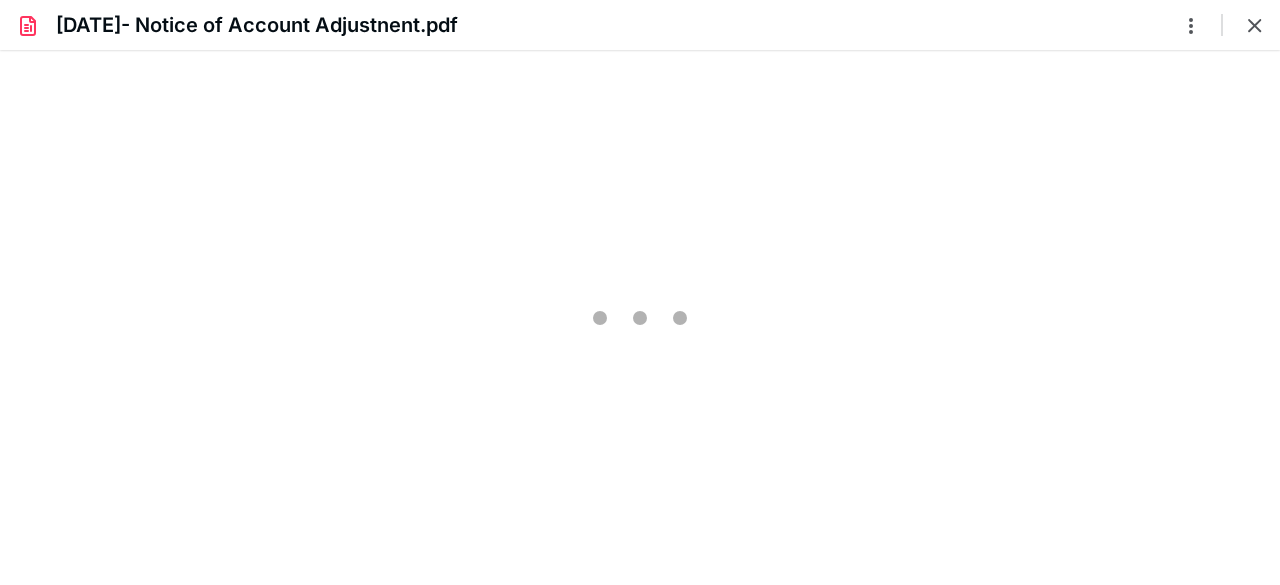 type on "58" 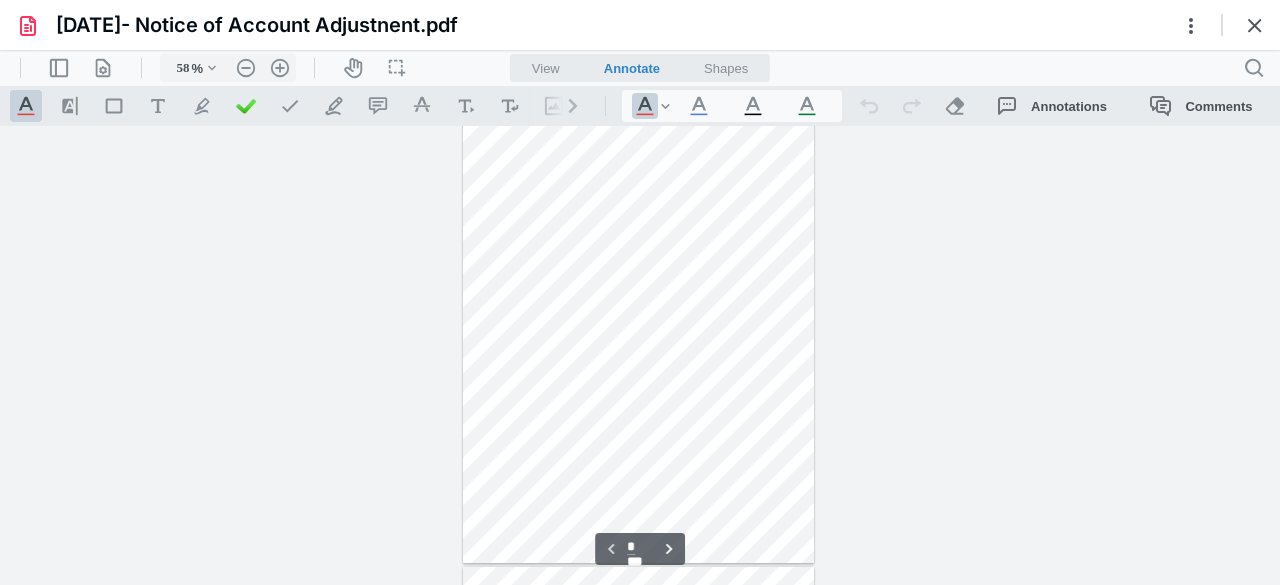 scroll, scrollTop: 0, scrollLeft: 0, axis: both 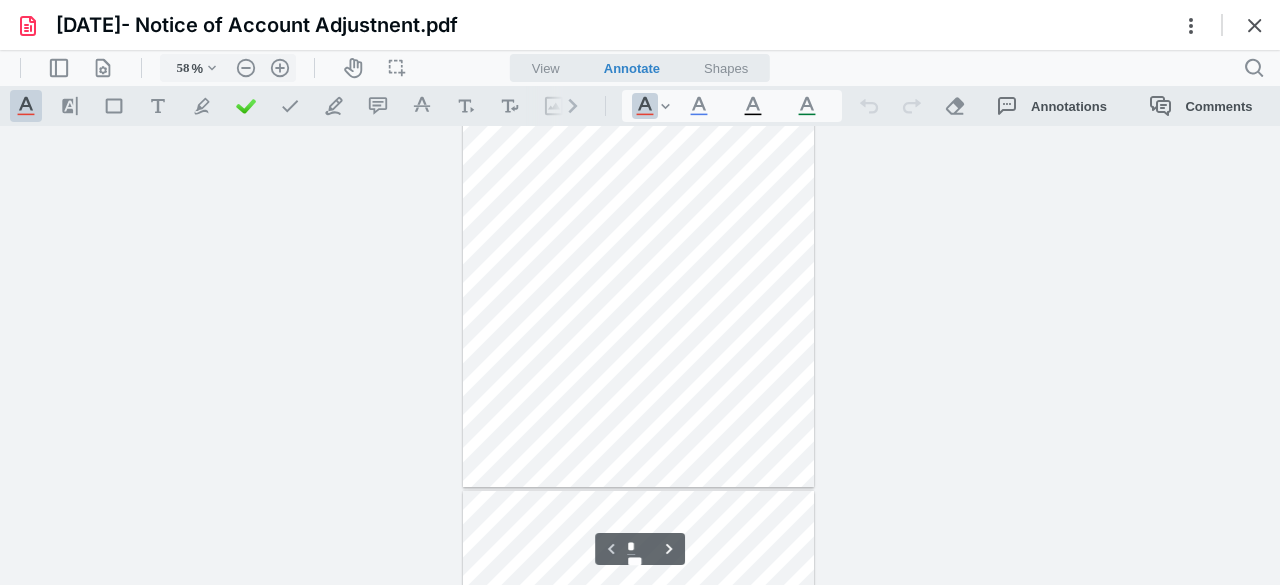 type on "*" 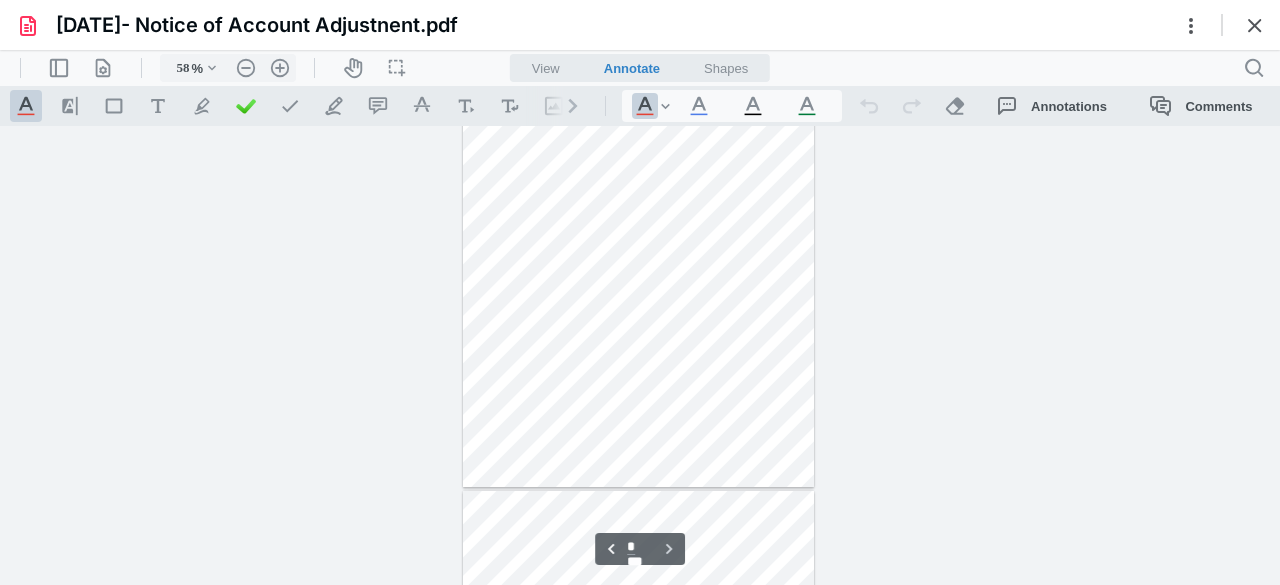 scroll, scrollTop: 456, scrollLeft: 0, axis: vertical 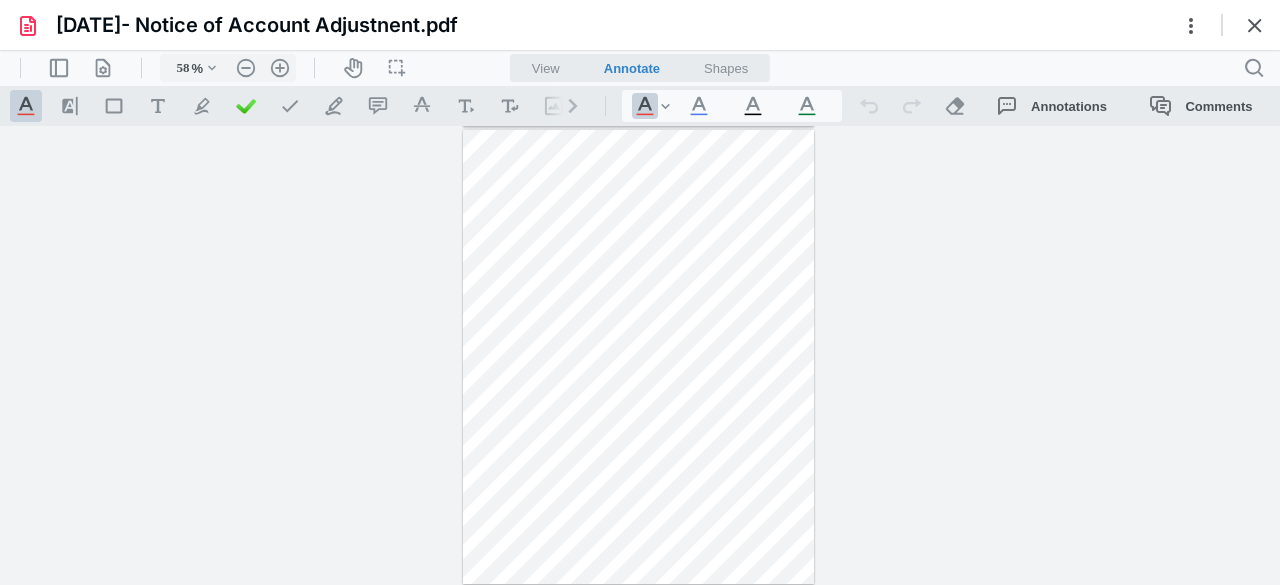 drag, startPoint x: 1245, startPoint y: 23, endPoint x: 1235, endPoint y: 32, distance: 13.453624 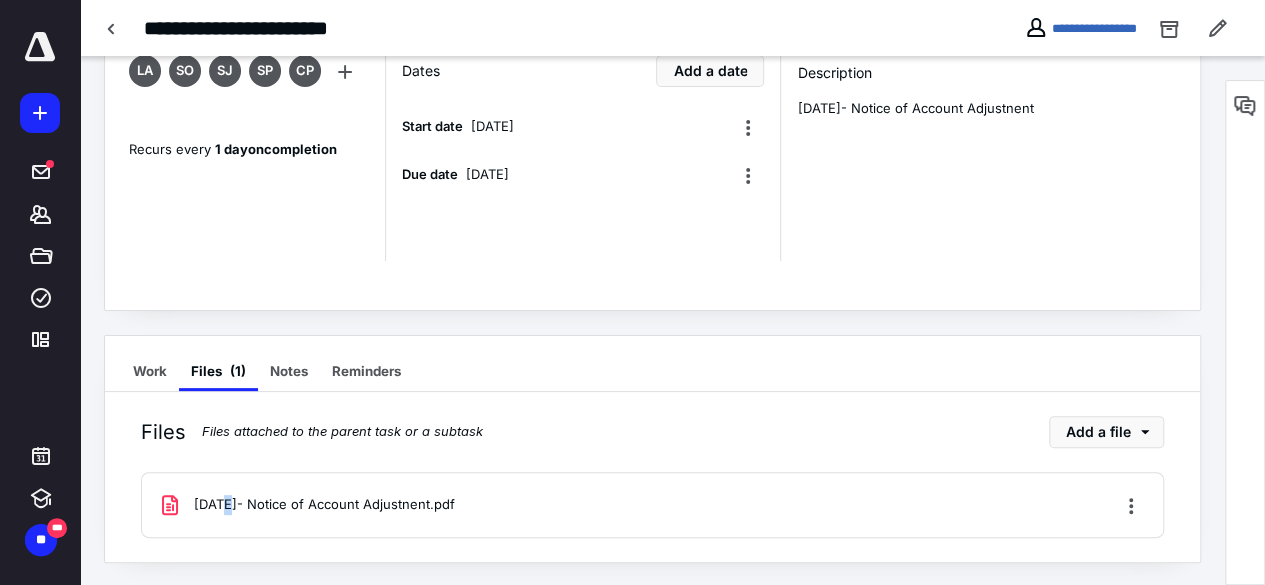 click on "2023-10-25- Notice of Account Adjustnent.pdf" at bounding box center [324, 505] 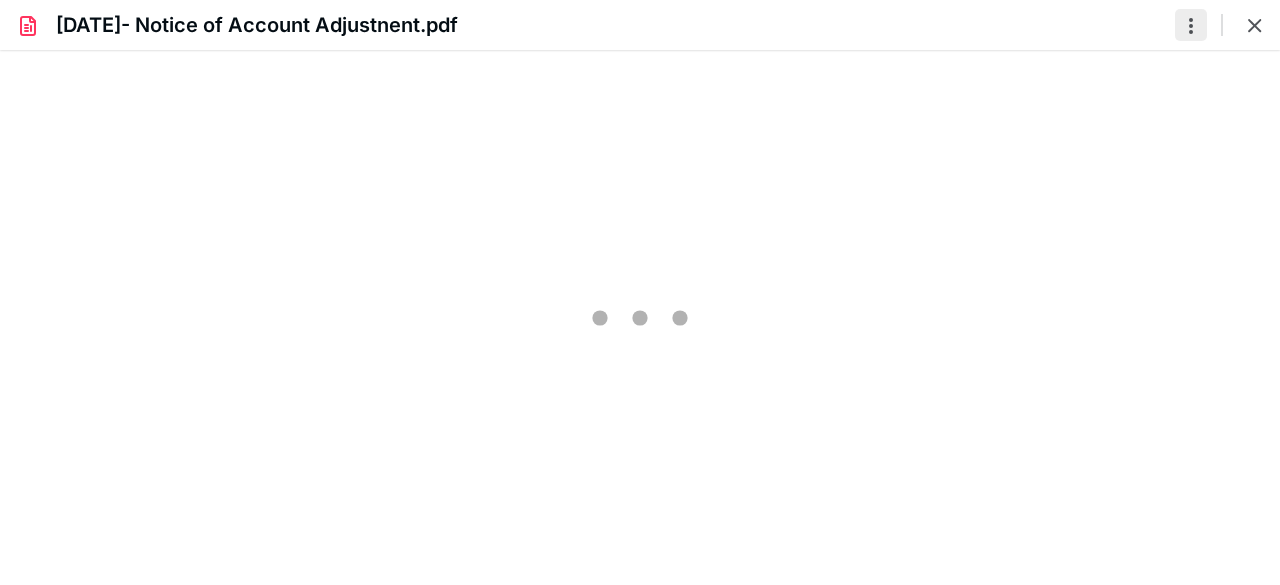 scroll, scrollTop: 0, scrollLeft: 0, axis: both 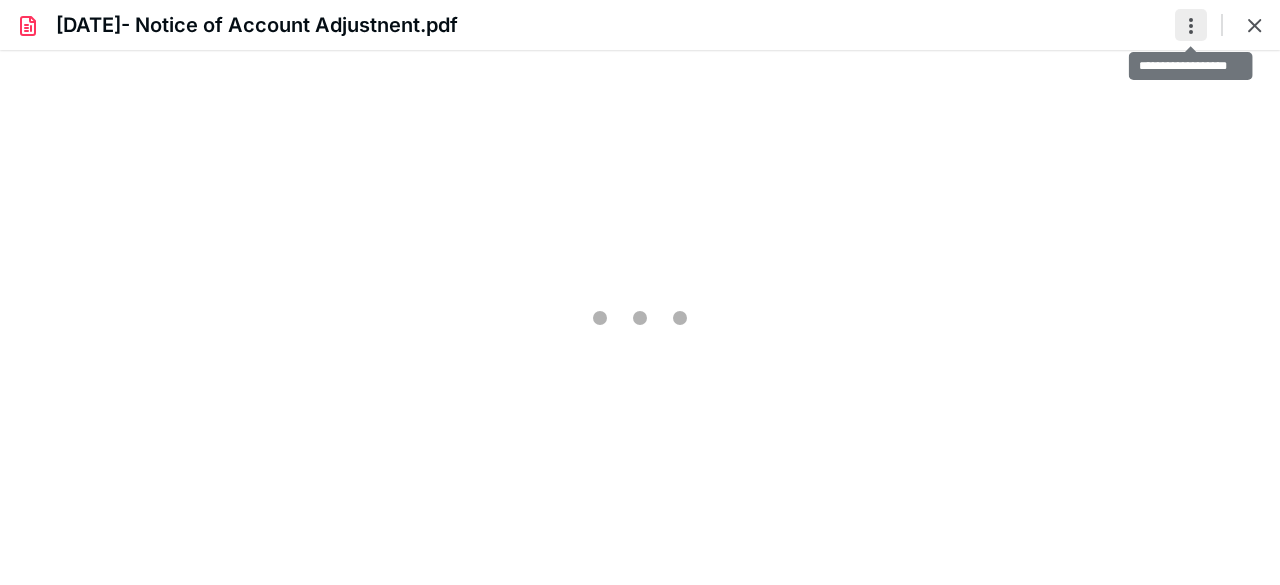 type on "58" 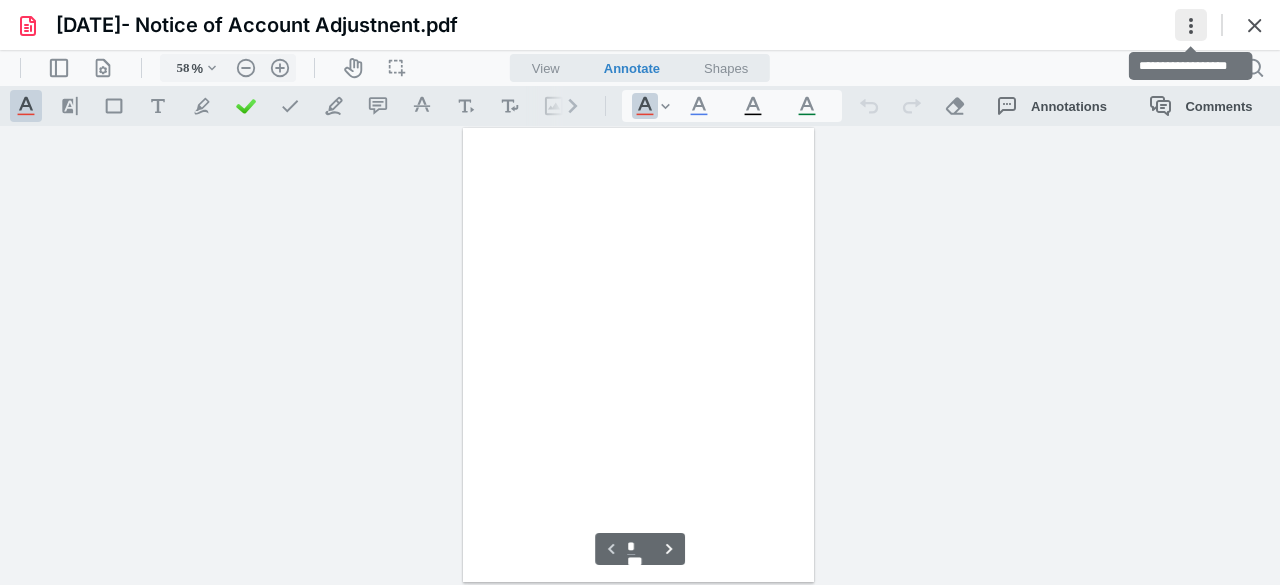scroll, scrollTop: 78, scrollLeft: 0, axis: vertical 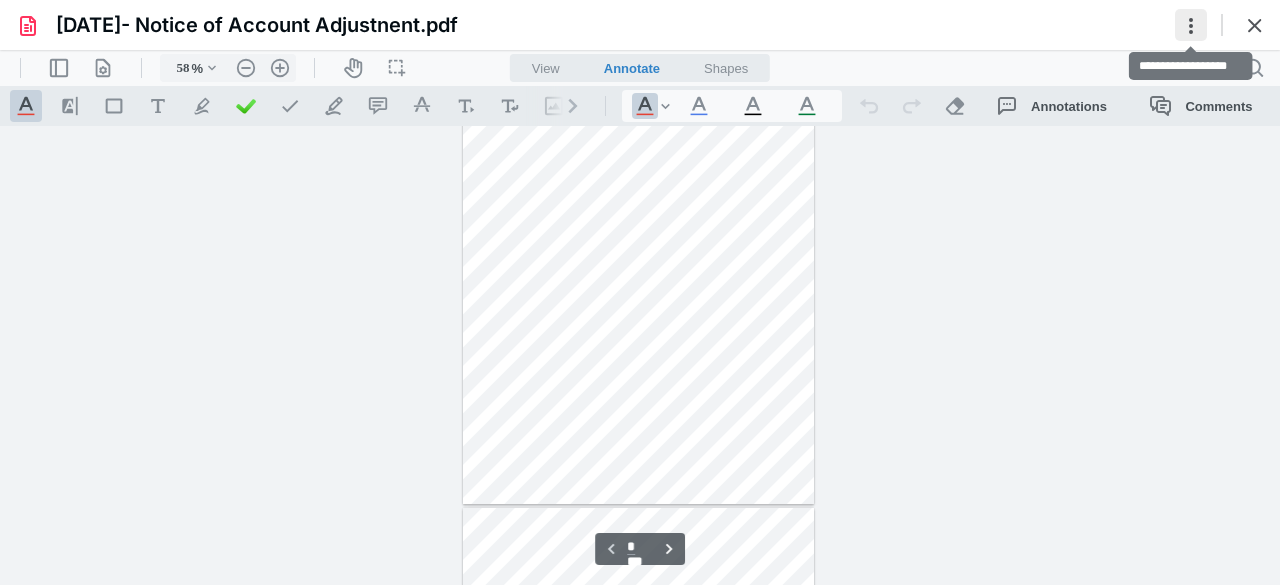 click at bounding box center (1191, 25) 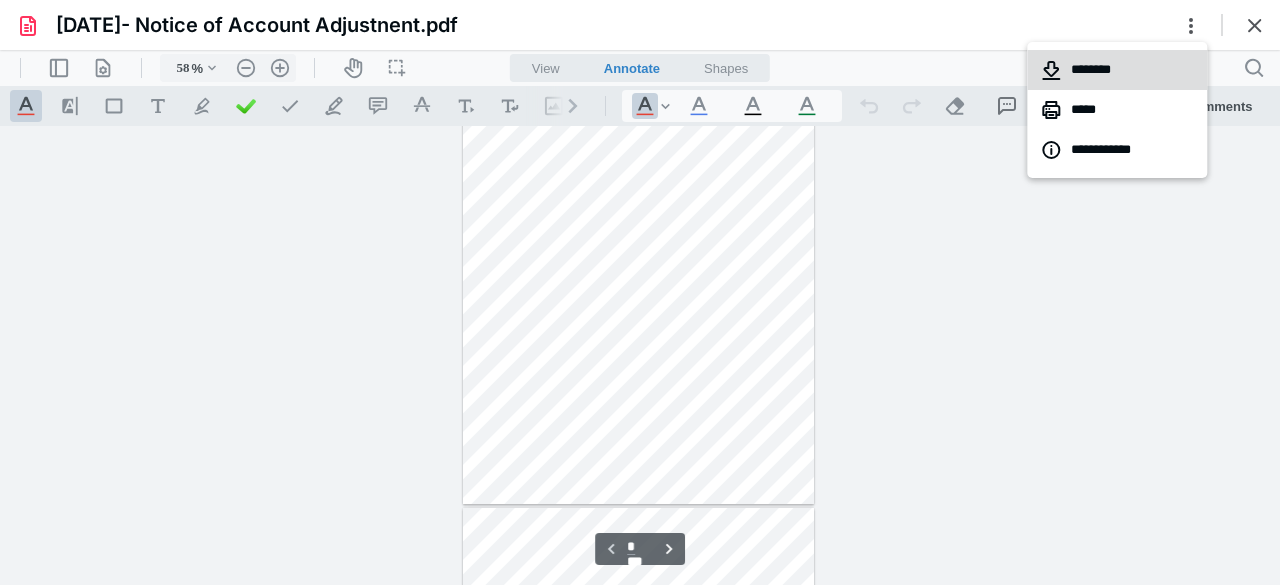 click on "********" at bounding box center (1117, 70) 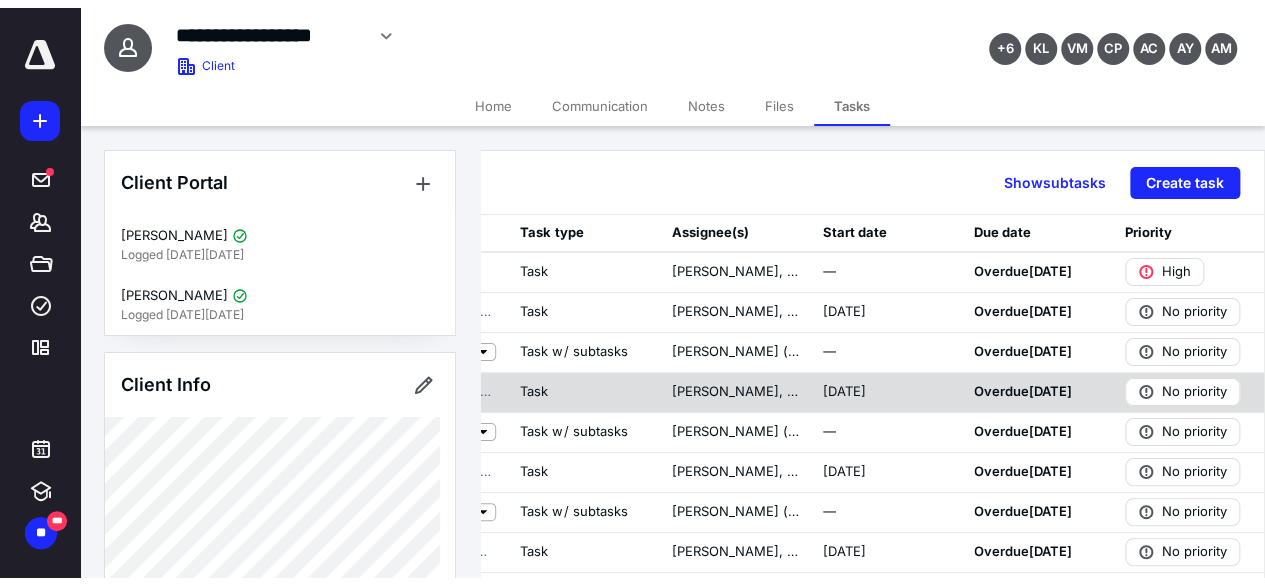 scroll, scrollTop: 0, scrollLeft: 0, axis: both 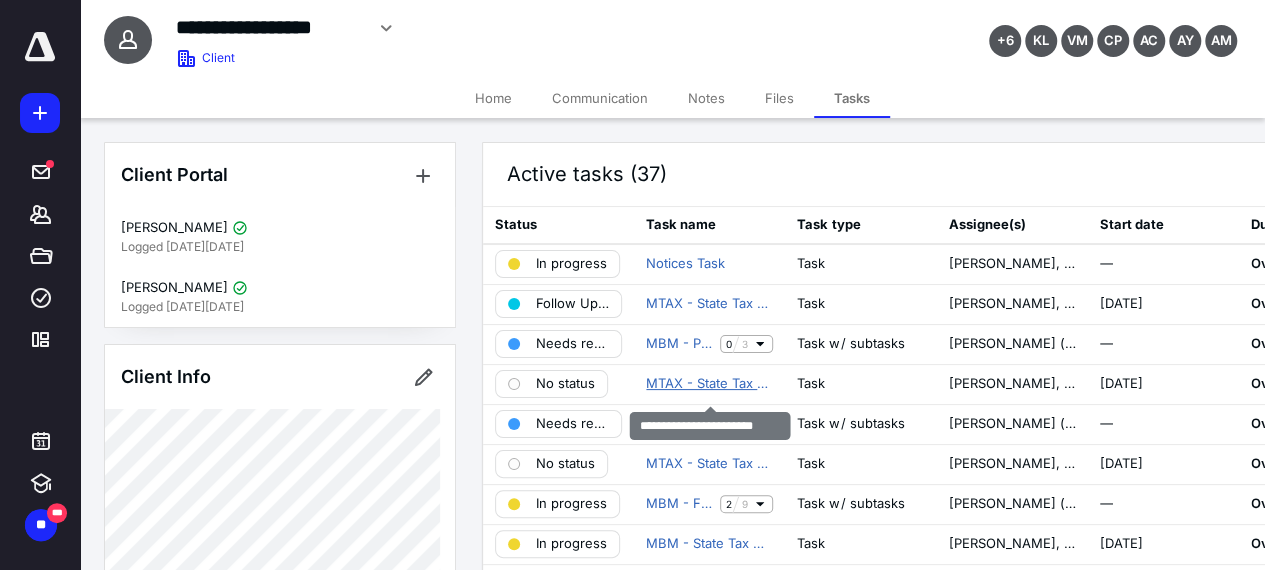 click on "MTAX - State Tax Notice" at bounding box center (709, 384) 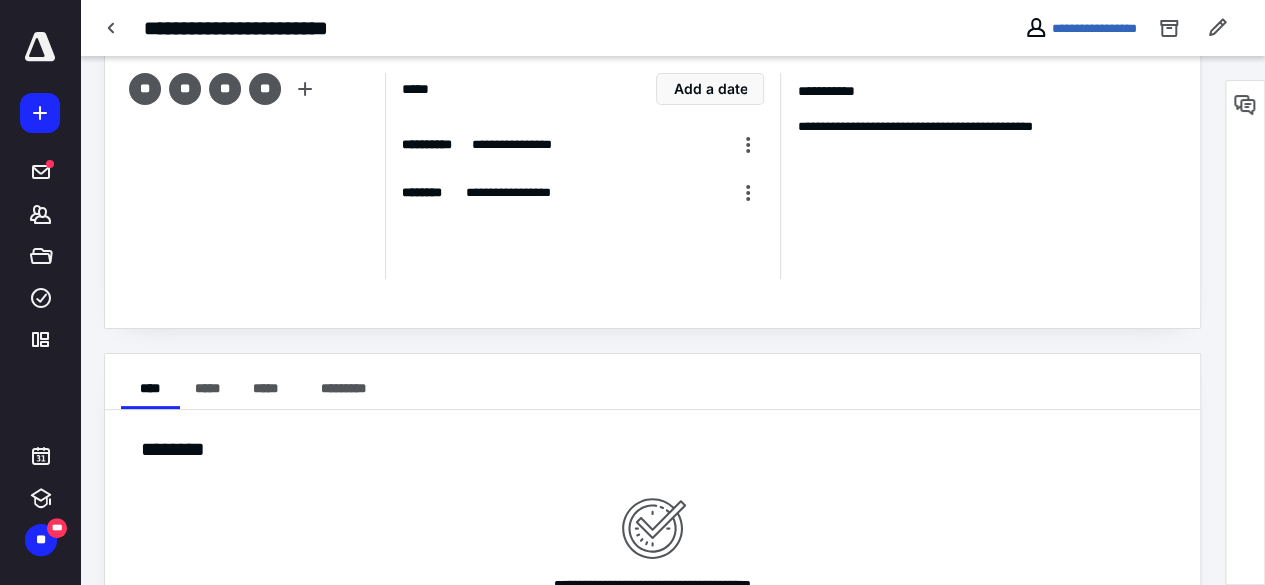 scroll, scrollTop: 0, scrollLeft: 0, axis: both 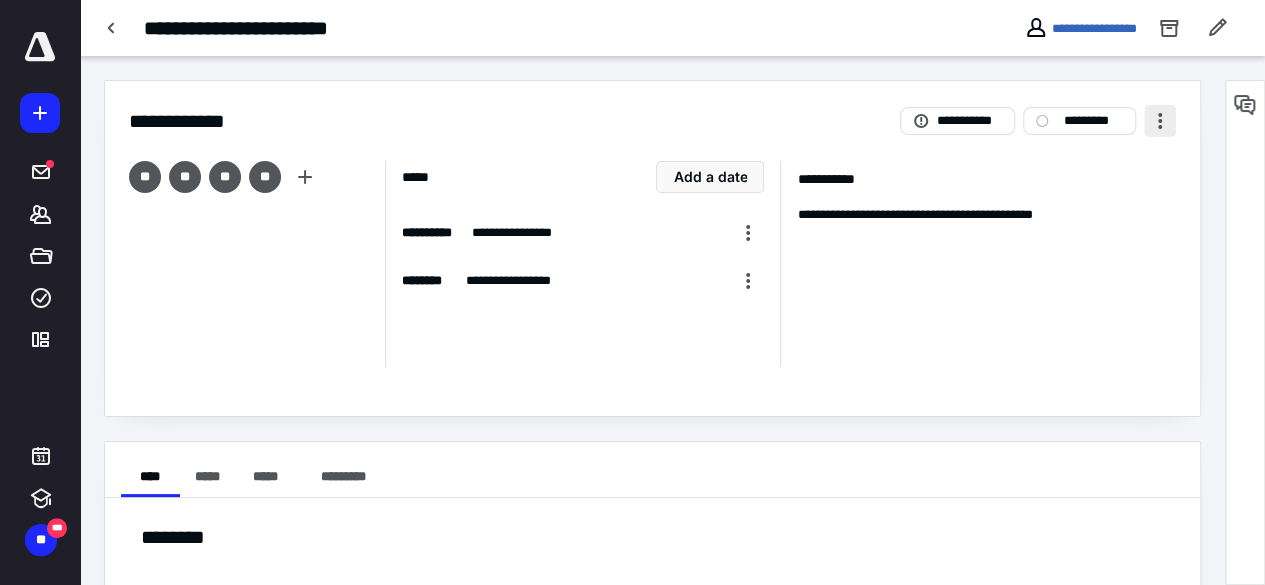 click at bounding box center [1160, 121] 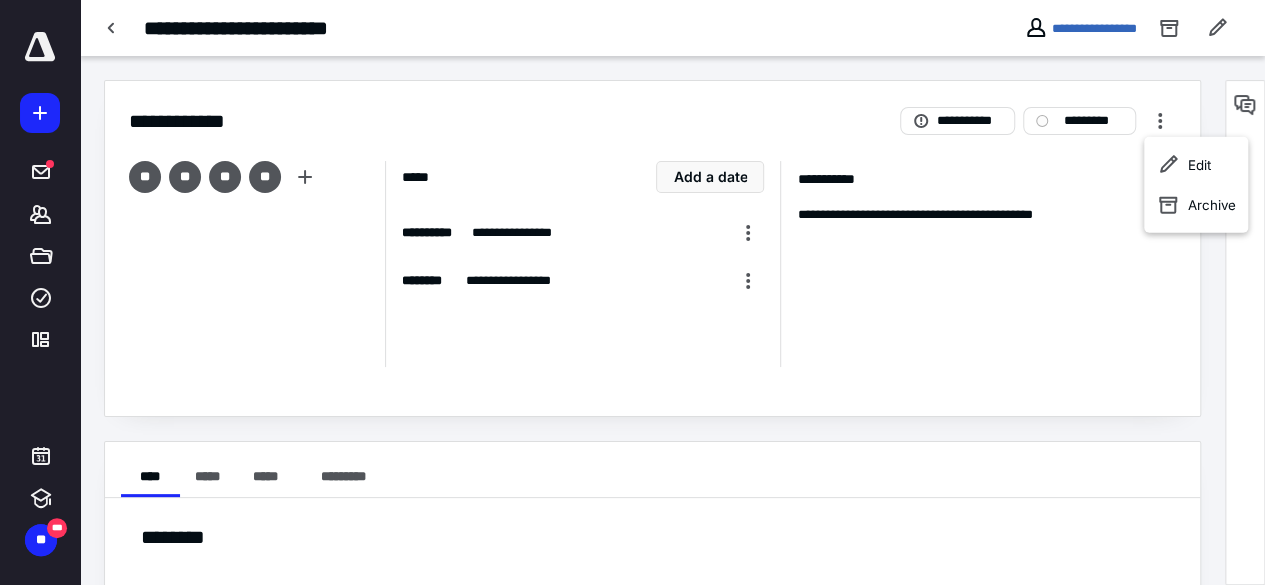 scroll, scrollTop: 213, scrollLeft: 0, axis: vertical 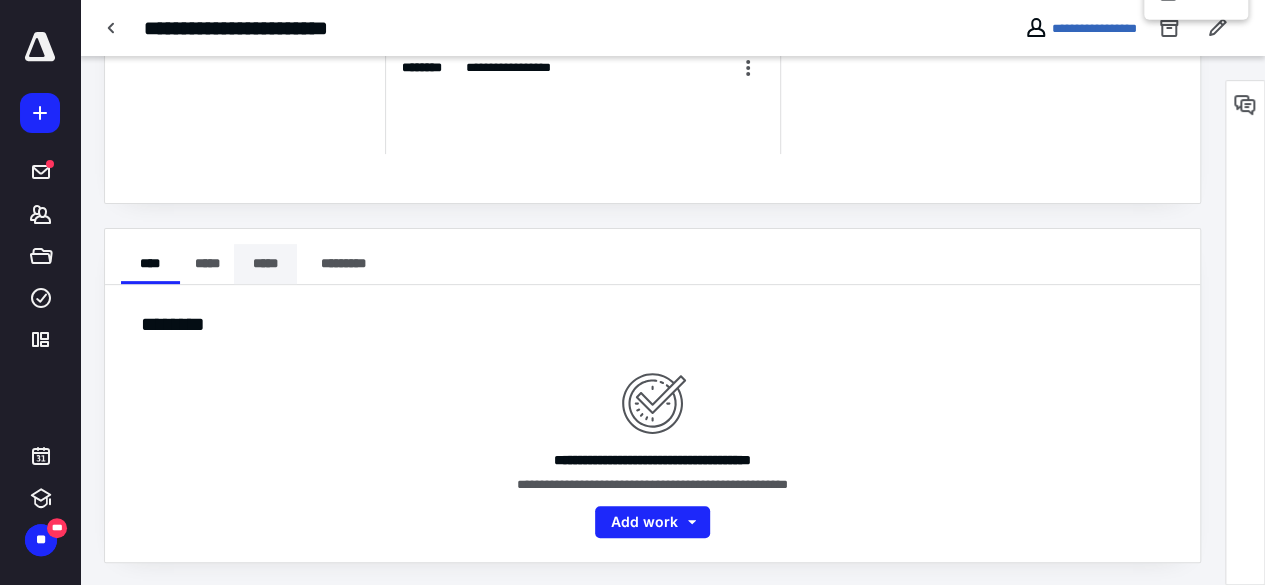 click on "*****" at bounding box center [265, 264] 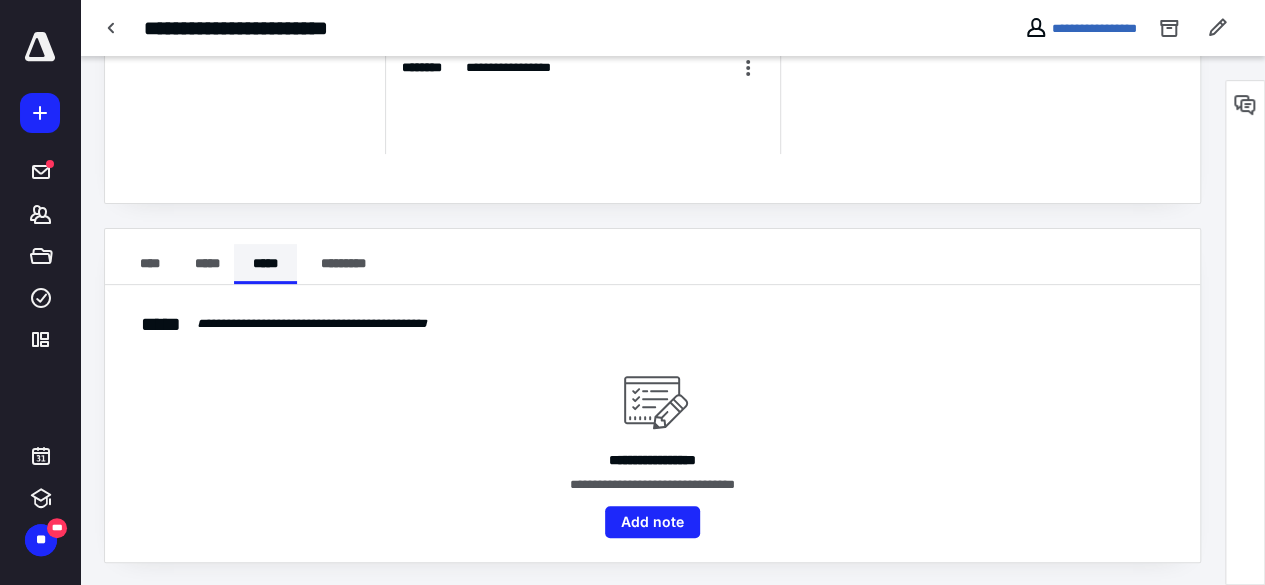 scroll, scrollTop: 110, scrollLeft: 0, axis: vertical 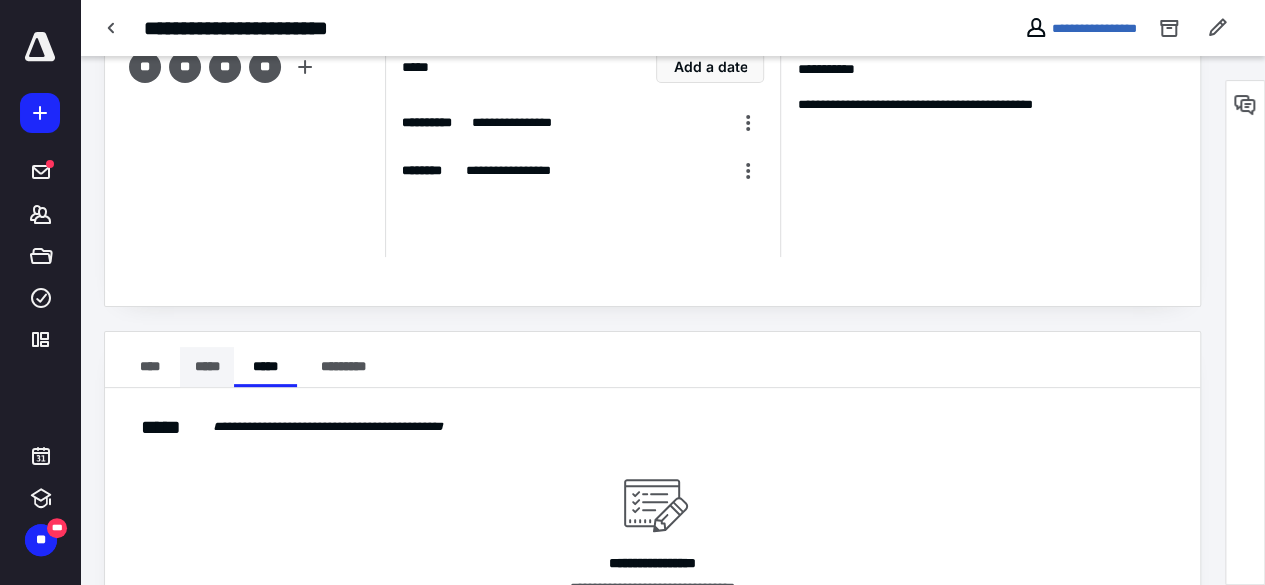 click on "*****" at bounding box center (207, 367) 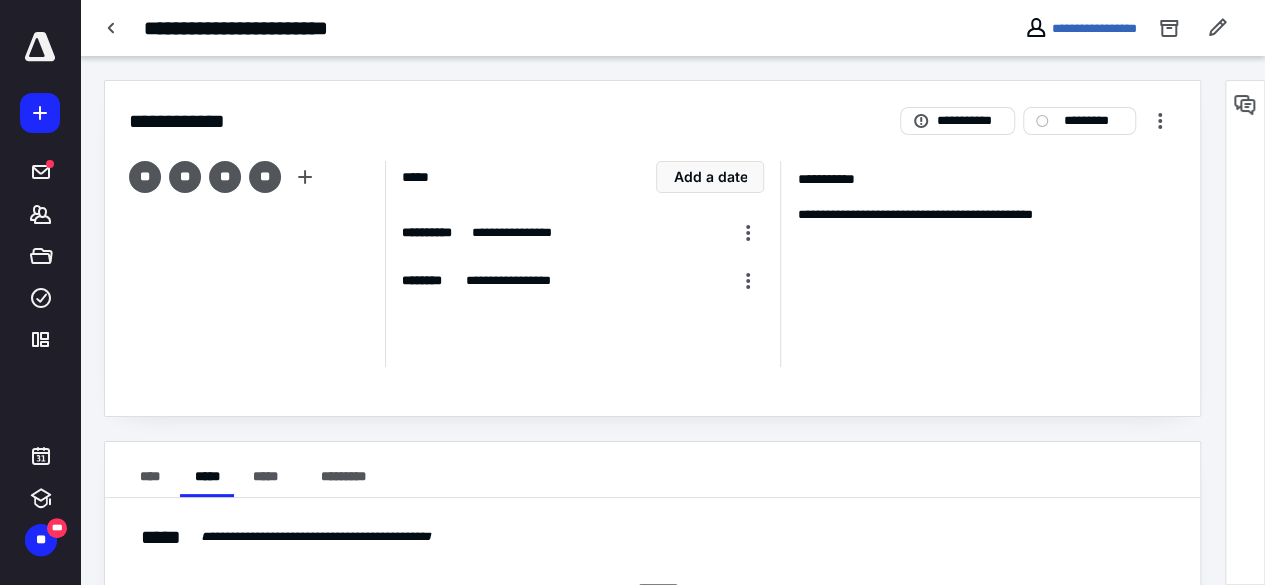 scroll, scrollTop: 0, scrollLeft: 0, axis: both 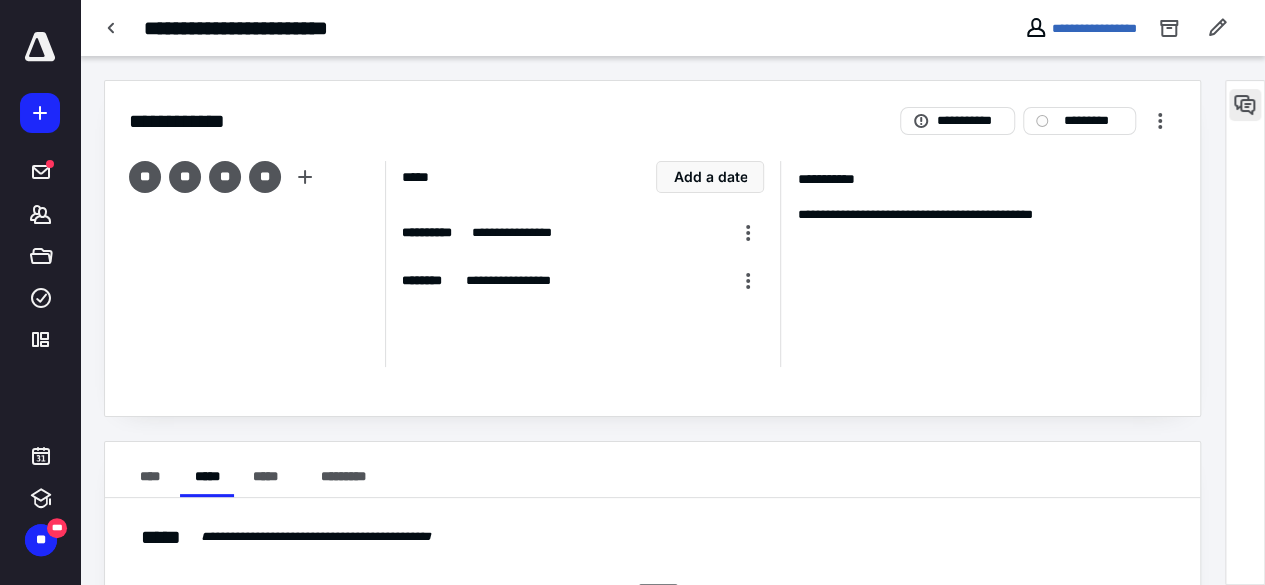 click at bounding box center (1245, 105) 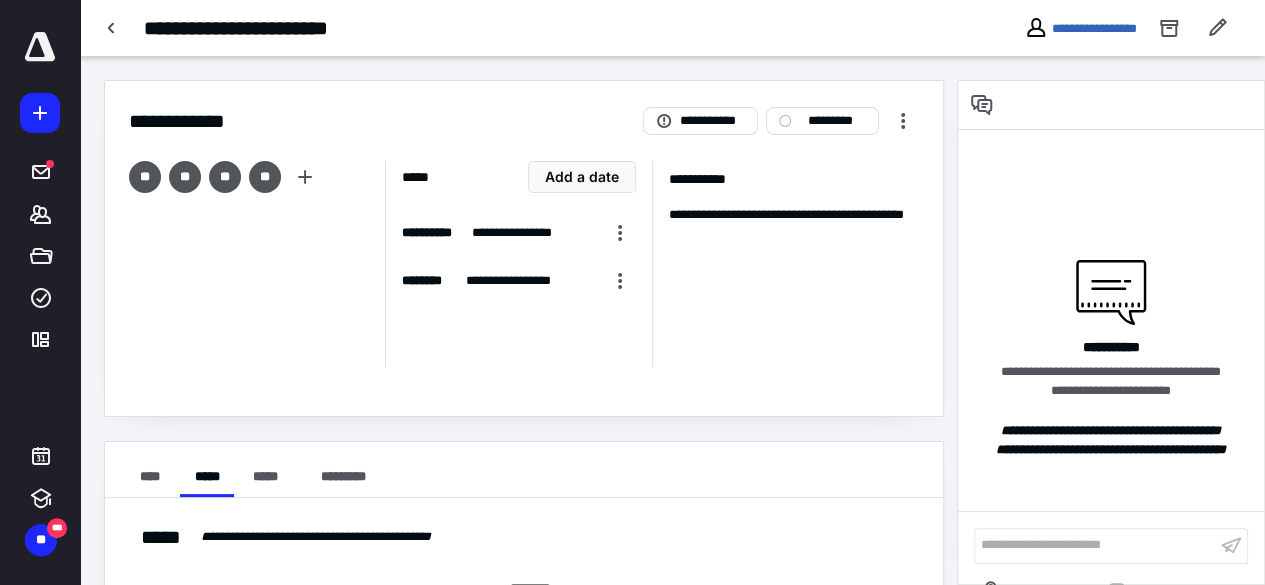 type 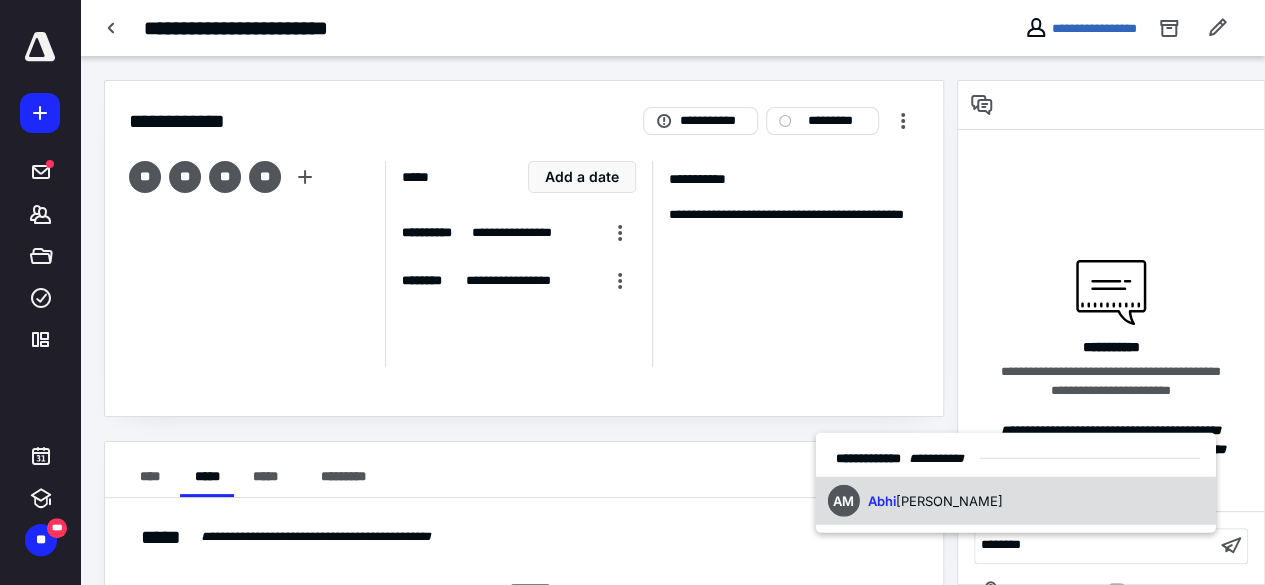 click on "shek Manerikar" at bounding box center (948, 500) 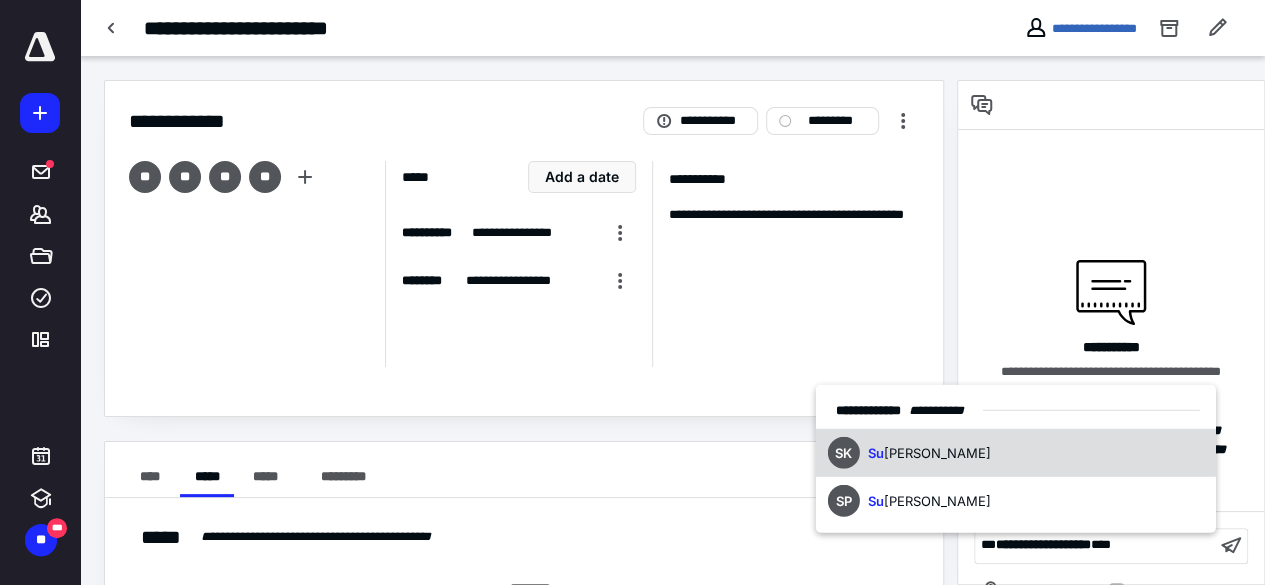 click on "shant Patil" at bounding box center [936, 500] 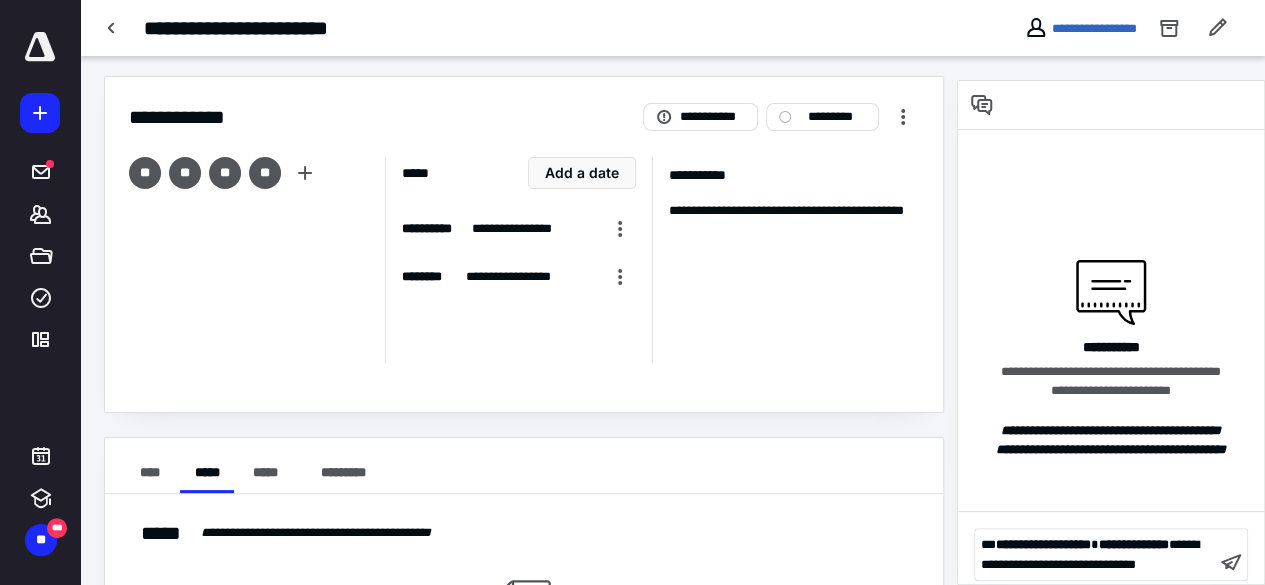 scroll, scrollTop: 213, scrollLeft: 0, axis: vertical 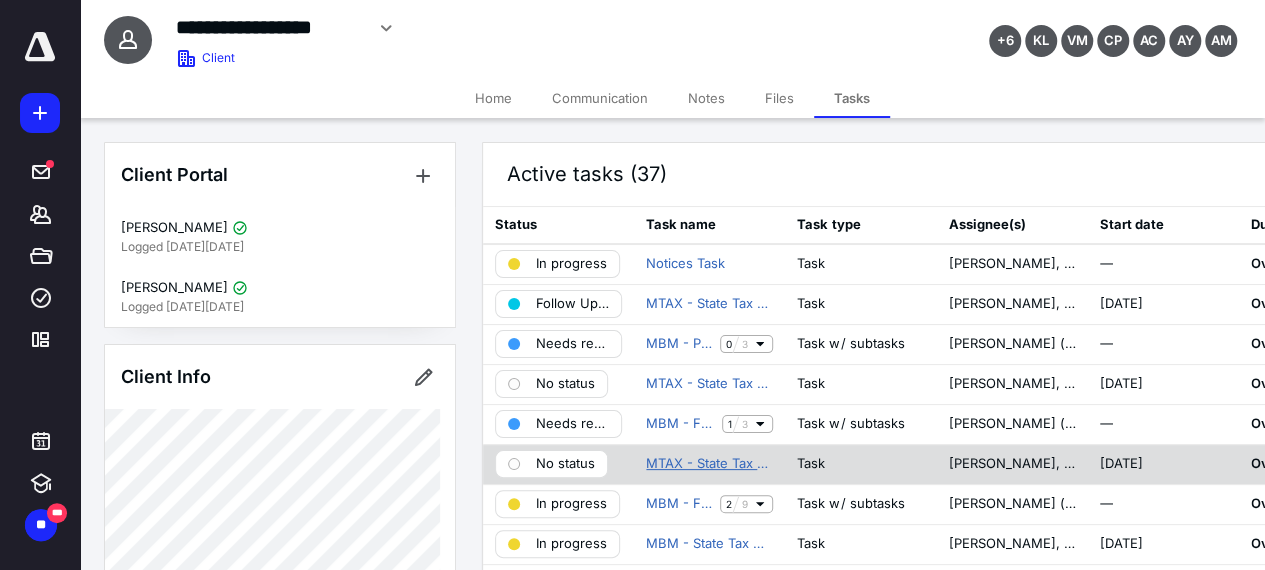 click on "MTAX - State Tax Notice" at bounding box center [709, 464] 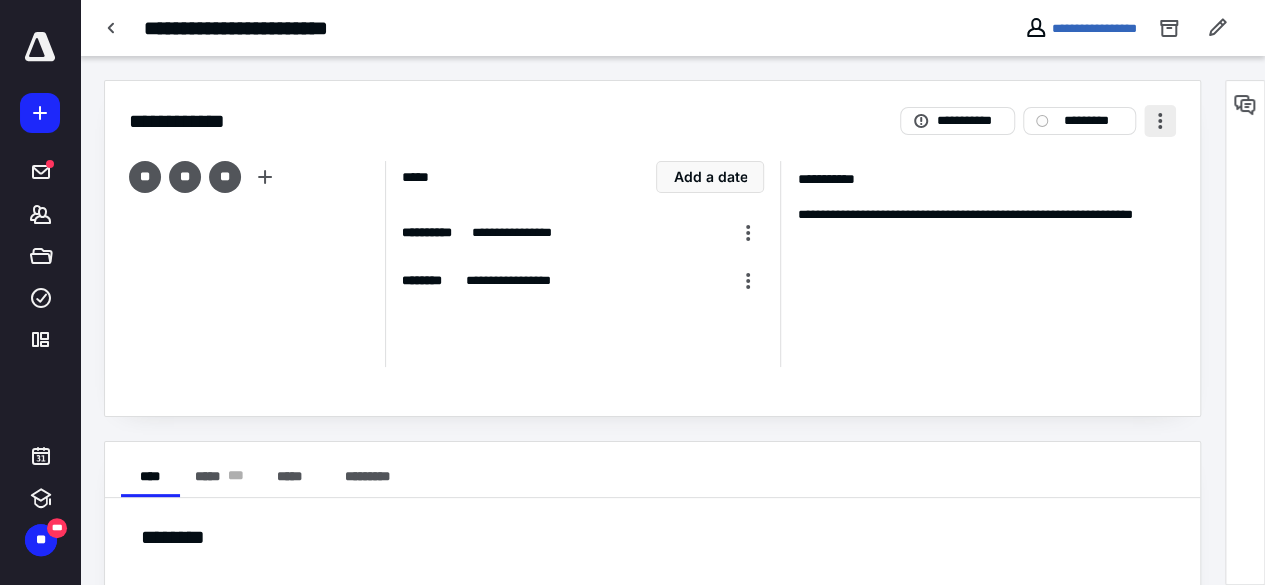 click at bounding box center [1160, 121] 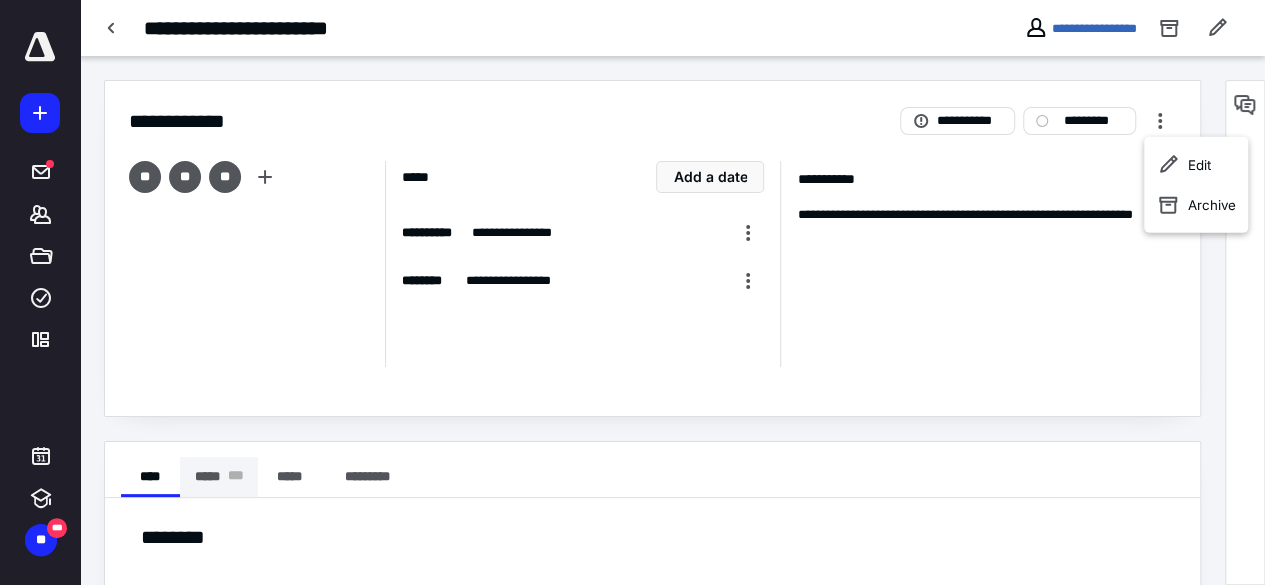 click on "***** * * *" at bounding box center [219, 477] 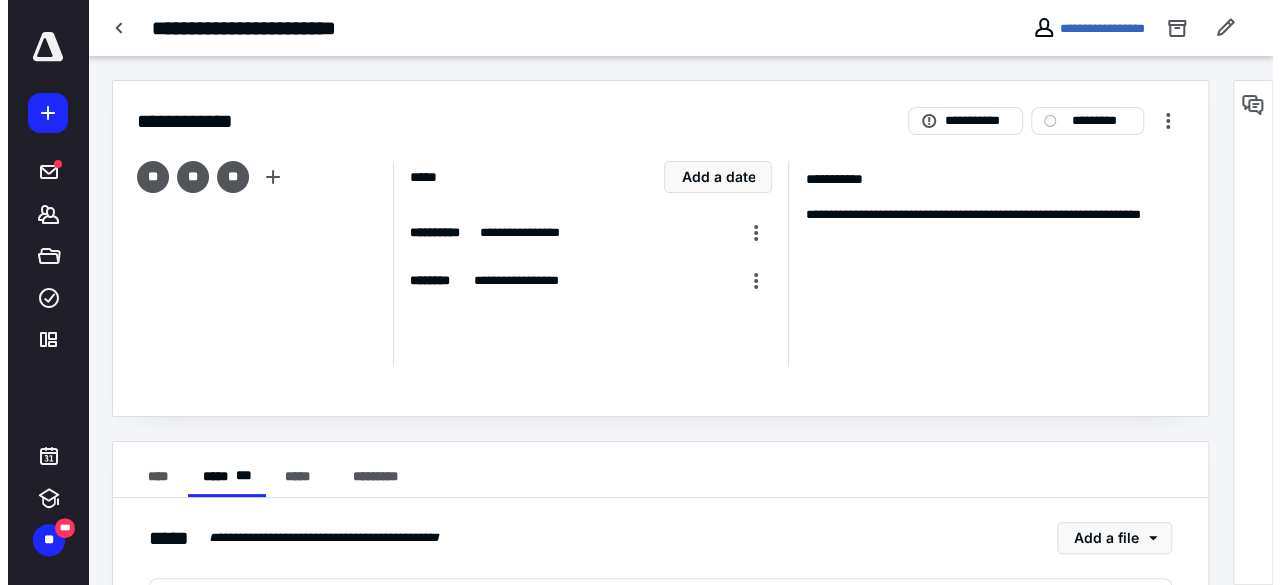 scroll, scrollTop: 106, scrollLeft: 0, axis: vertical 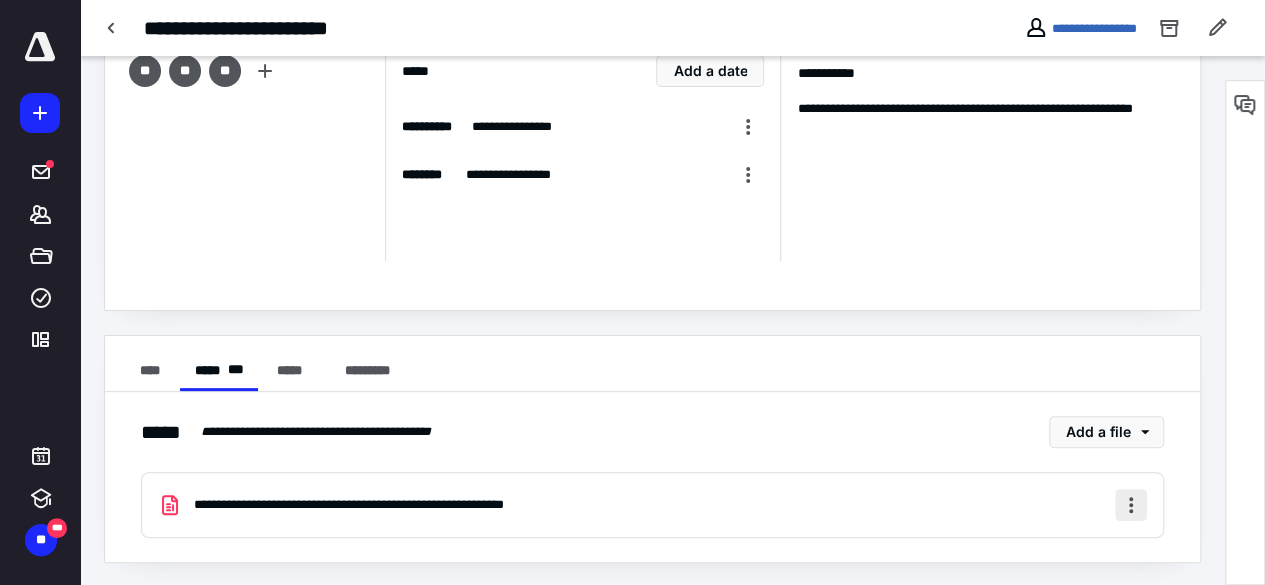 click at bounding box center (1131, 505) 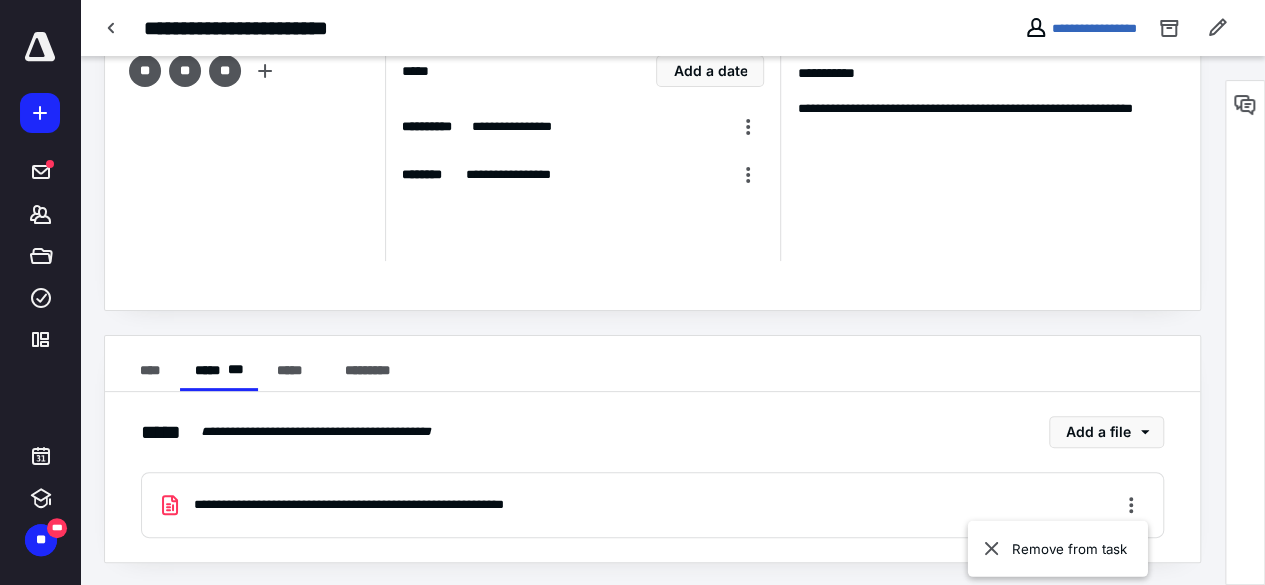 click on "**********" at bounding box center [391, 505] 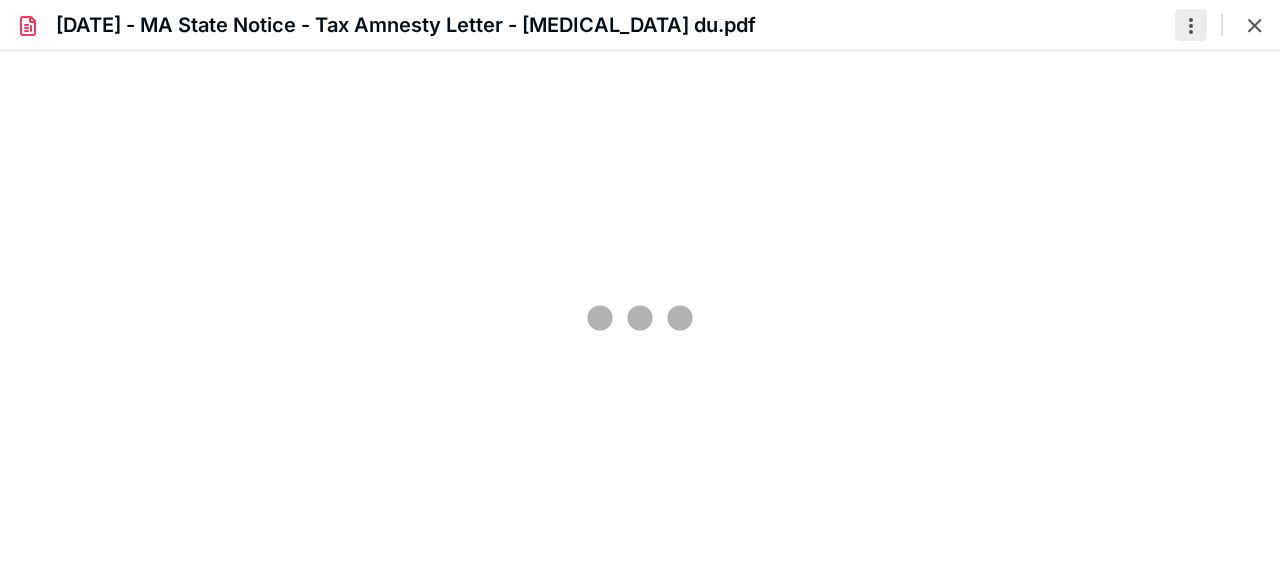 scroll, scrollTop: 0, scrollLeft: 0, axis: both 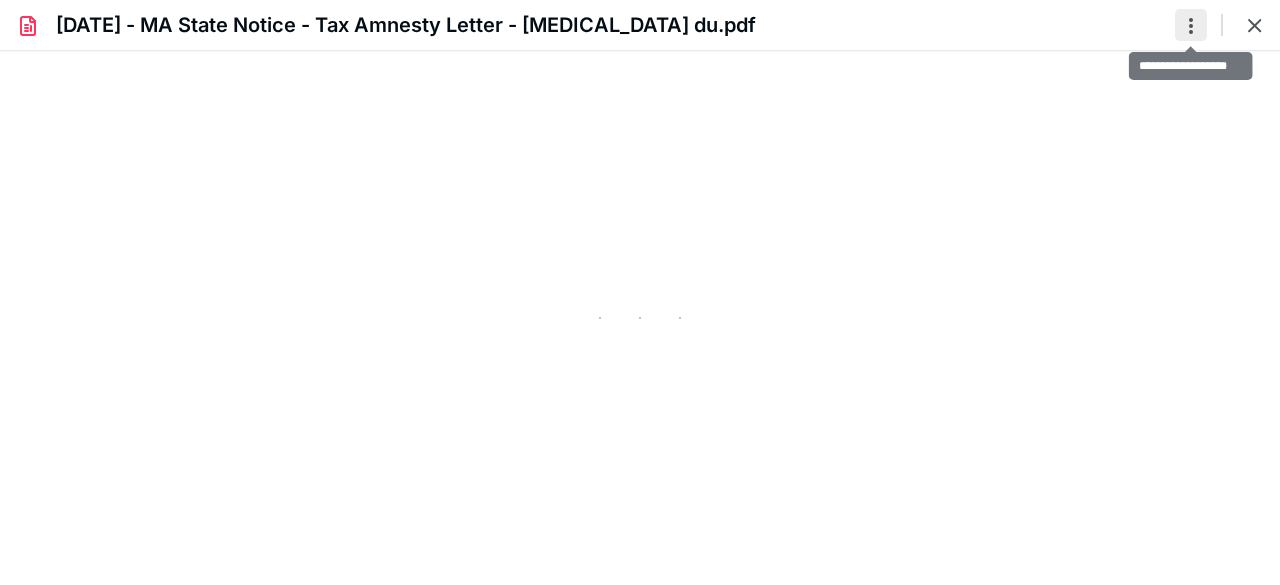 type on "58" 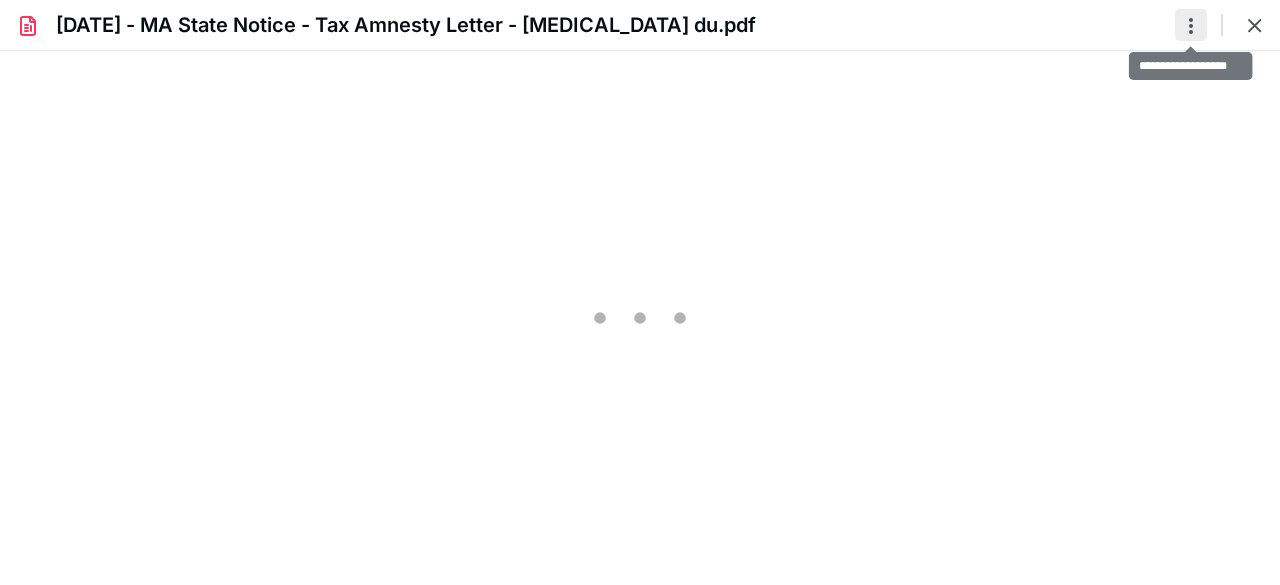 scroll, scrollTop: 78, scrollLeft: 0, axis: vertical 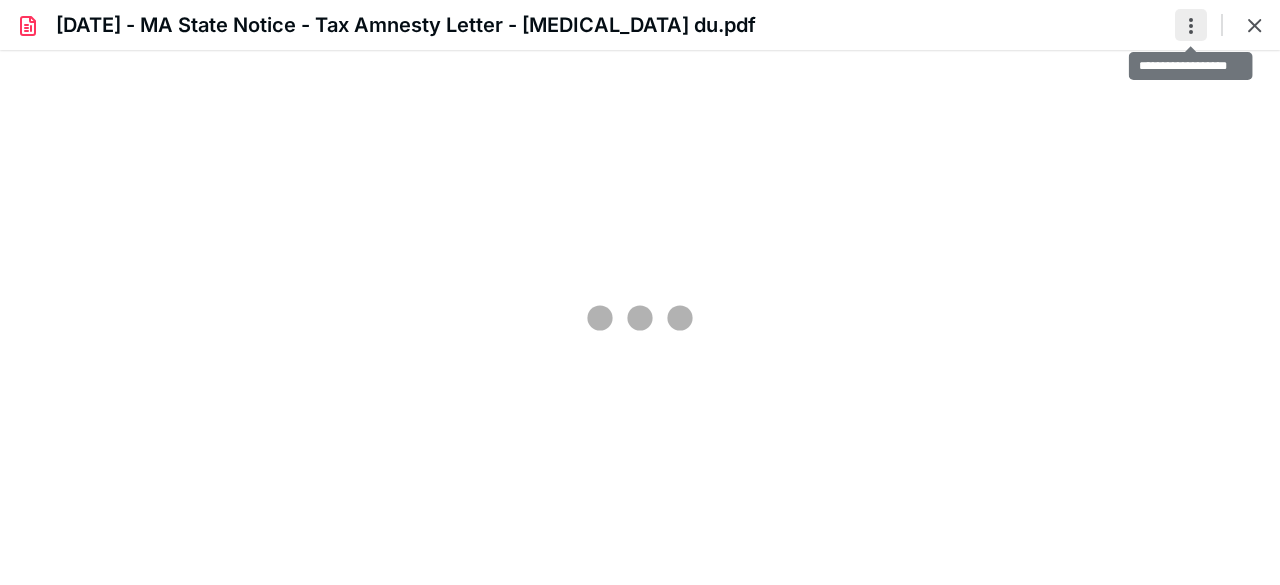 click at bounding box center (1191, 25) 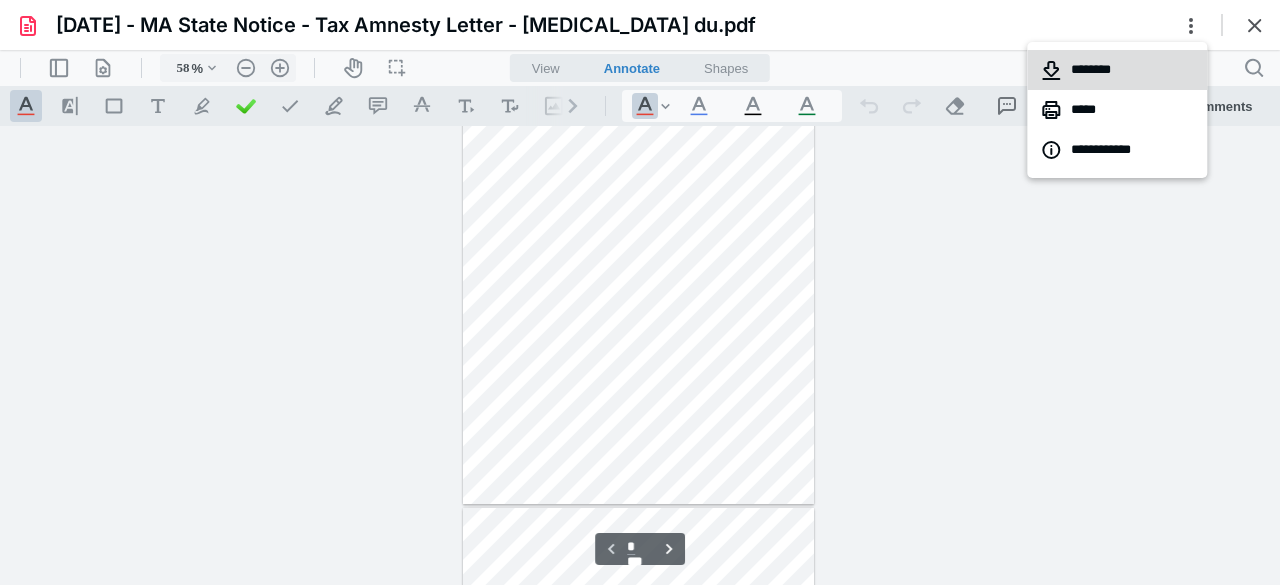 click on "********" at bounding box center [1117, 70] 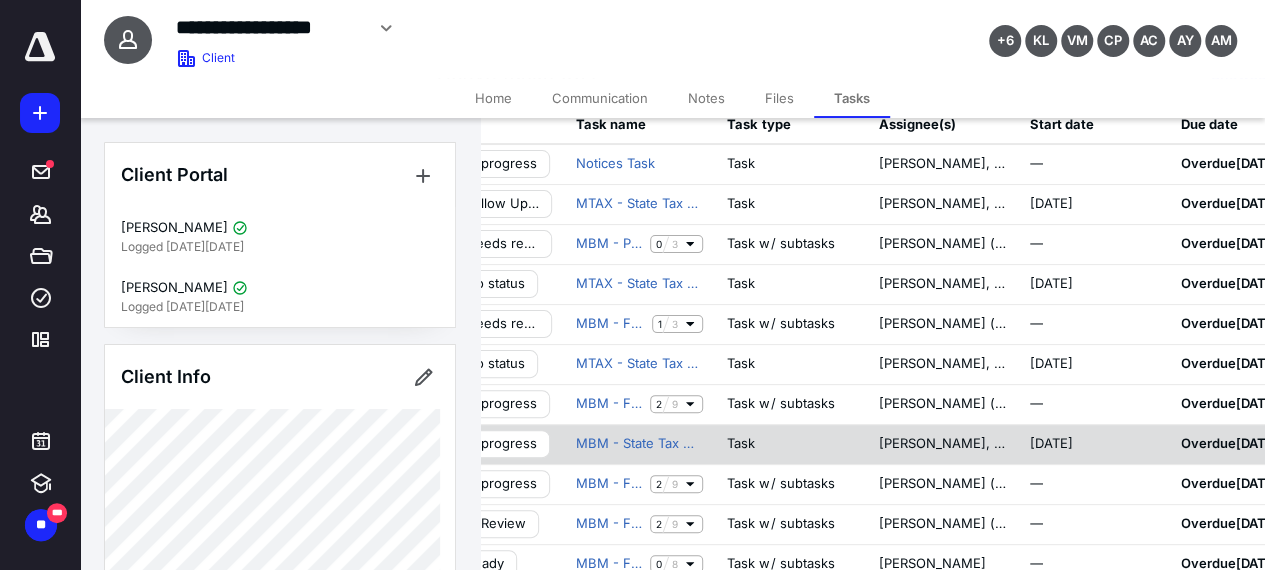 scroll, scrollTop: 100, scrollLeft: 0, axis: vertical 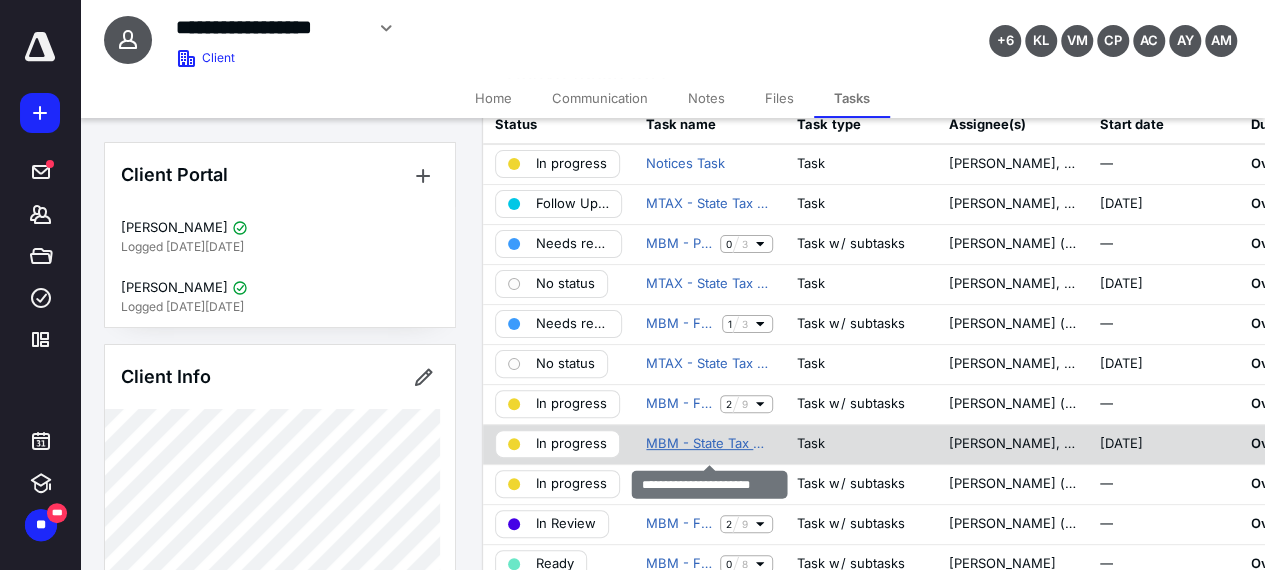 click on "MBM - State Tax Notice" at bounding box center (709, 444) 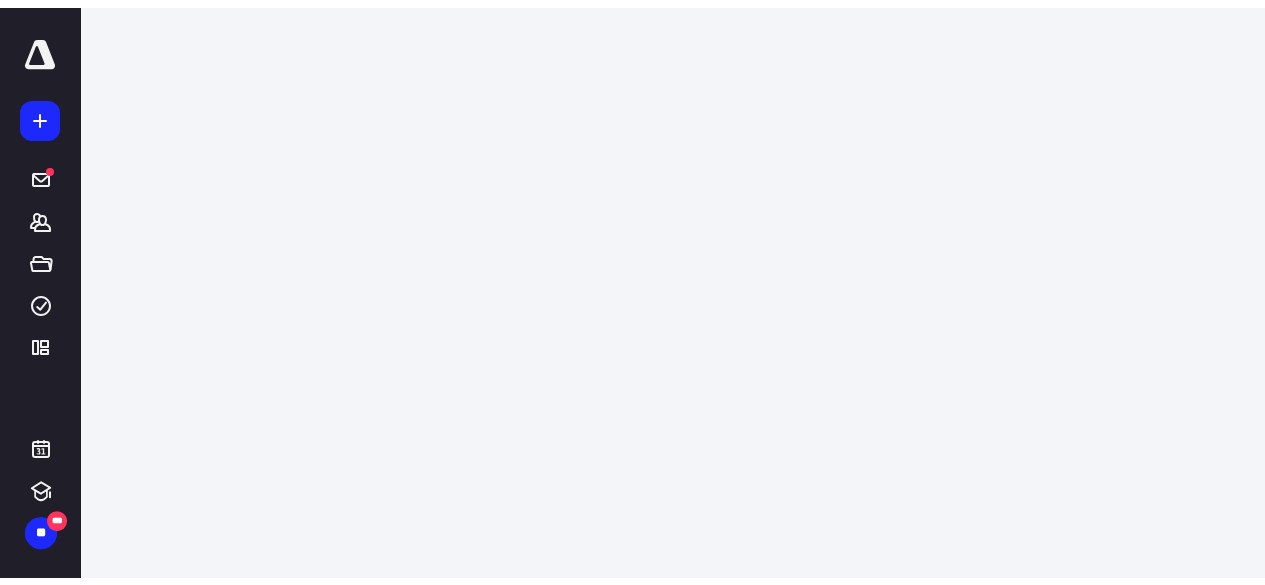 scroll, scrollTop: 0, scrollLeft: 0, axis: both 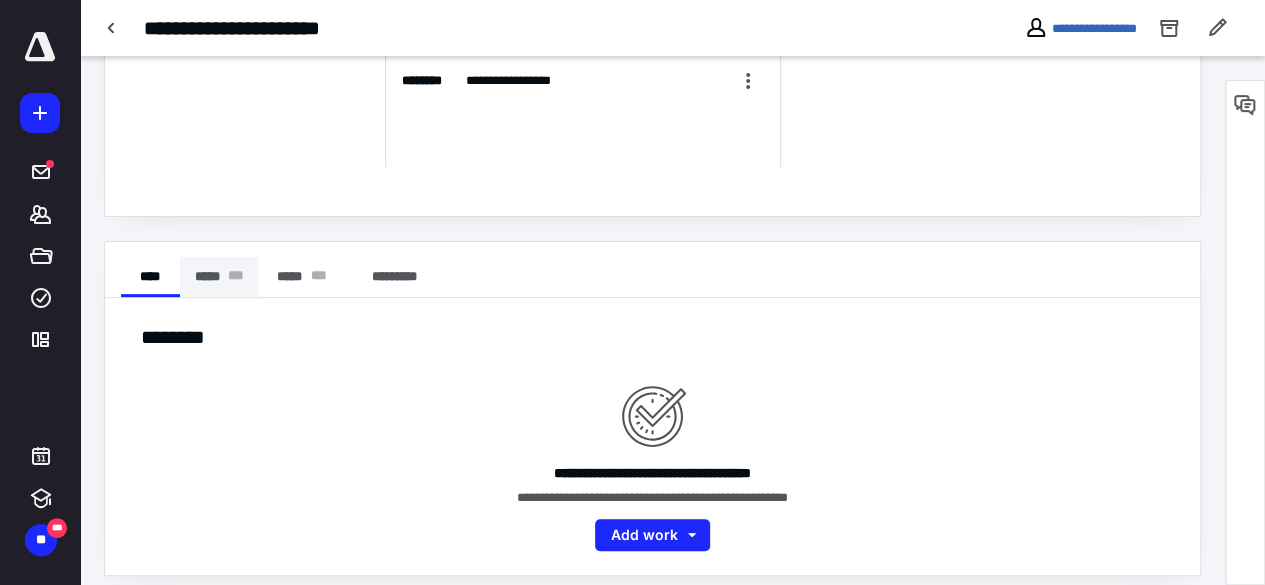 click on "* * *" at bounding box center (235, 277) 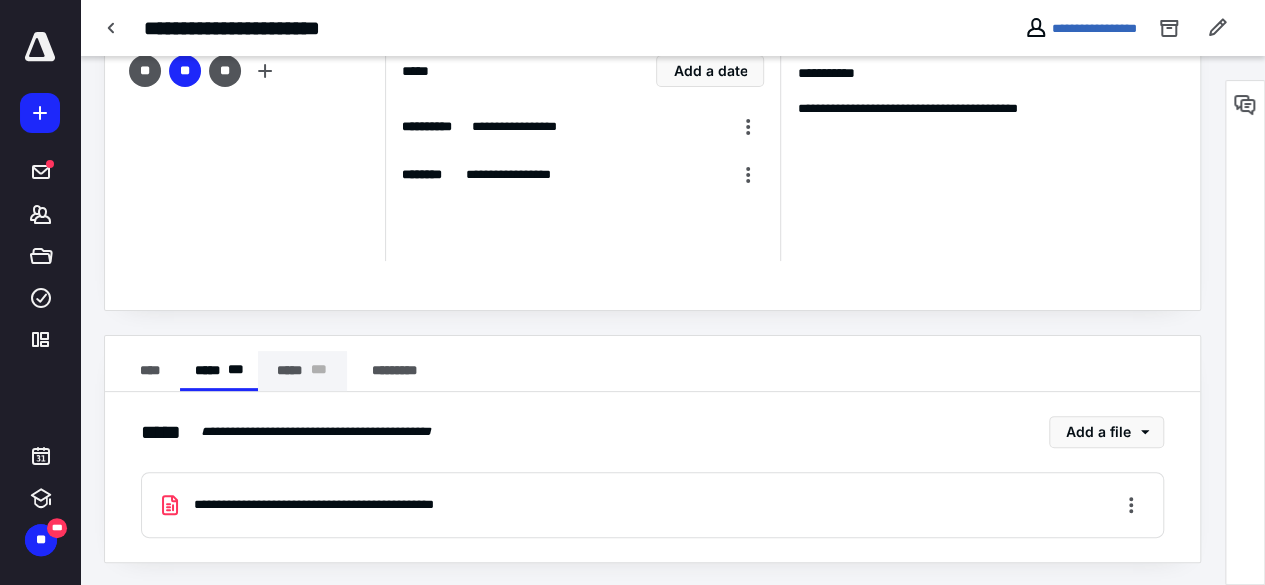 click on "***** * * *" at bounding box center (302, 371) 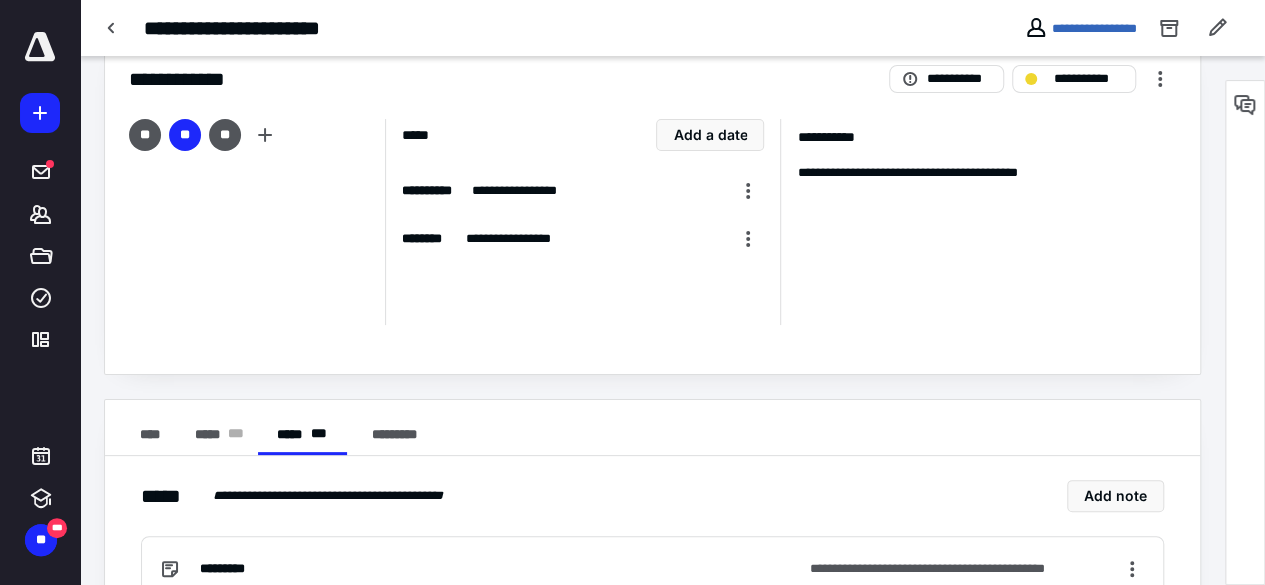 scroll, scrollTop: 0, scrollLeft: 0, axis: both 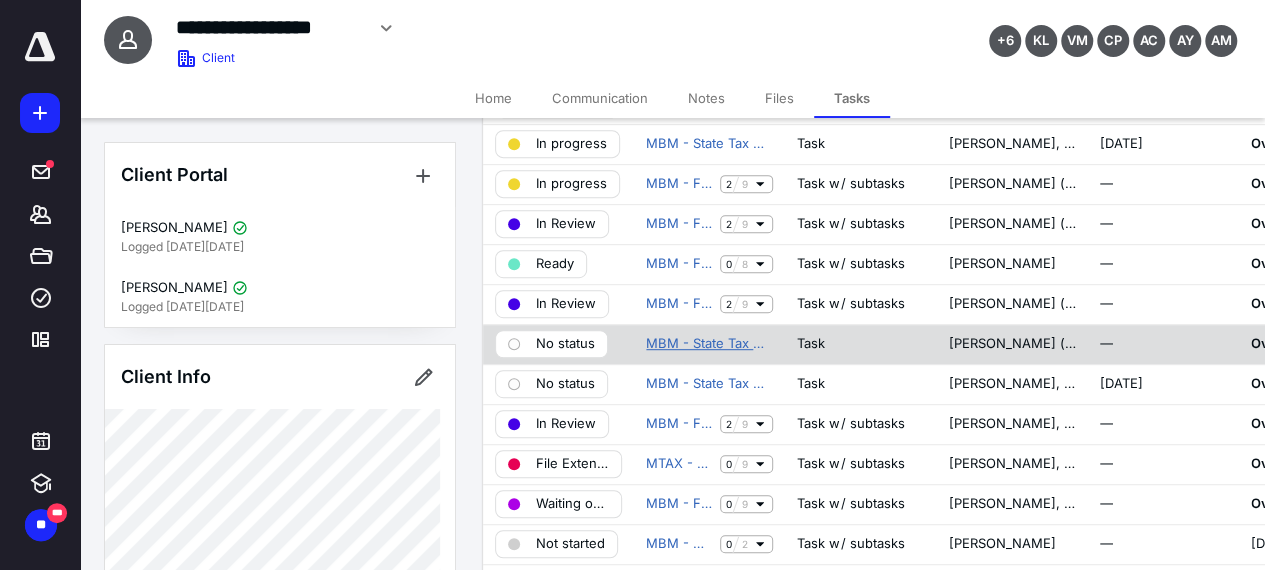 click on "MBM - State Tax Notice" at bounding box center [709, 344] 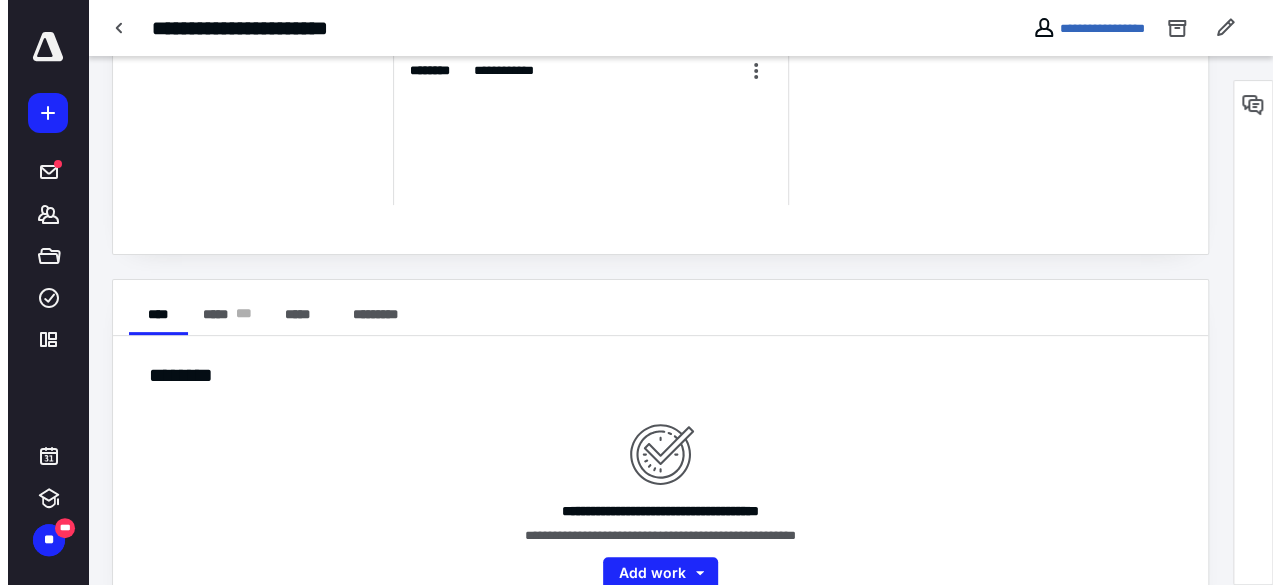 scroll, scrollTop: 213, scrollLeft: 0, axis: vertical 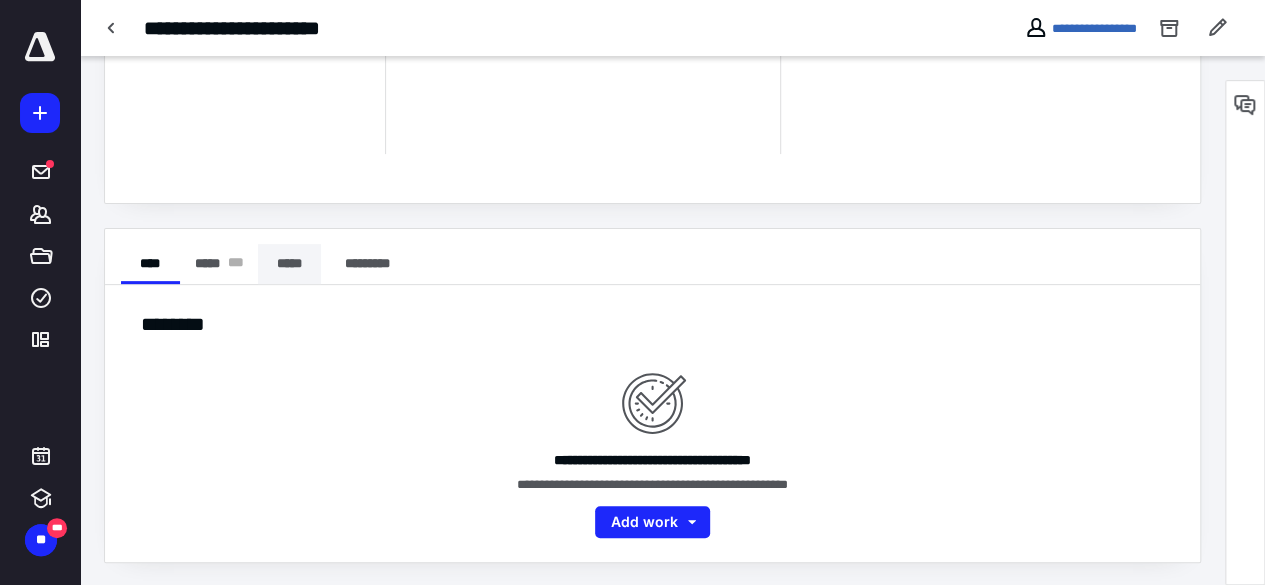drag, startPoint x: 294, startPoint y: 263, endPoint x: 309, endPoint y: 267, distance: 15.524175 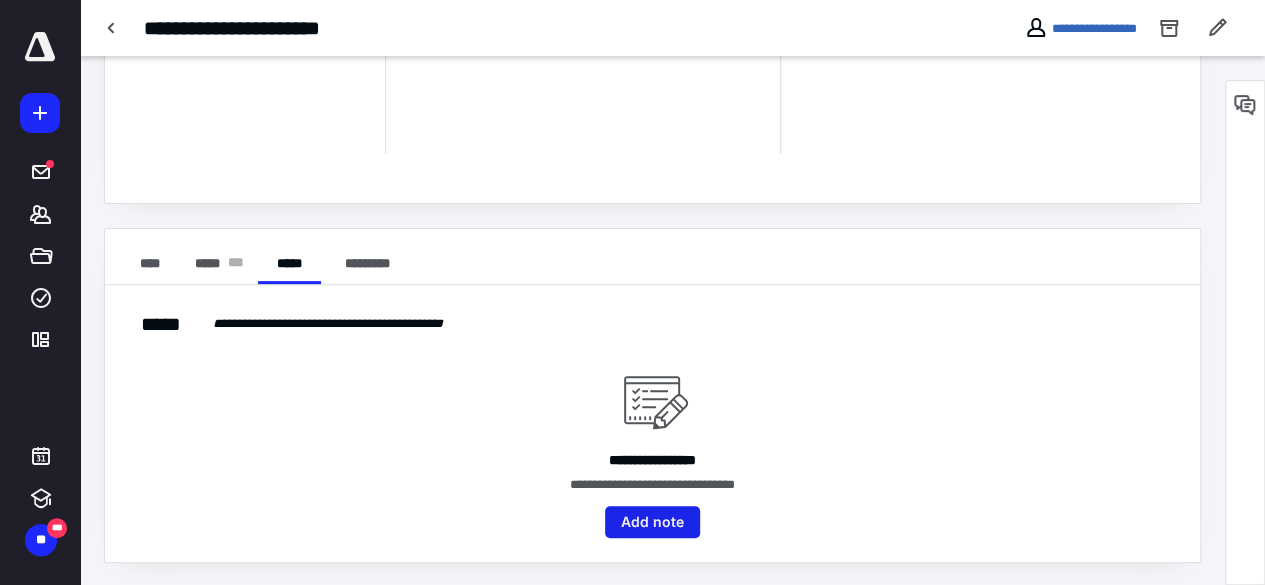 click on "Add note" at bounding box center (652, 522) 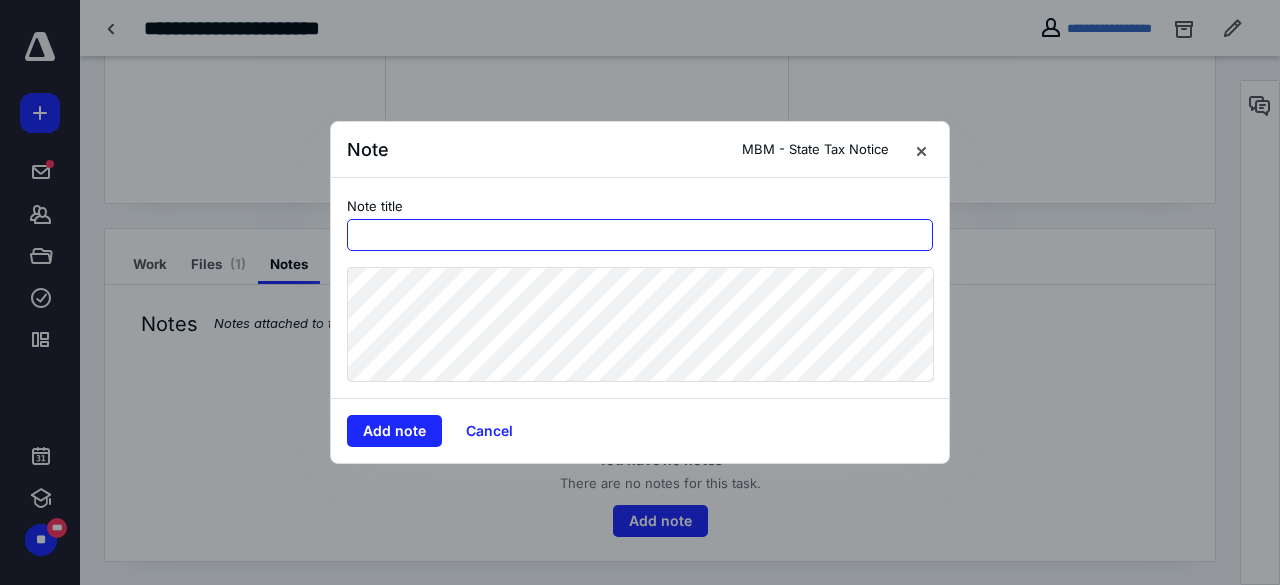 click at bounding box center (640, 235) 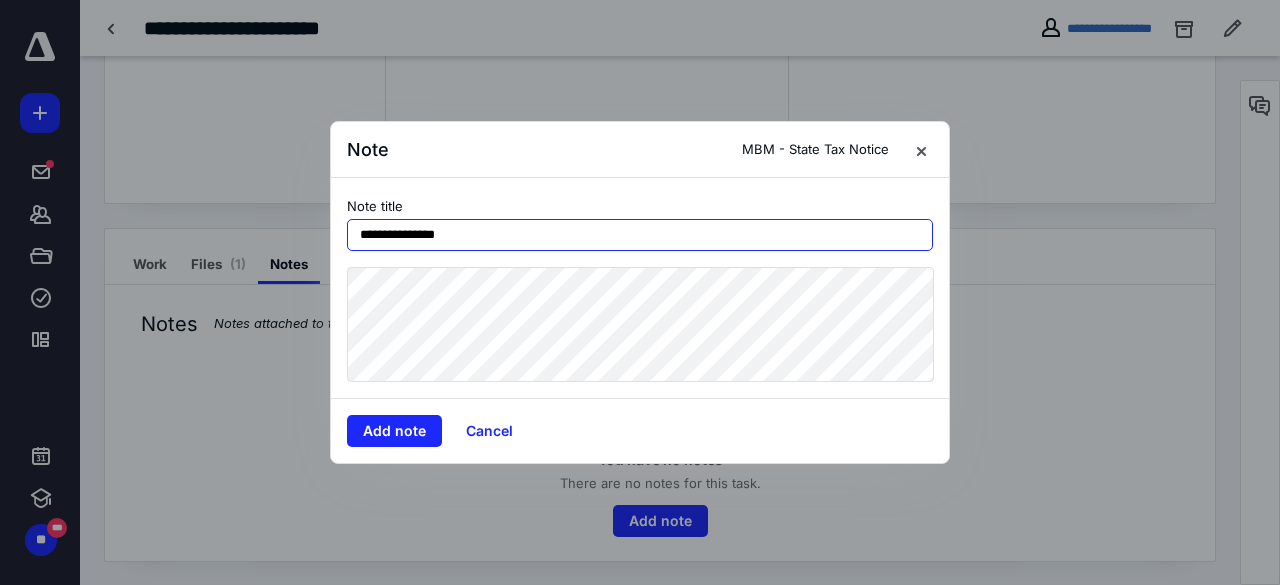 click on "**********" at bounding box center (640, 235) 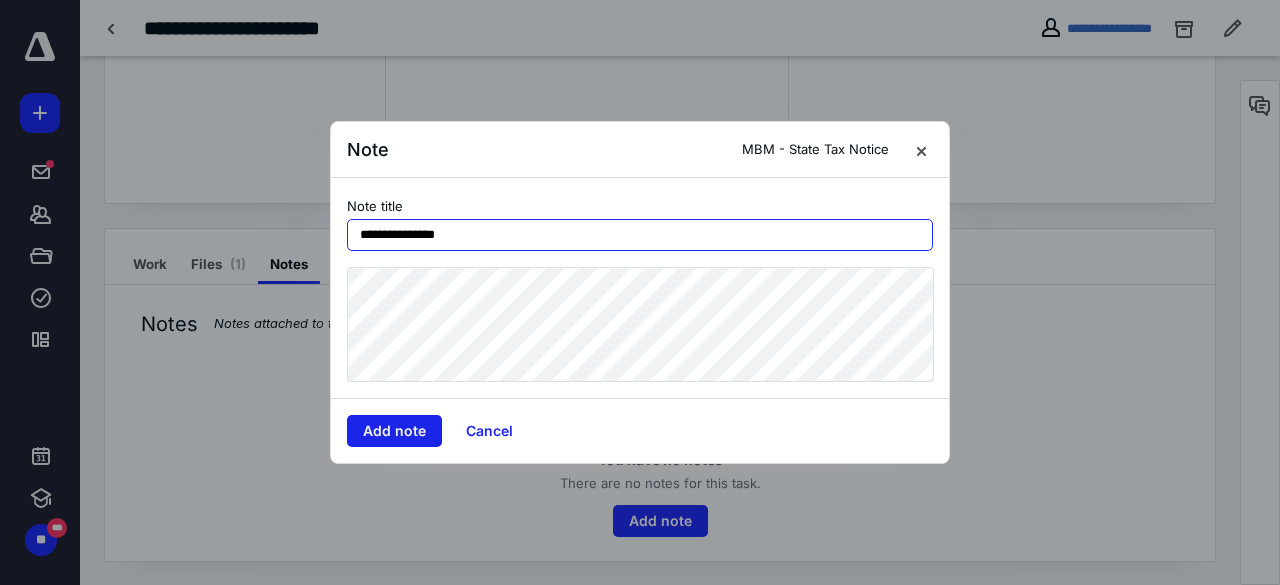 type on "**********" 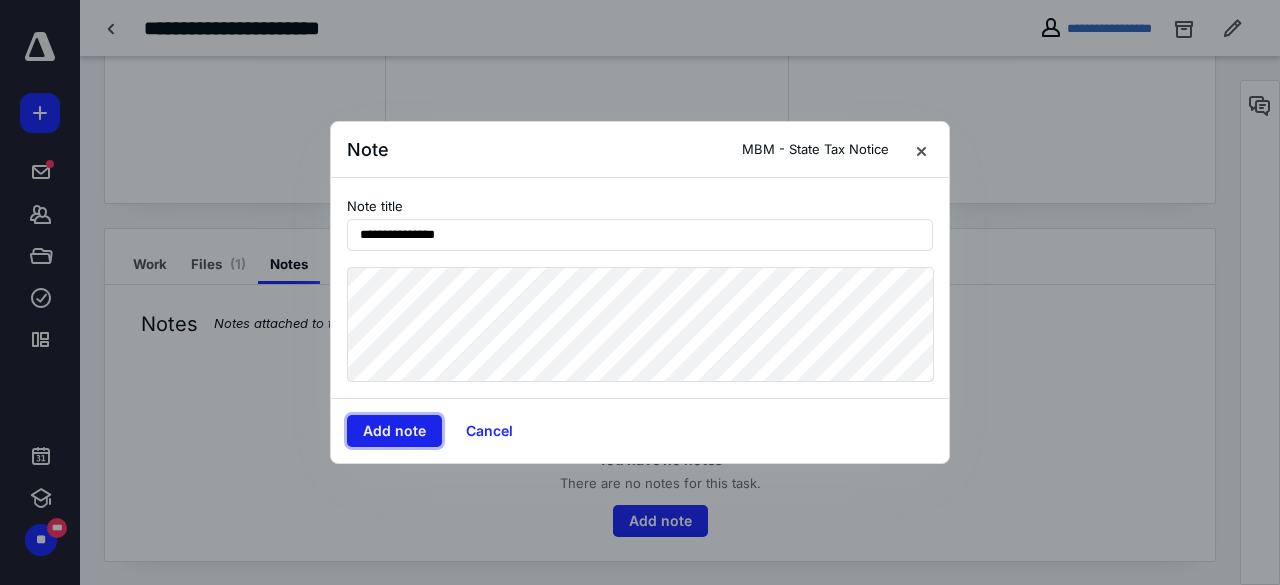 click on "Add note" at bounding box center (394, 431) 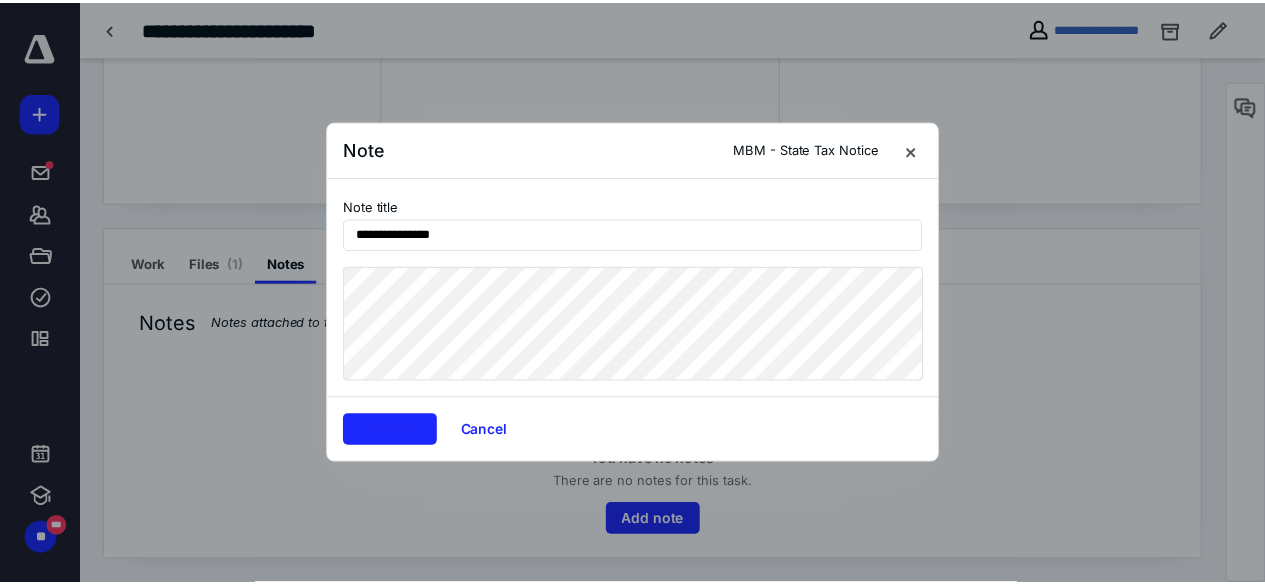 scroll, scrollTop: 147, scrollLeft: 0, axis: vertical 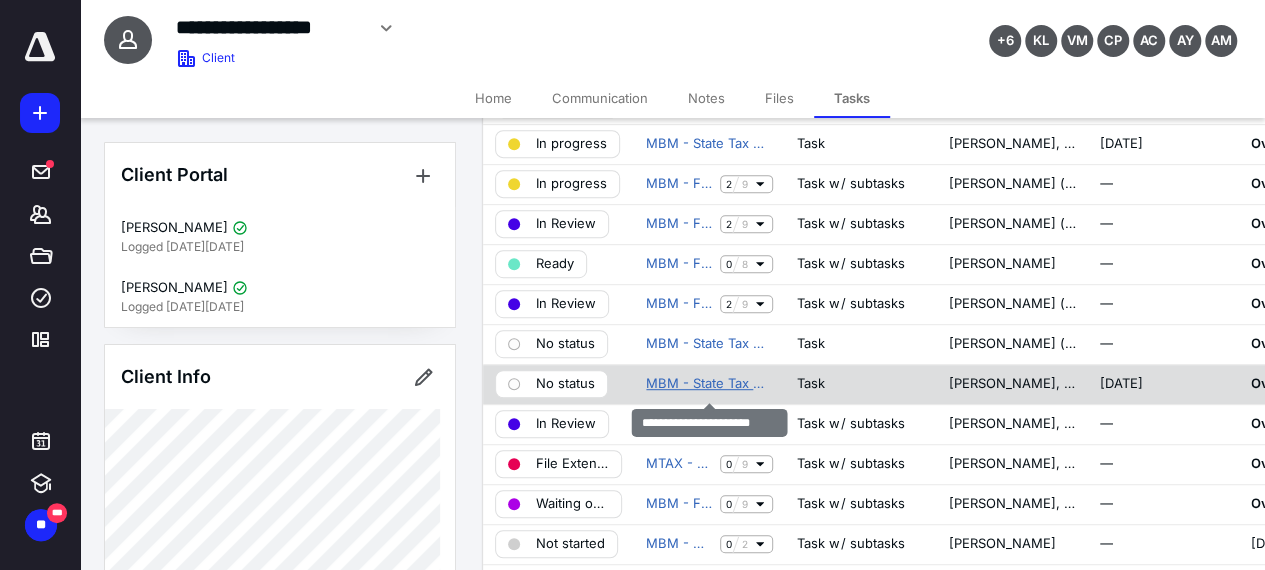 click on "MBM - State Tax Notice" at bounding box center (709, 384) 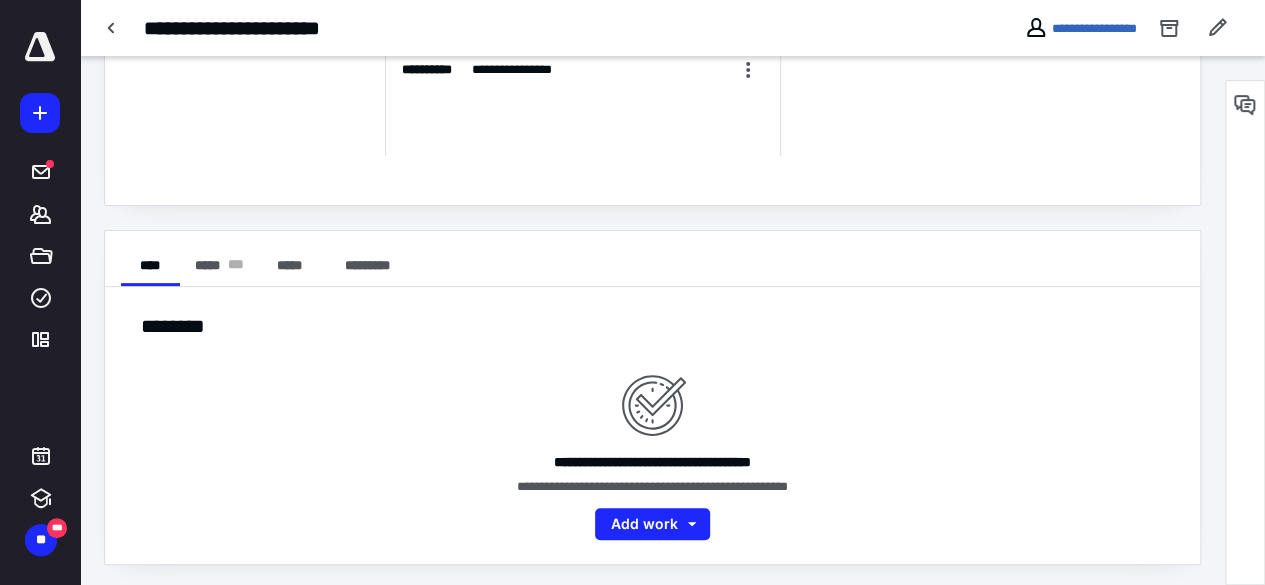 scroll, scrollTop: 213, scrollLeft: 0, axis: vertical 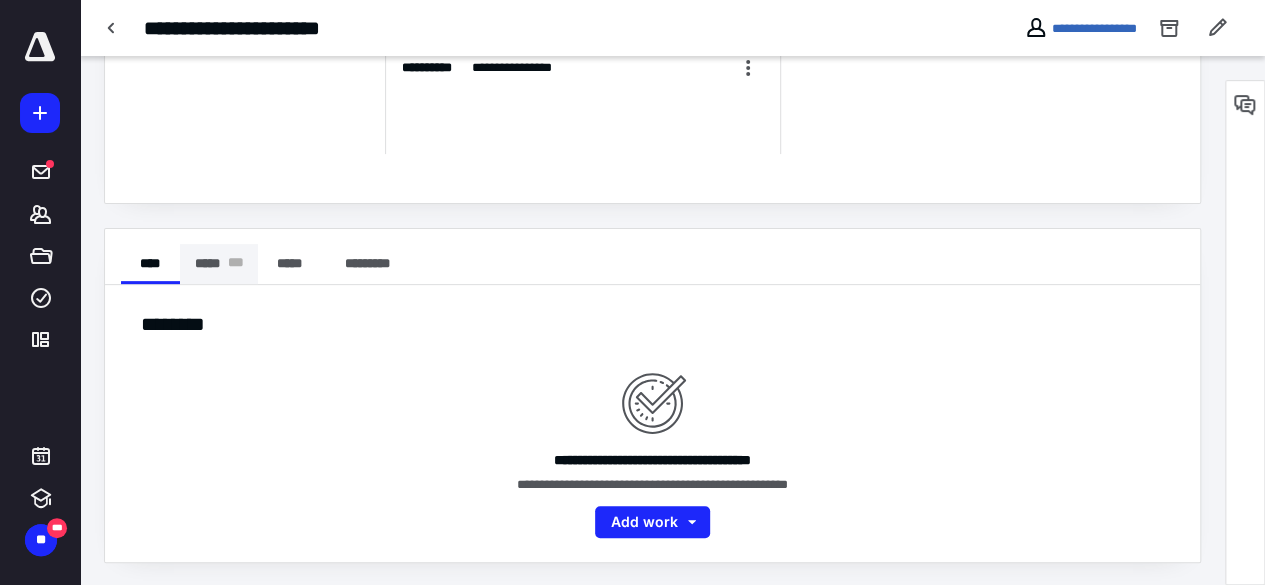 click on "***** * * *" at bounding box center (219, 264) 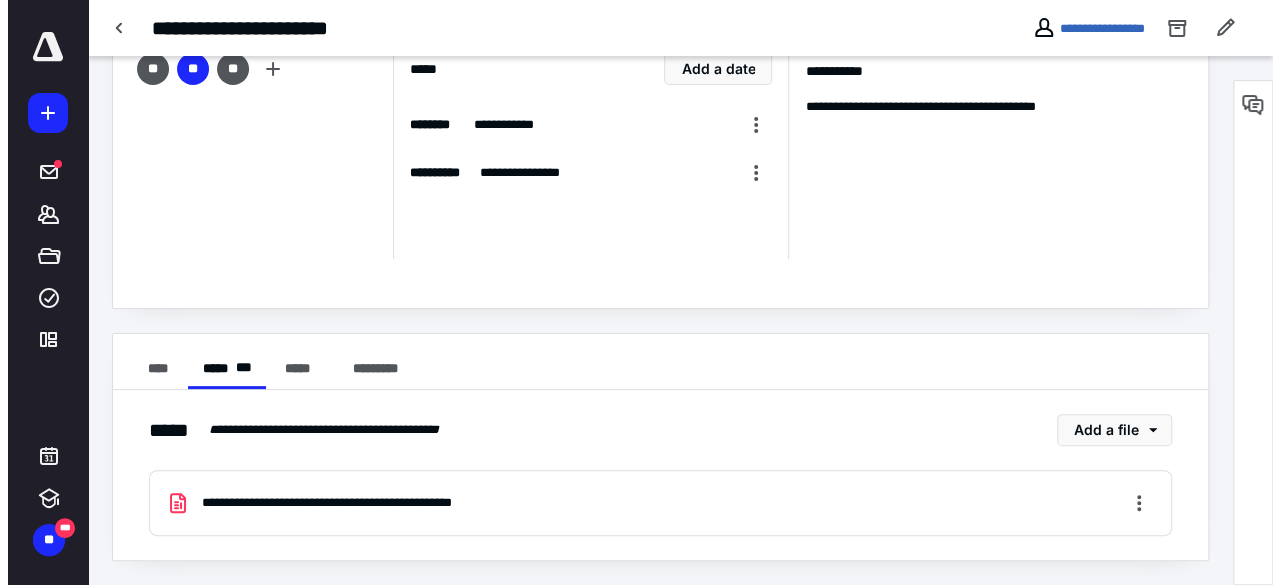 scroll, scrollTop: 106, scrollLeft: 0, axis: vertical 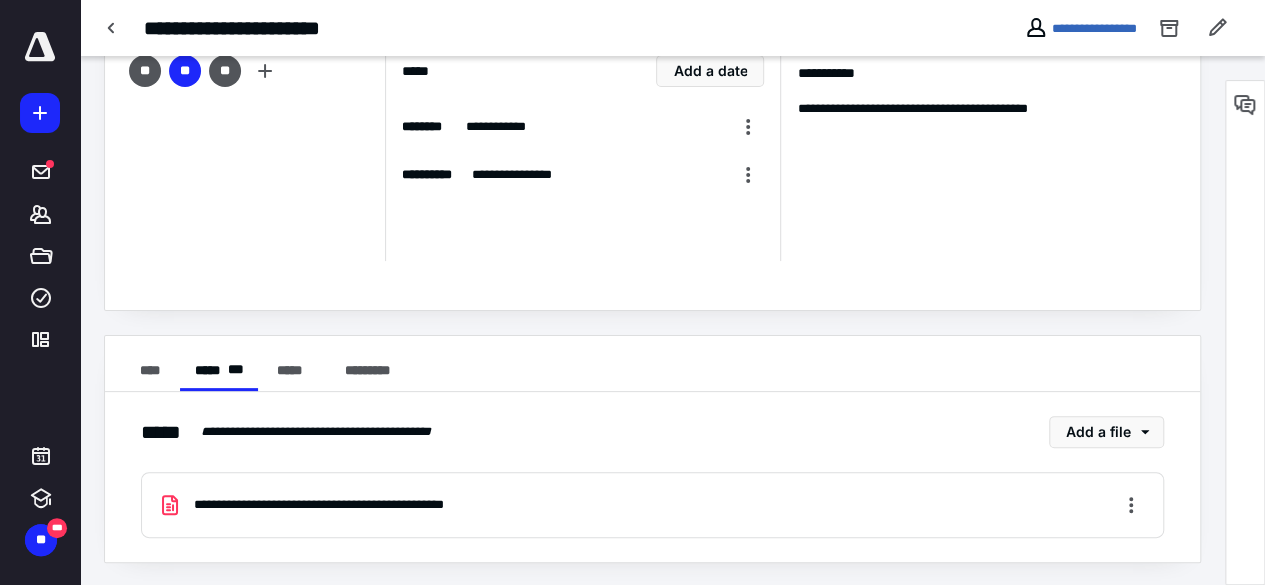 click on "**********" at bounding box center [357, 505] 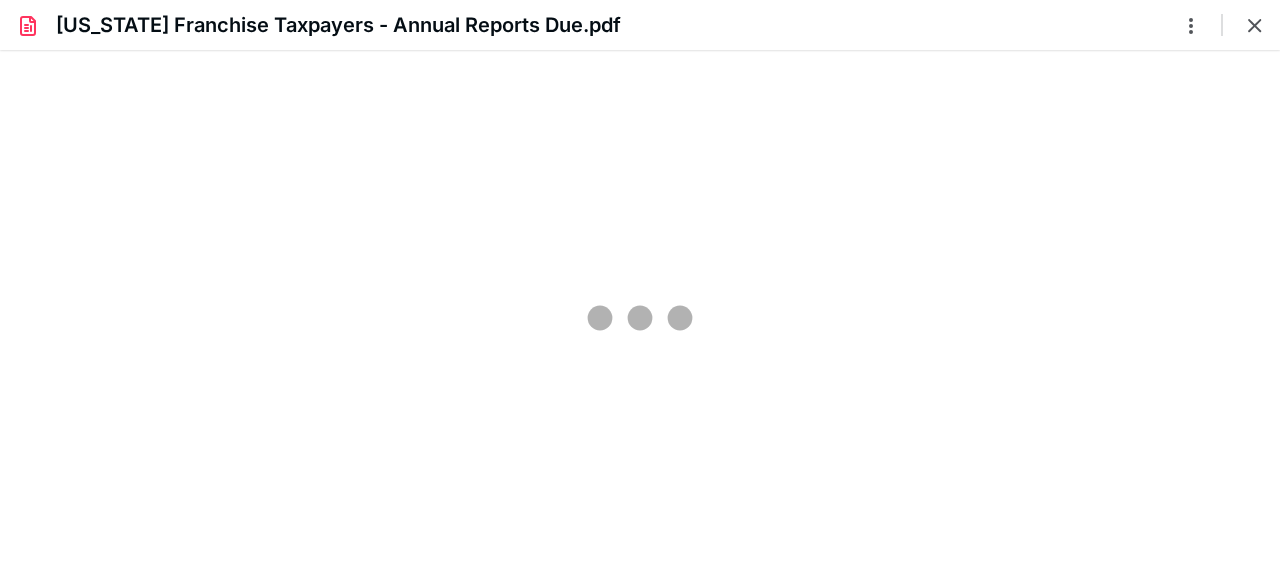 scroll, scrollTop: 0, scrollLeft: 0, axis: both 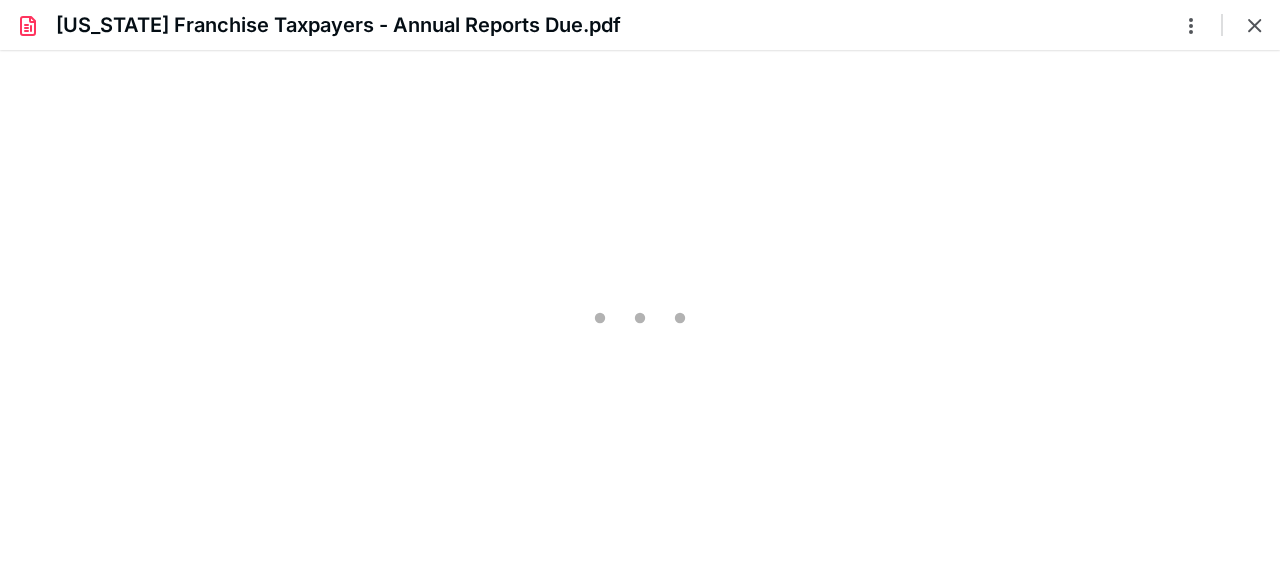type on "58" 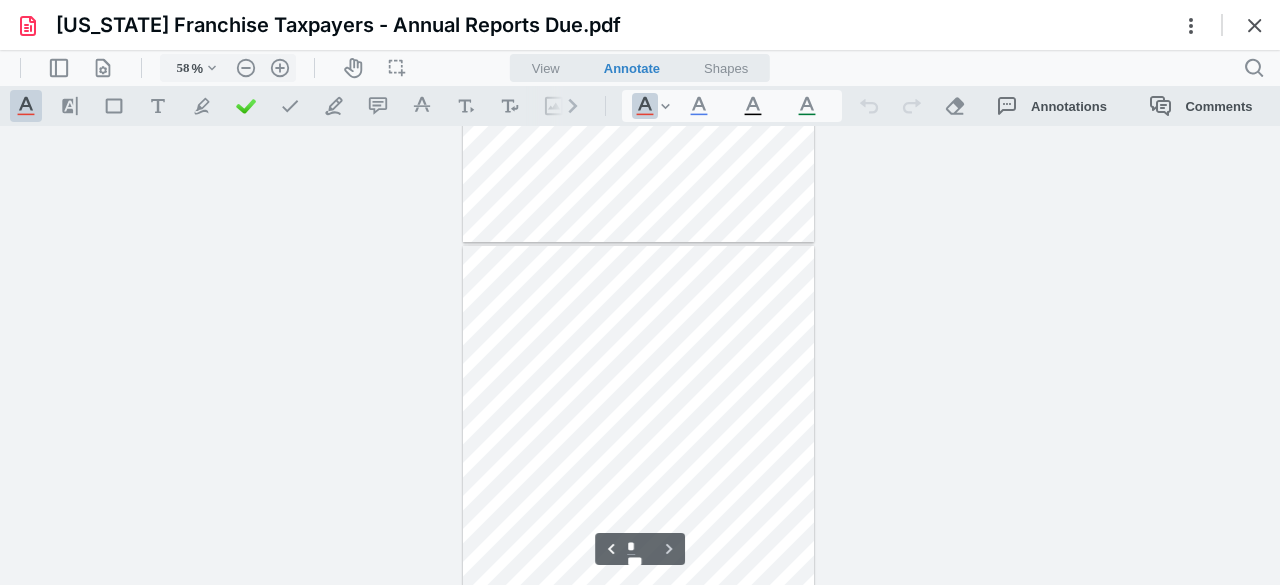 scroll, scrollTop: 456, scrollLeft: 0, axis: vertical 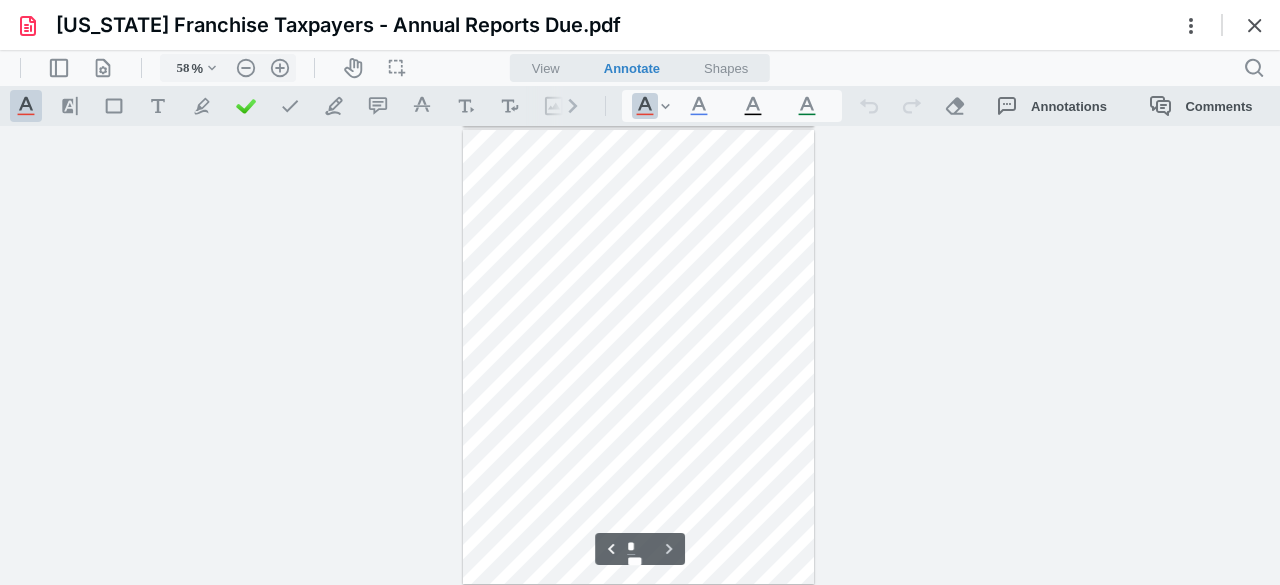 type on "*" 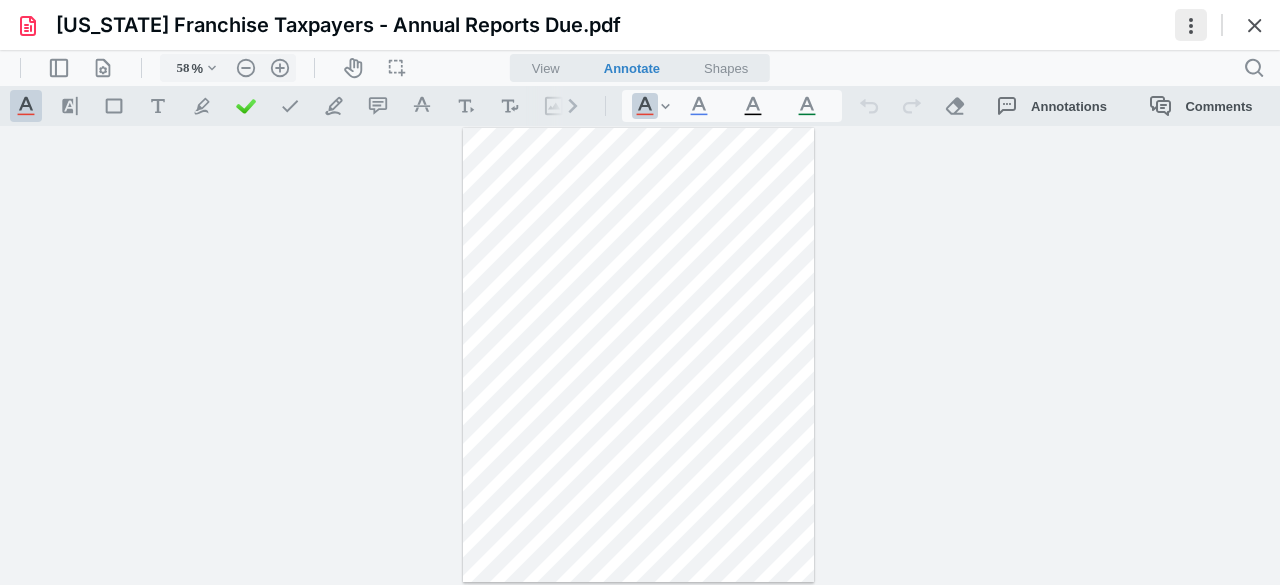 click at bounding box center [1191, 25] 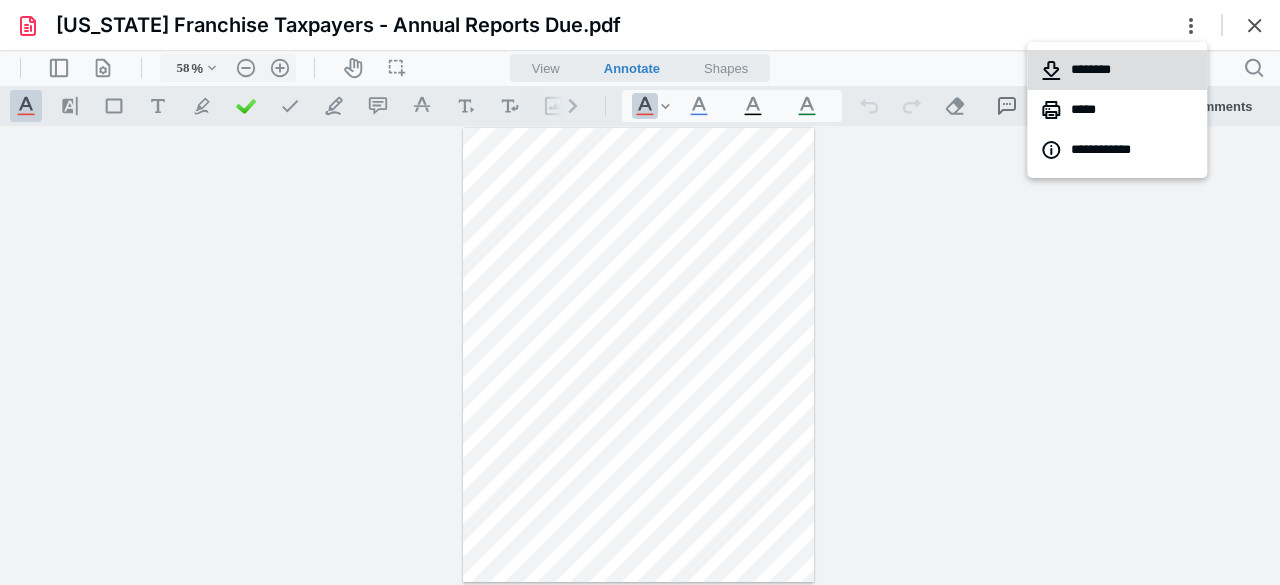 click on "********" at bounding box center [1117, 70] 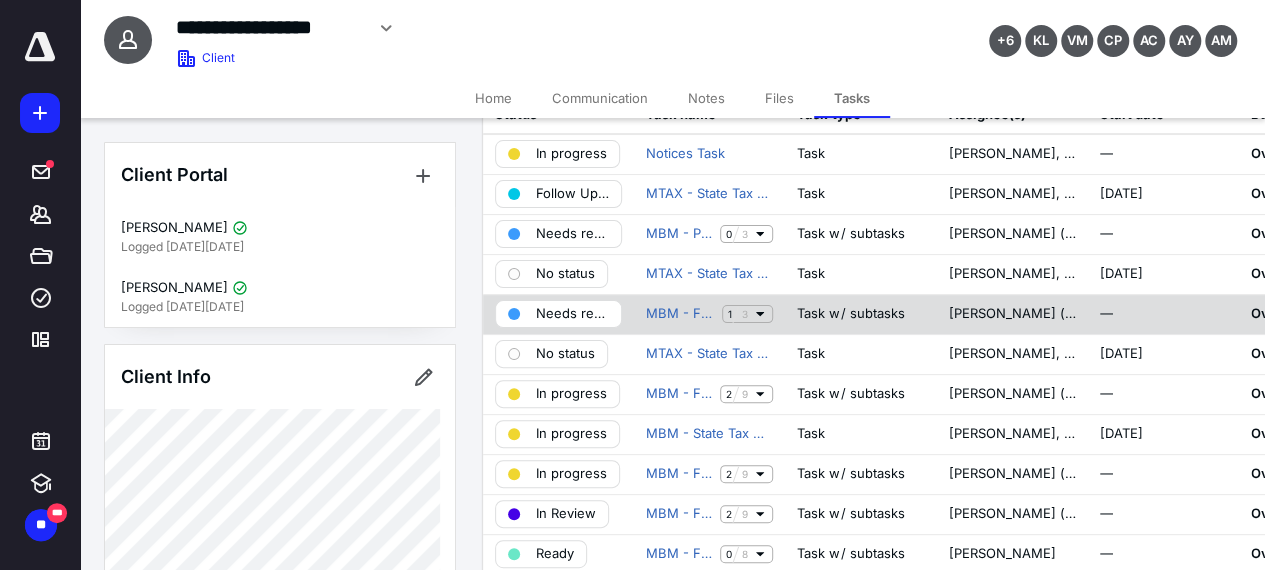 scroll, scrollTop: 0, scrollLeft: 0, axis: both 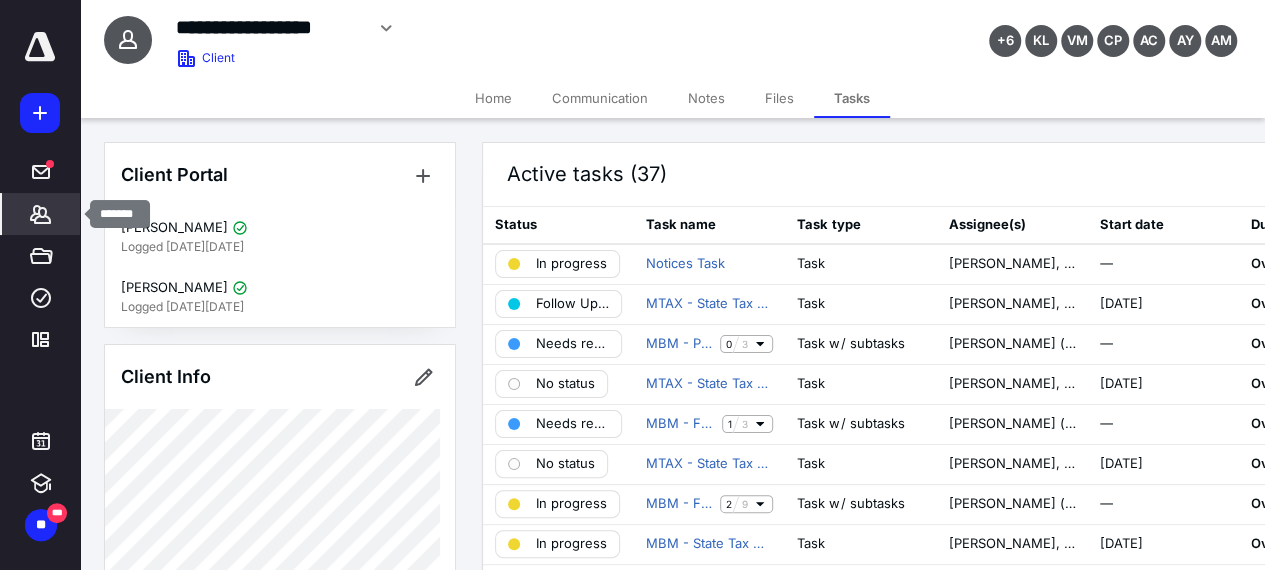 click 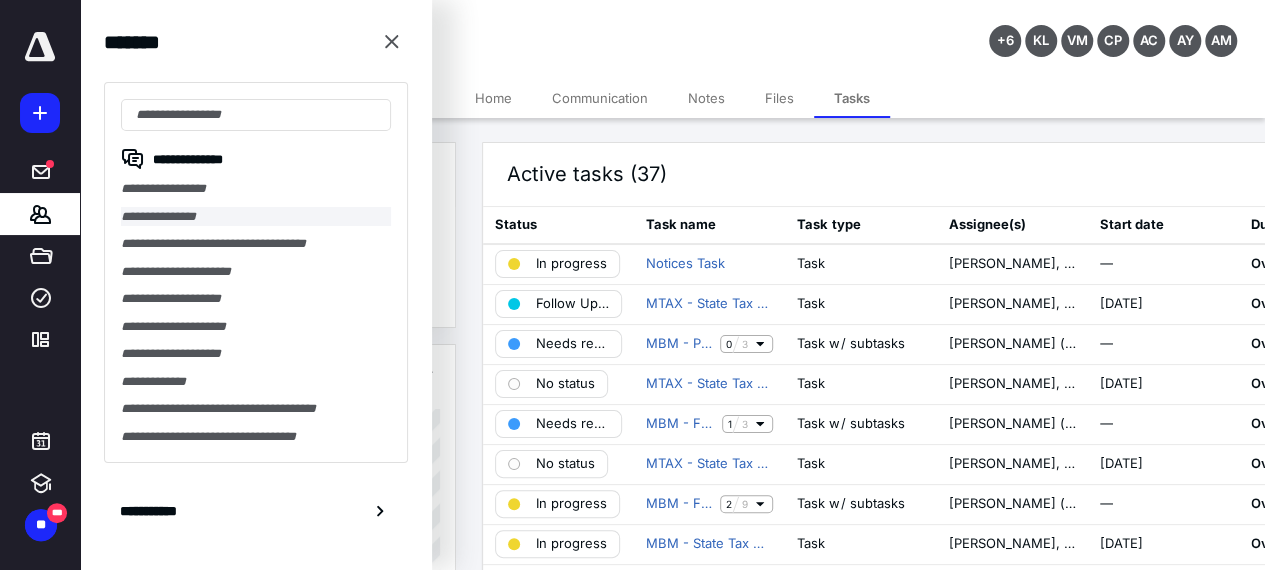 click on "**********" at bounding box center [256, 217] 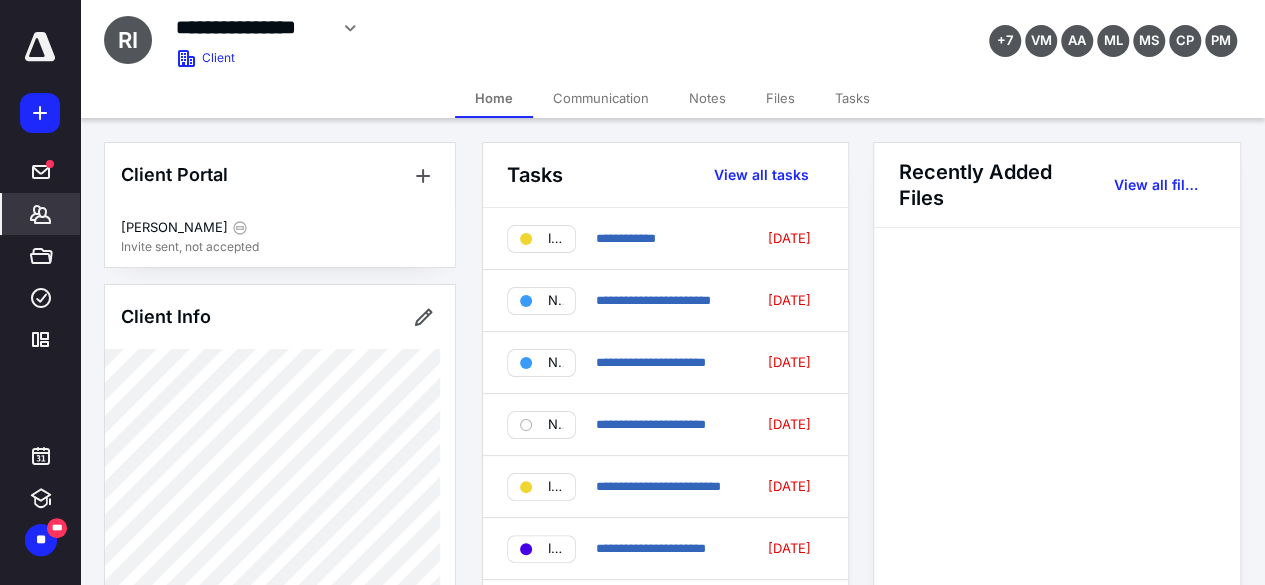 click on "Files" at bounding box center (780, 98) 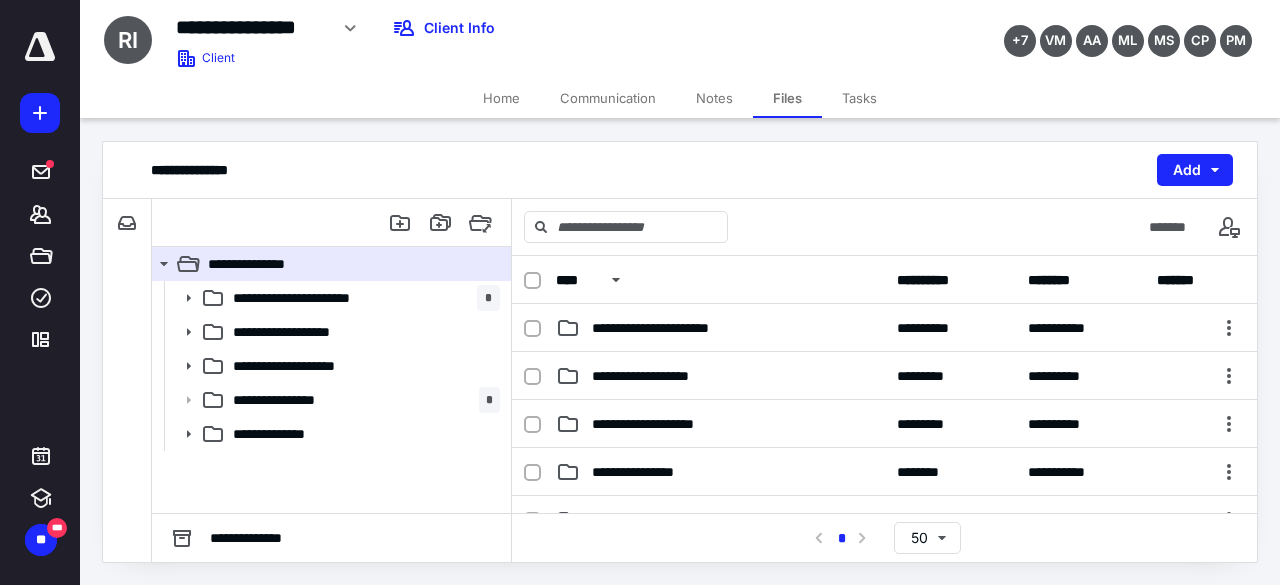 click on "Tasks" at bounding box center (859, 98) 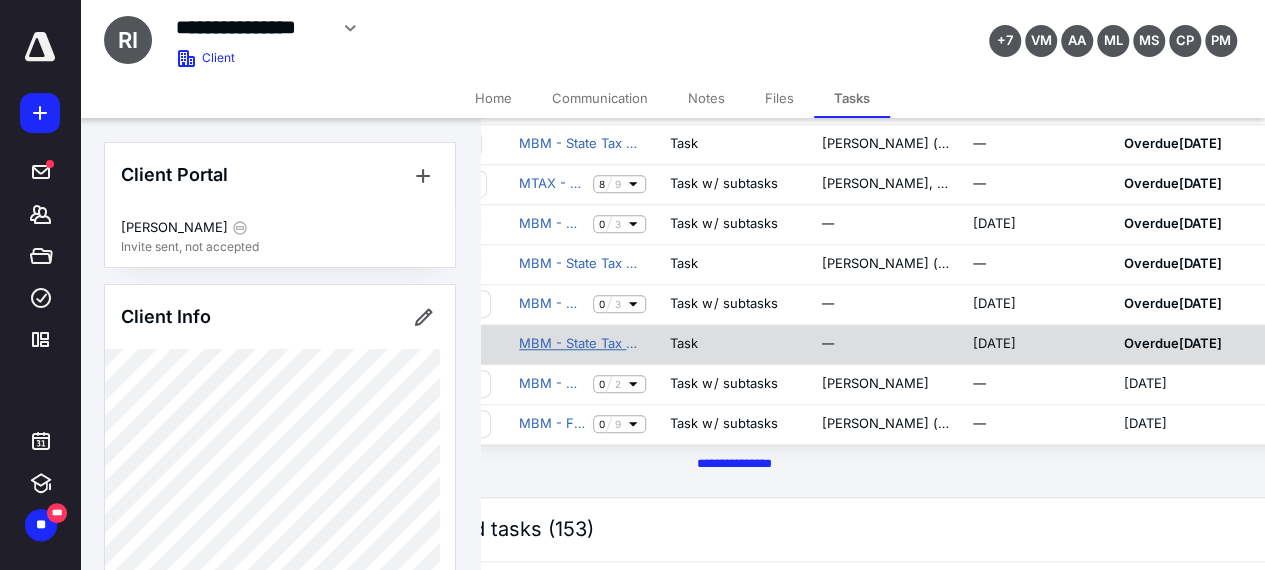 scroll, scrollTop: 600, scrollLeft: 126, axis: both 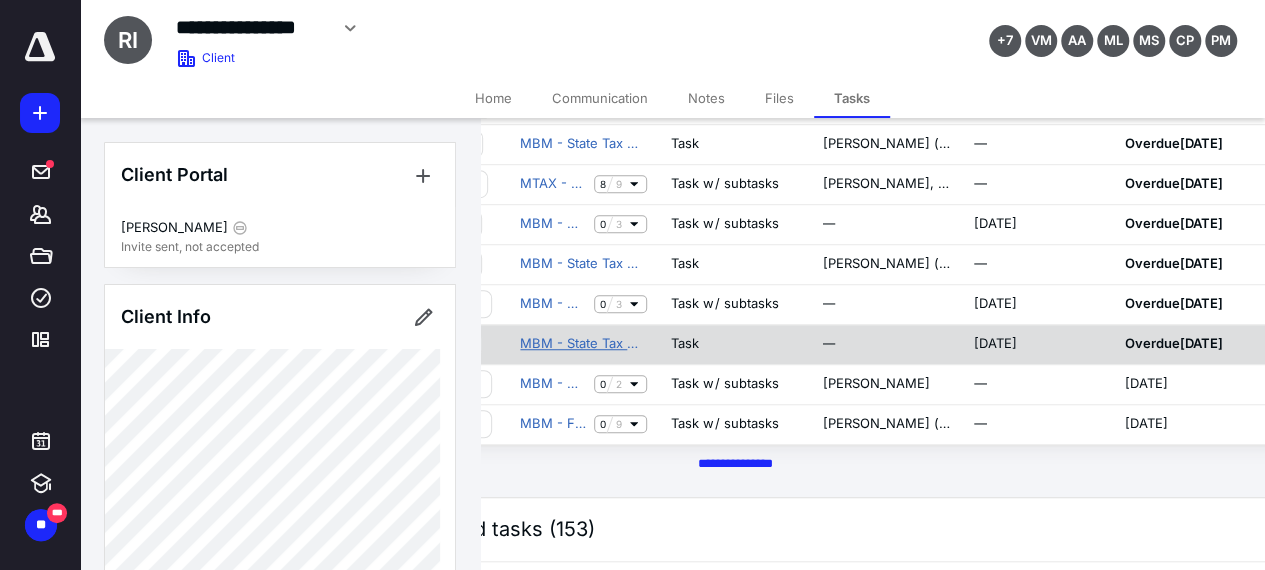 click on "MBM - State Tax Notice" at bounding box center (583, 344) 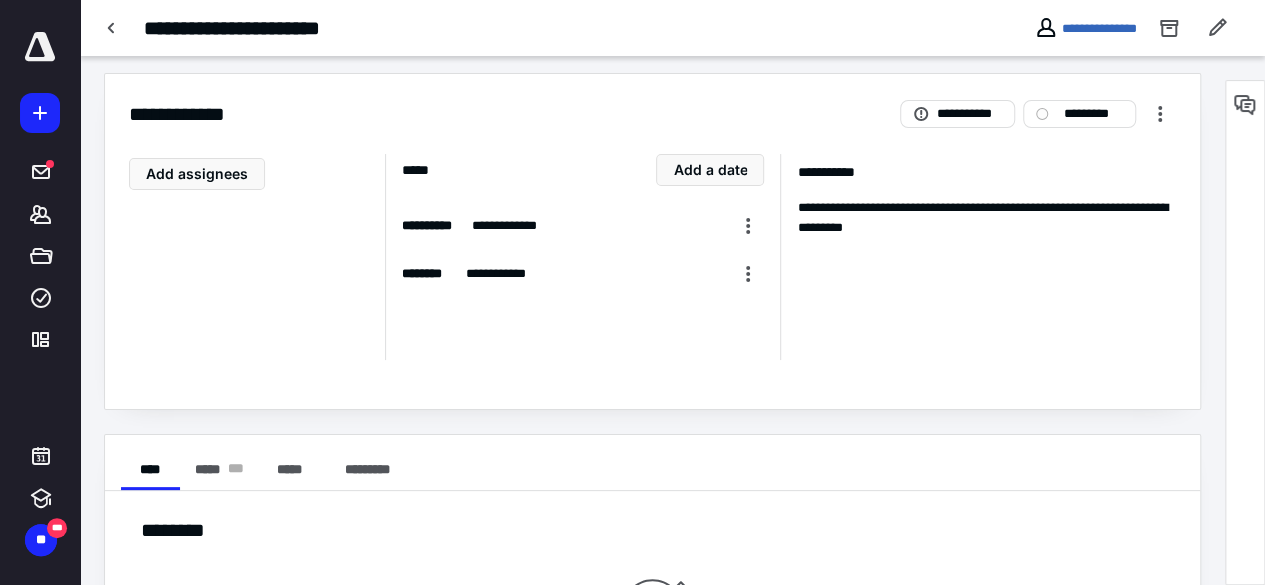 scroll, scrollTop: 0, scrollLeft: 0, axis: both 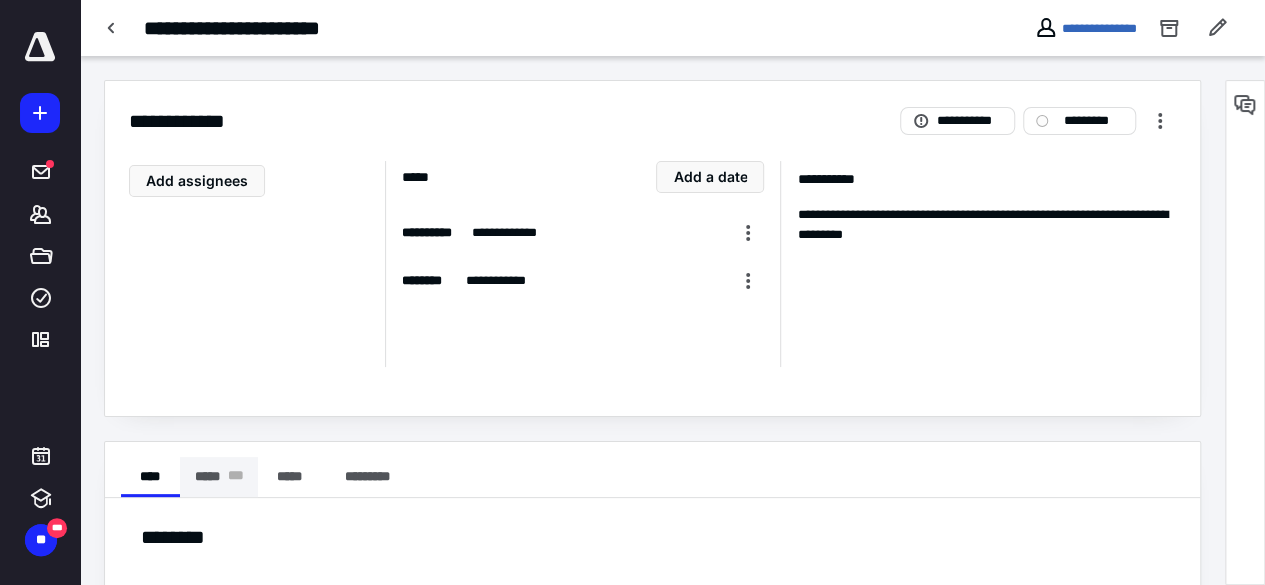 click on "***** * * *" at bounding box center [219, 477] 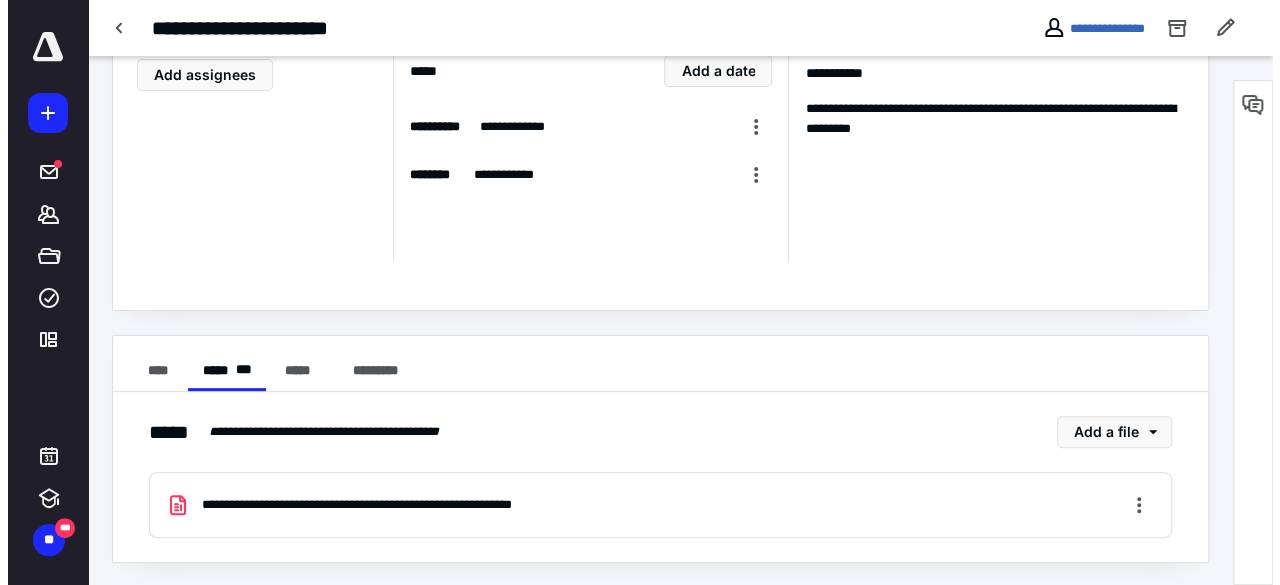 scroll, scrollTop: 106, scrollLeft: 0, axis: vertical 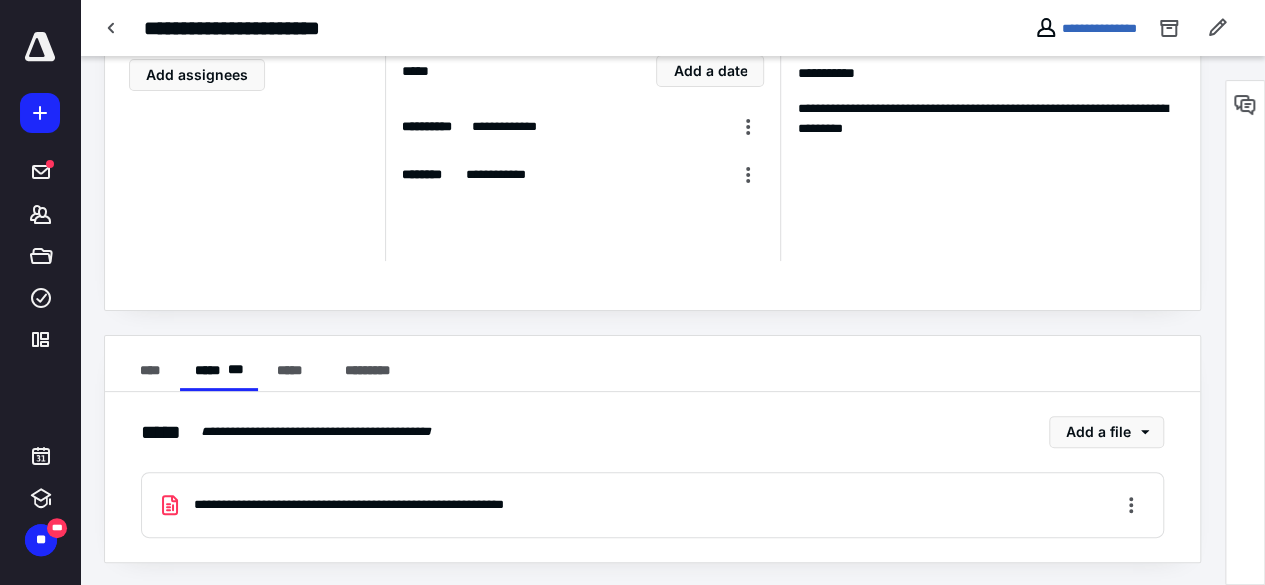 click on "**********" at bounding box center [393, 505] 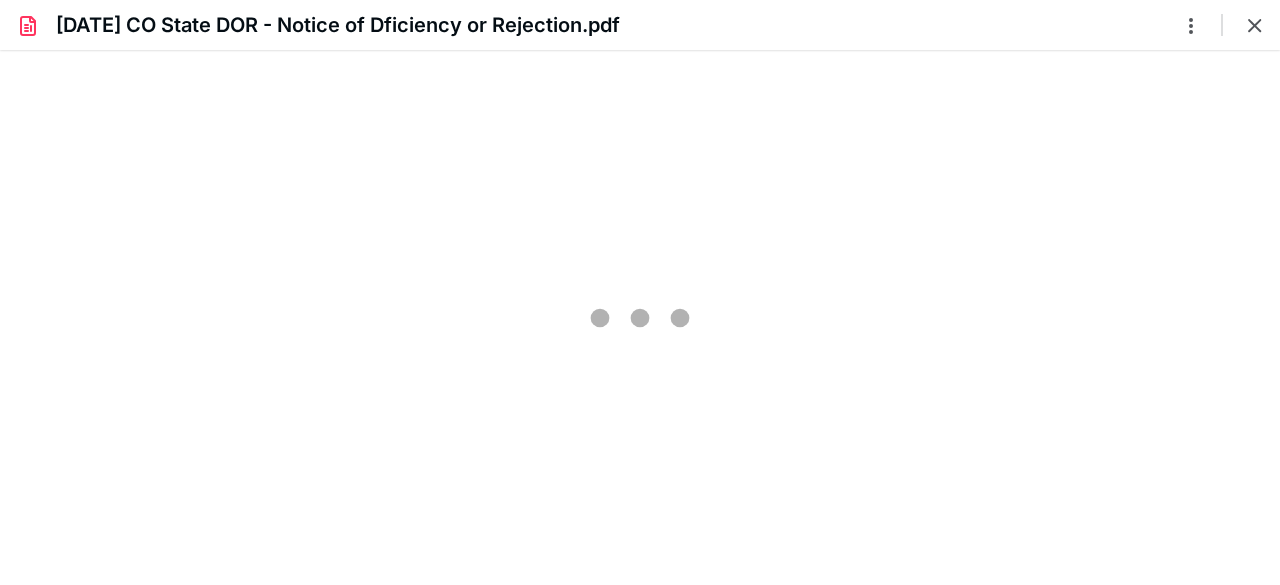scroll, scrollTop: 0, scrollLeft: 0, axis: both 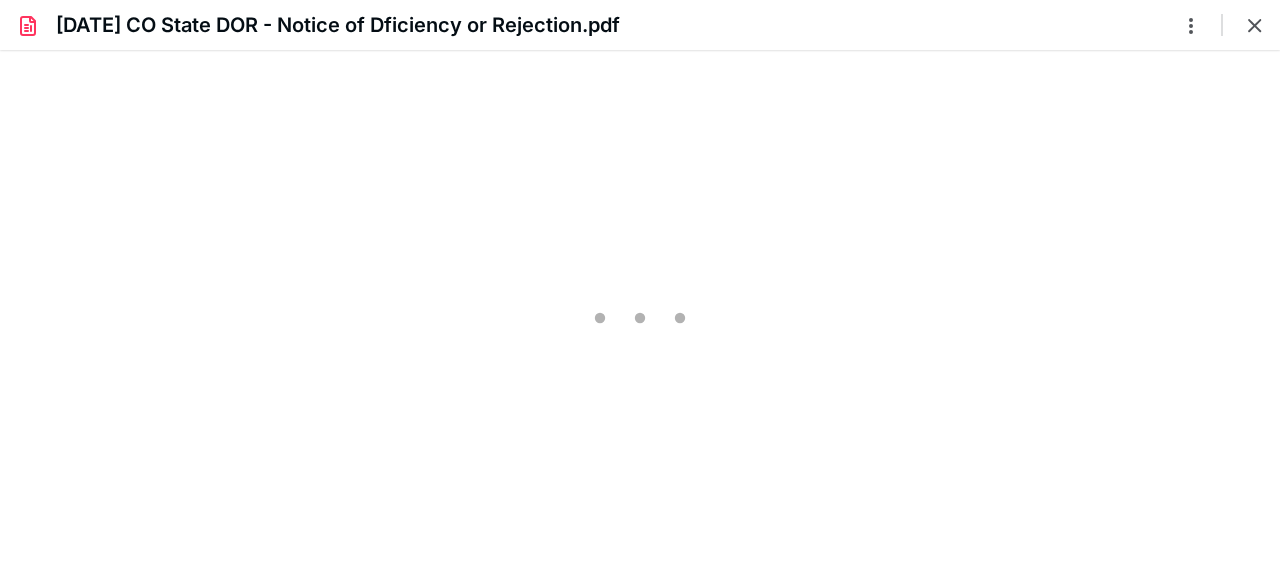 type on "58" 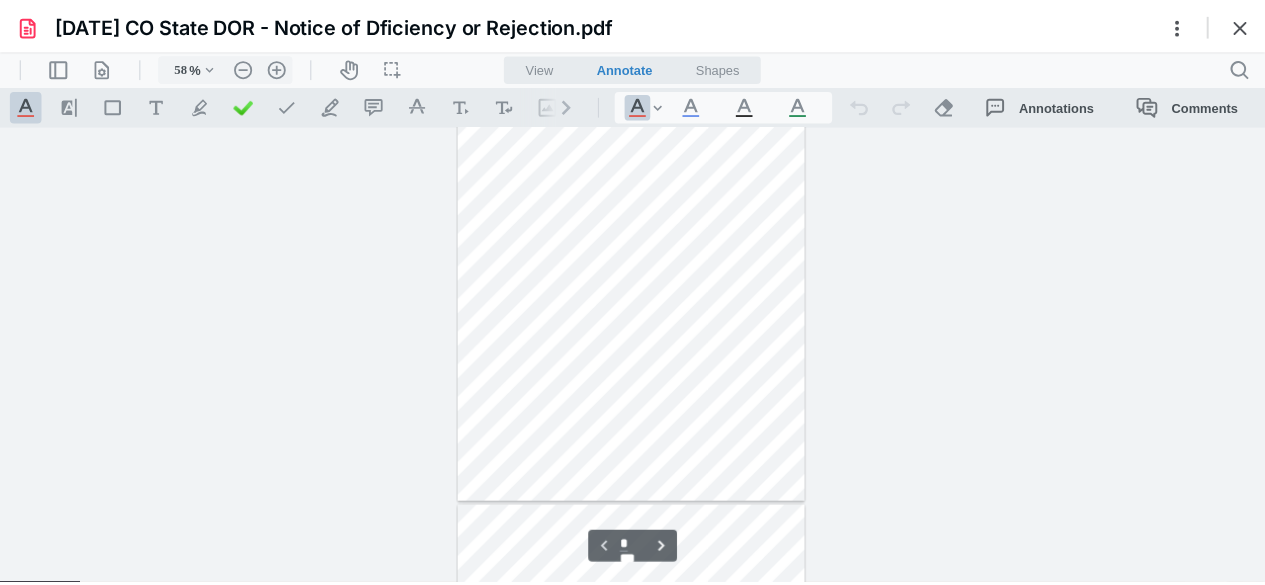 scroll, scrollTop: 0, scrollLeft: 0, axis: both 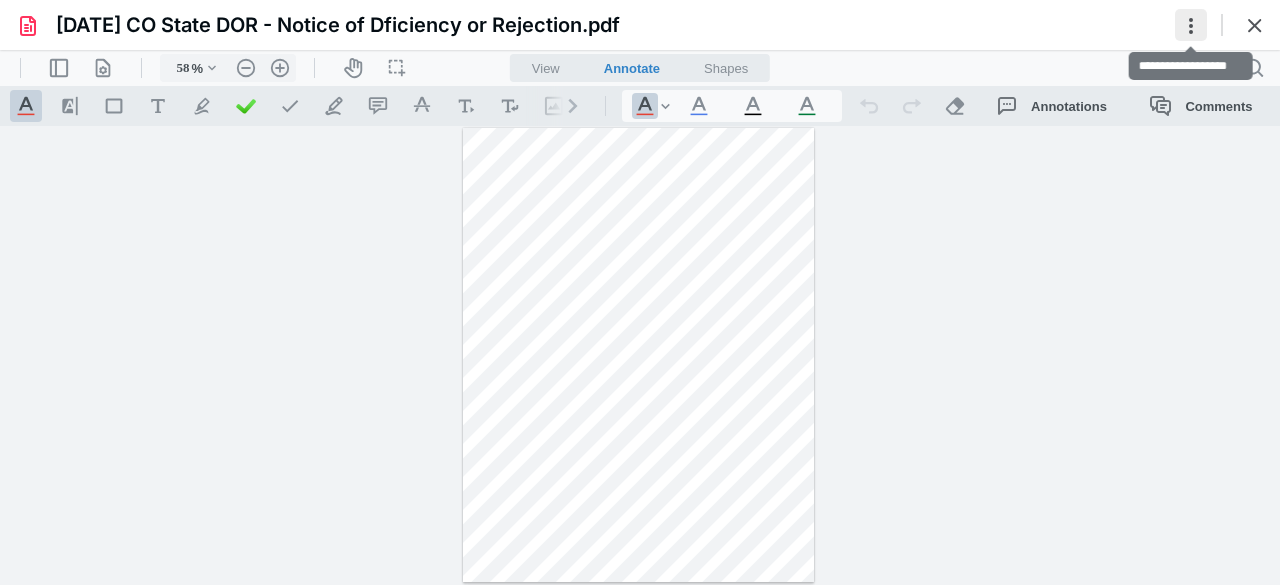 click at bounding box center [1191, 25] 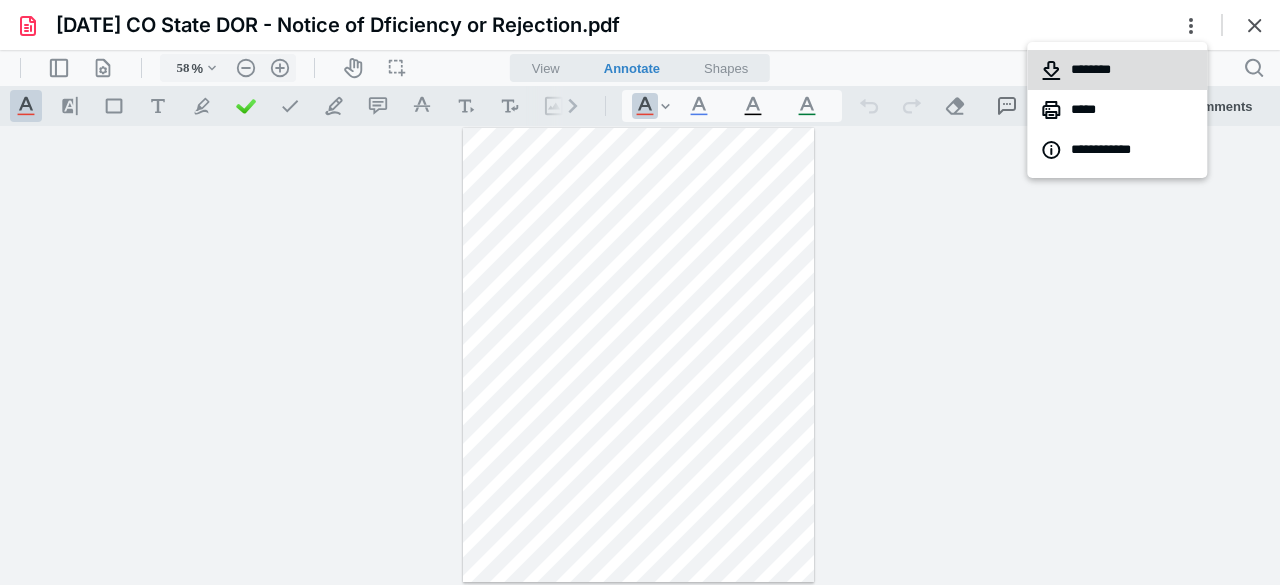 click on "********" at bounding box center [1117, 70] 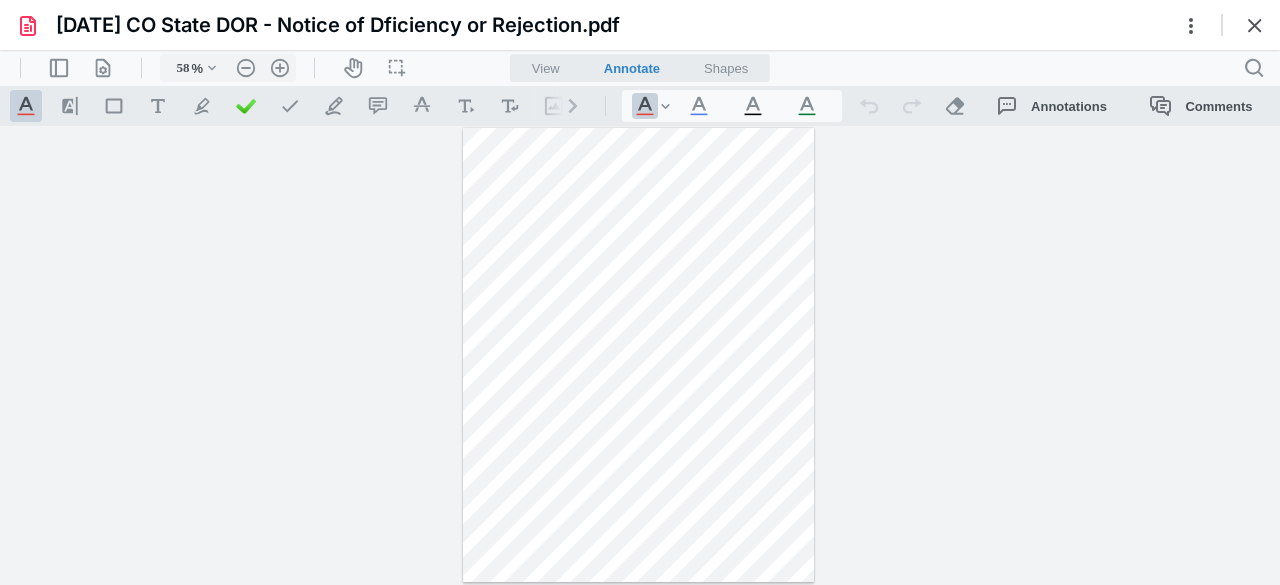 click at bounding box center [1255, 25] 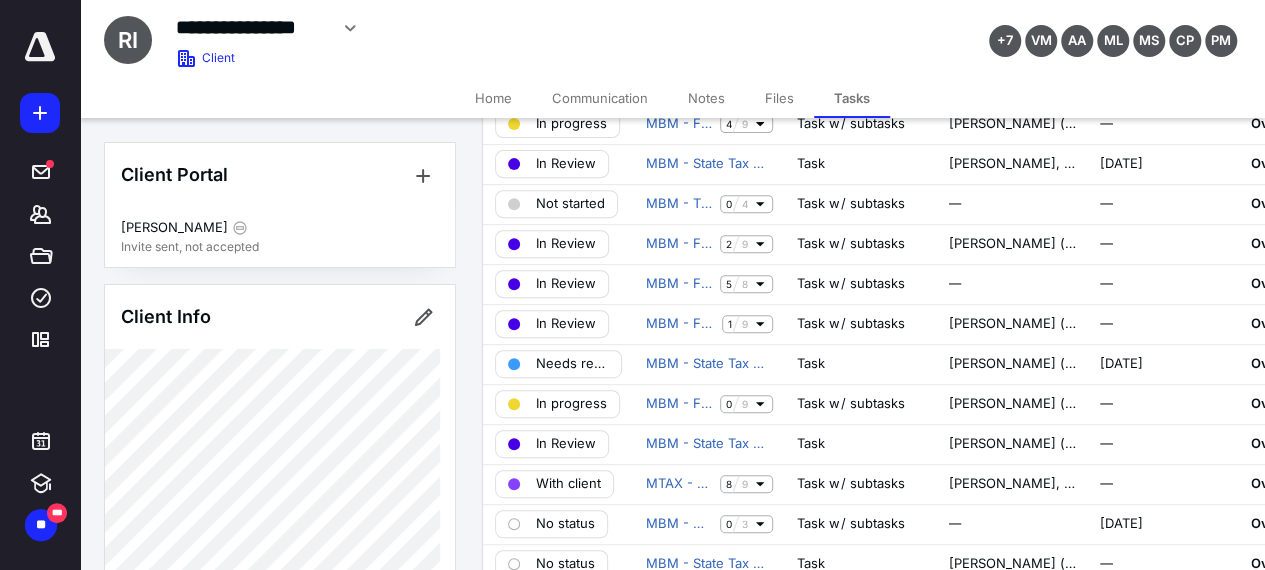 scroll, scrollTop: 500, scrollLeft: 0, axis: vertical 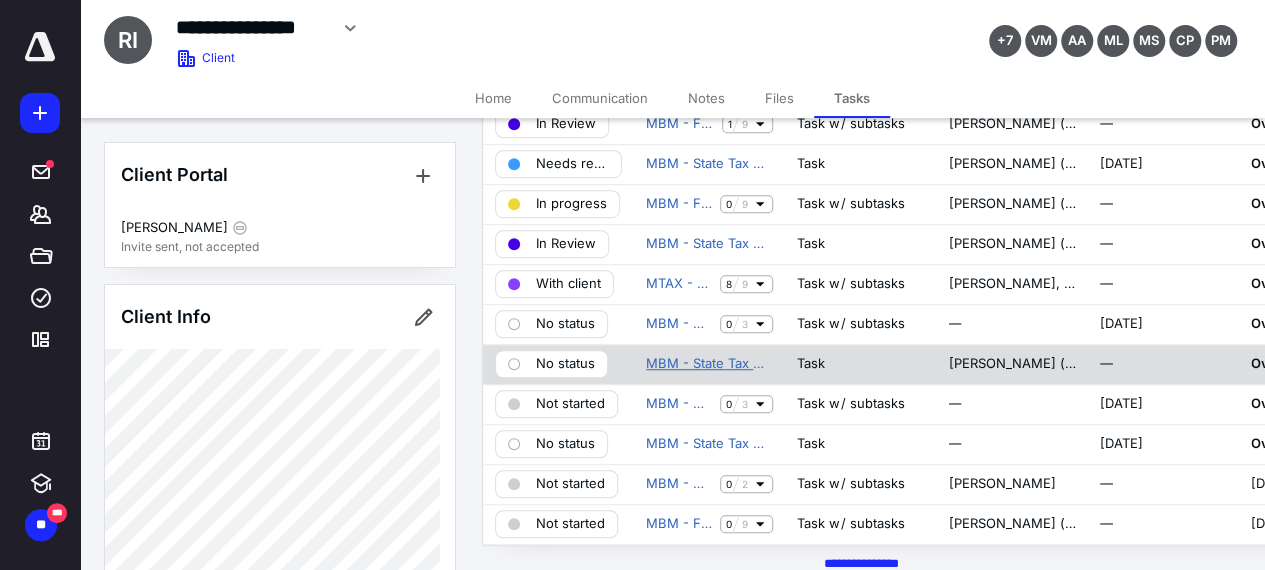 click on "MBM - State Tax Notice" at bounding box center (709, 364) 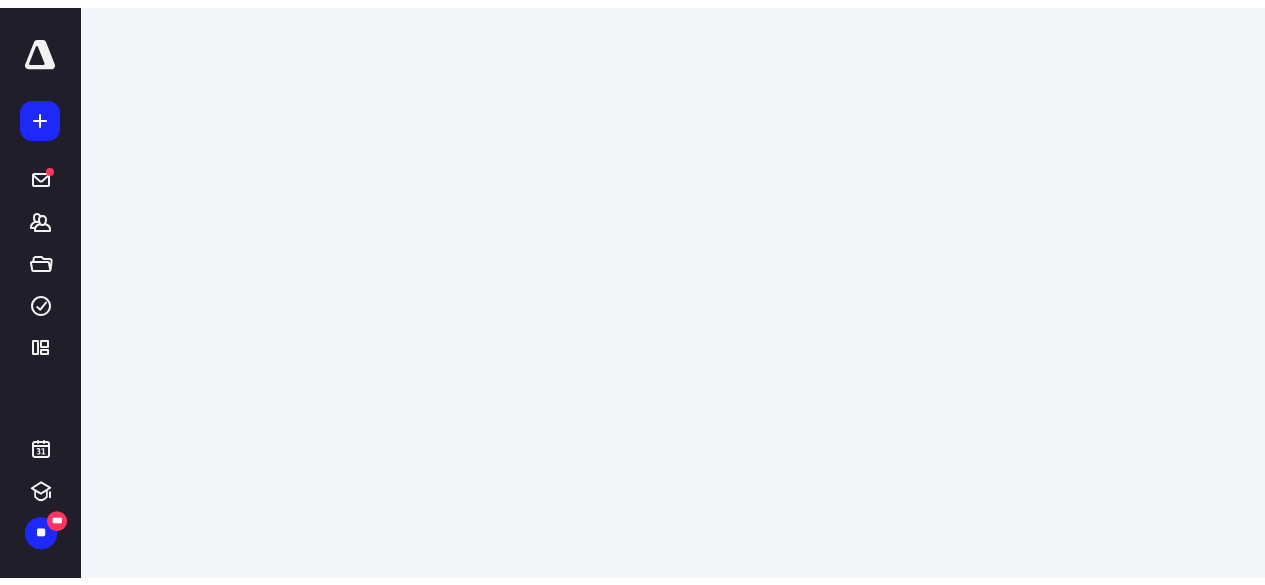 scroll, scrollTop: 0, scrollLeft: 0, axis: both 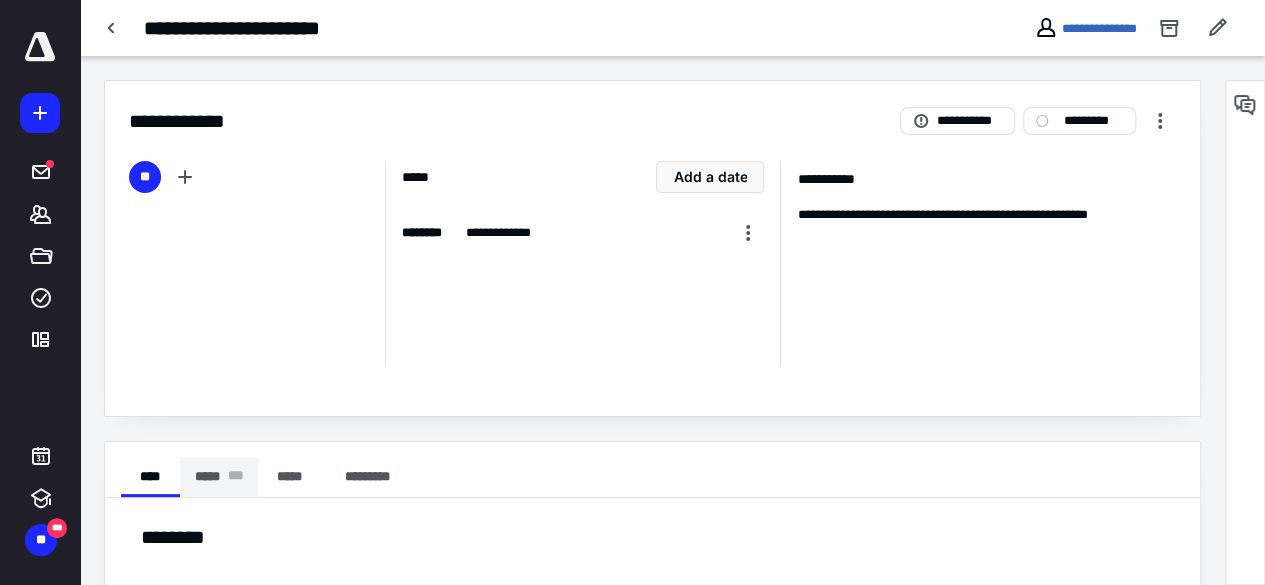 click on "***** * * *" at bounding box center [219, 477] 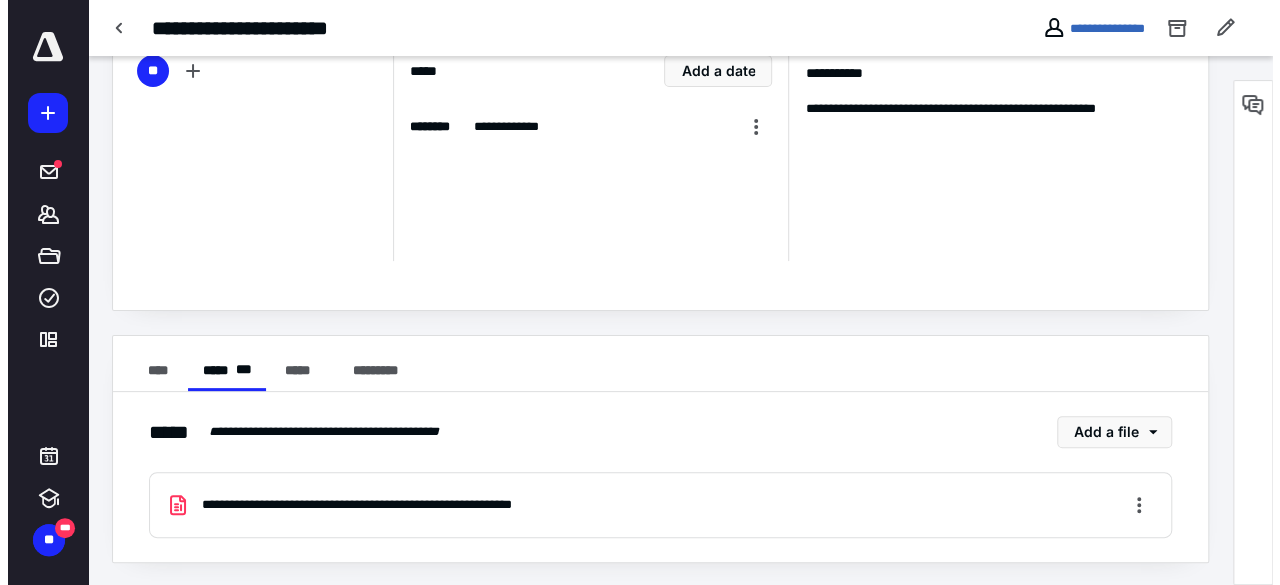 scroll, scrollTop: 106, scrollLeft: 0, axis: vertical 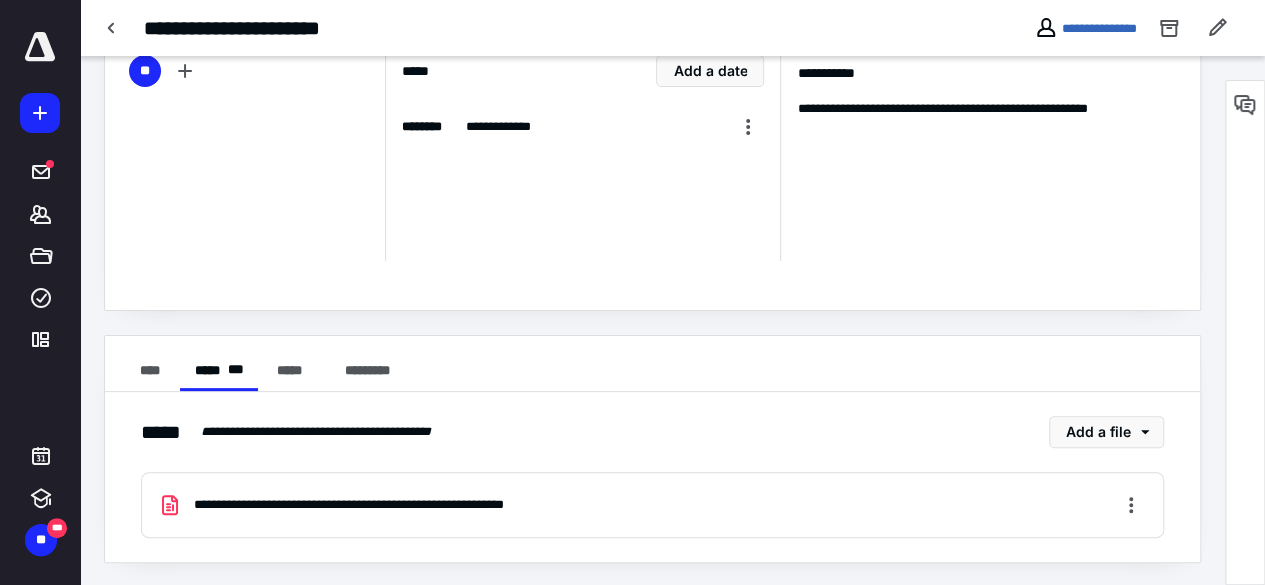 click on "**********" at bounding box center (394, 505) 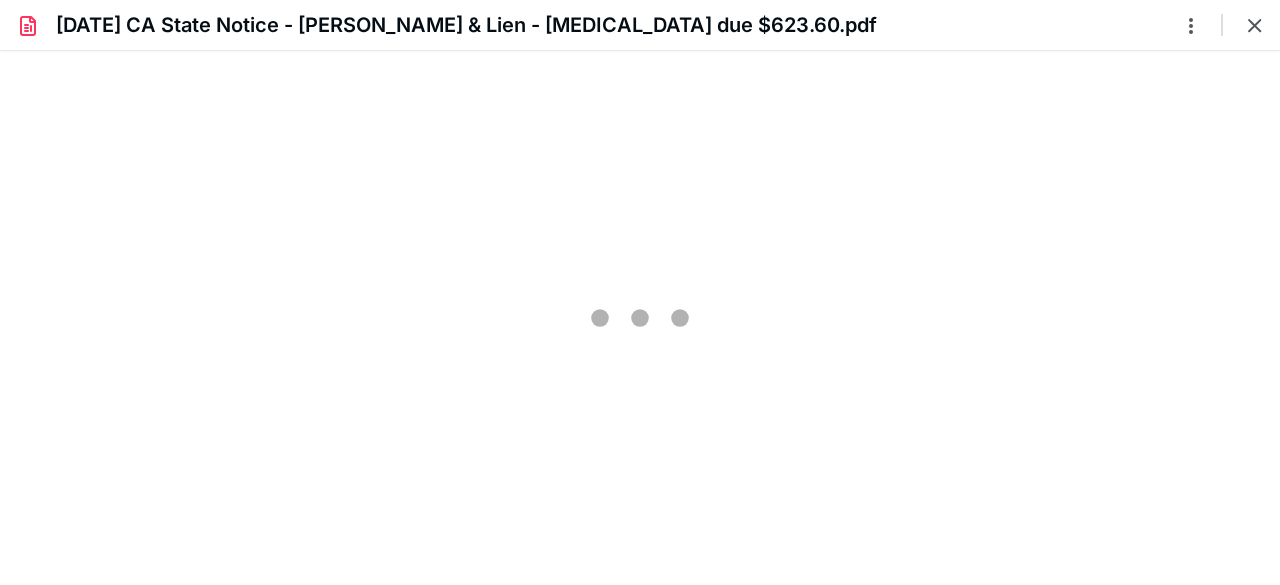 scroll, scrollTop: 0, scrollLeft: 0, axis: both 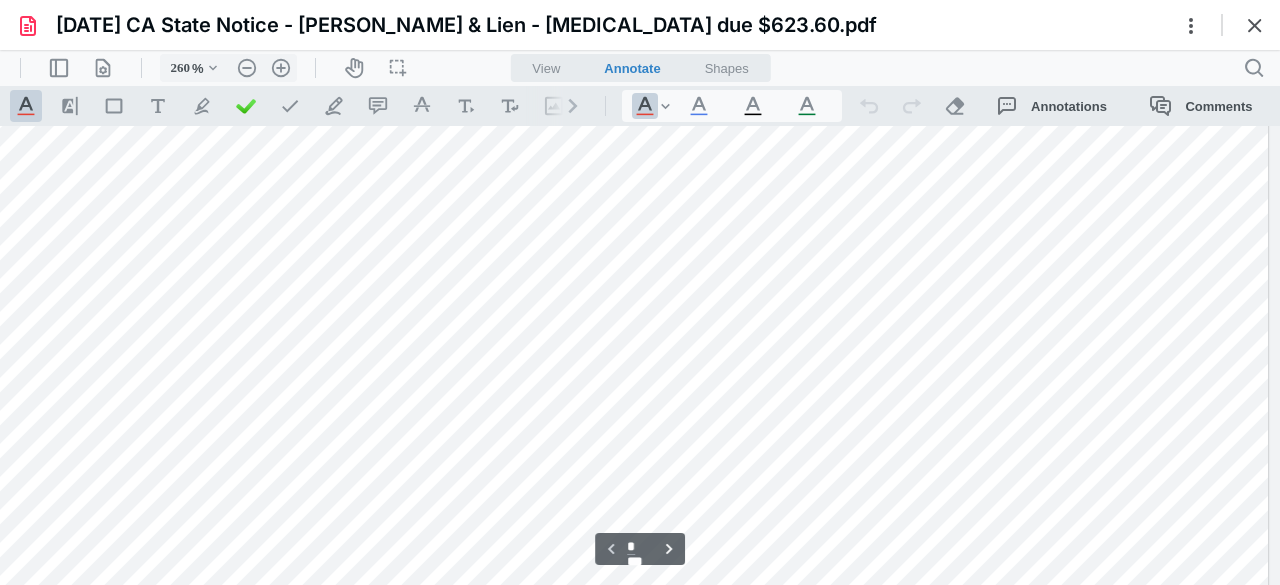 type on "160" 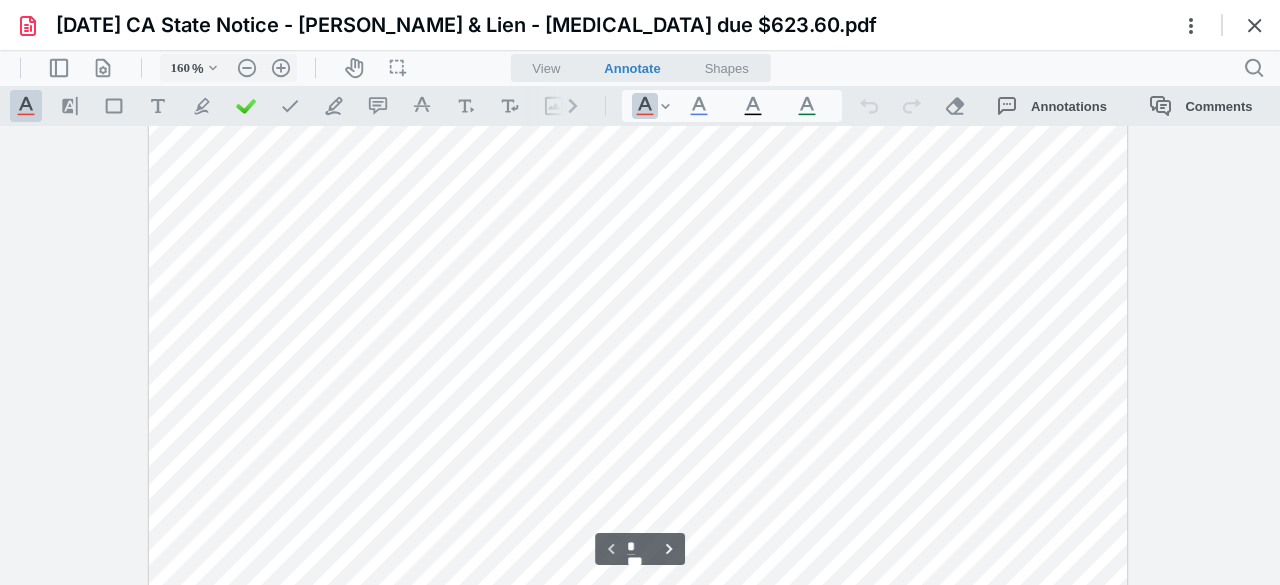 scroll, scrollTop: 0, scrollLeft: 0, axis: both 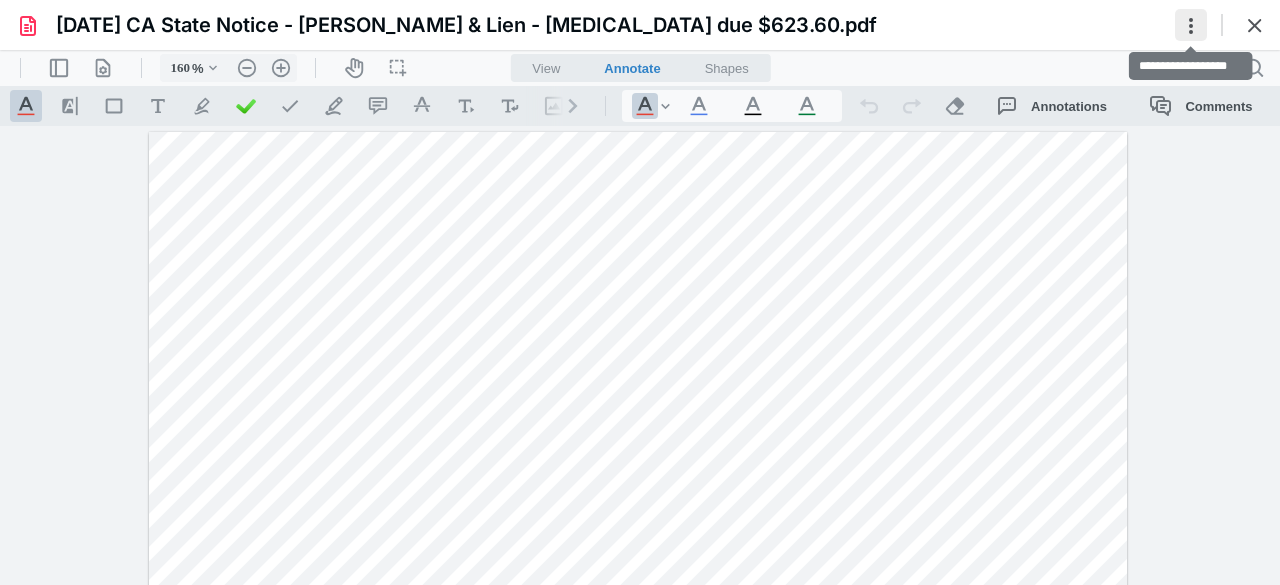 click at bounding box center (1191, 25) 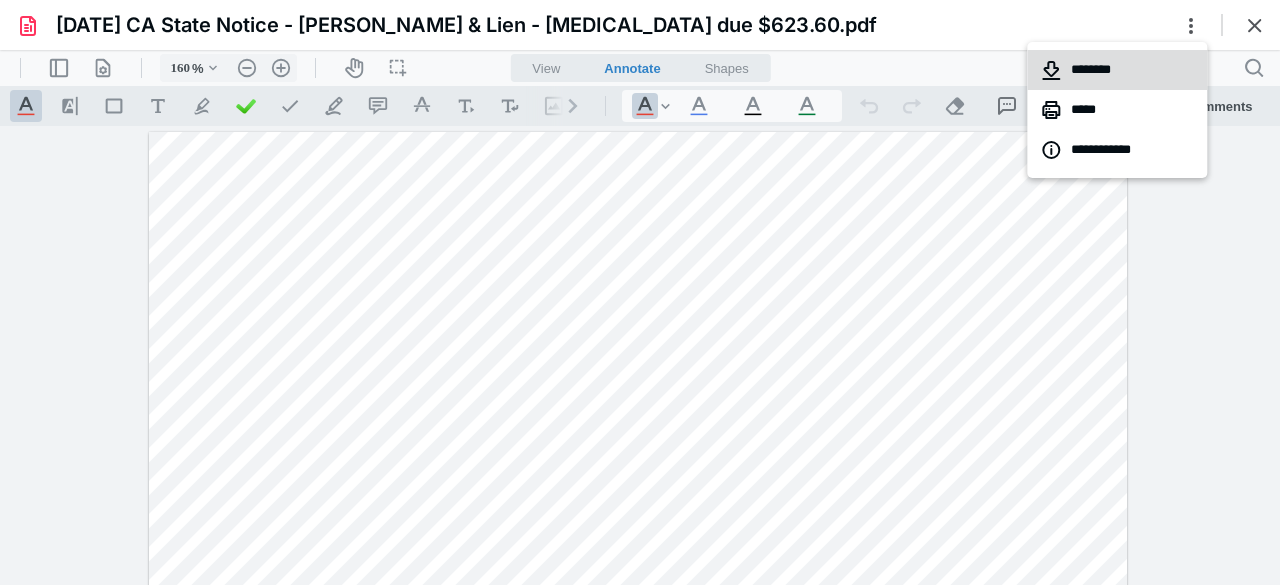 click on "********" at bounding box center [1117, 70] 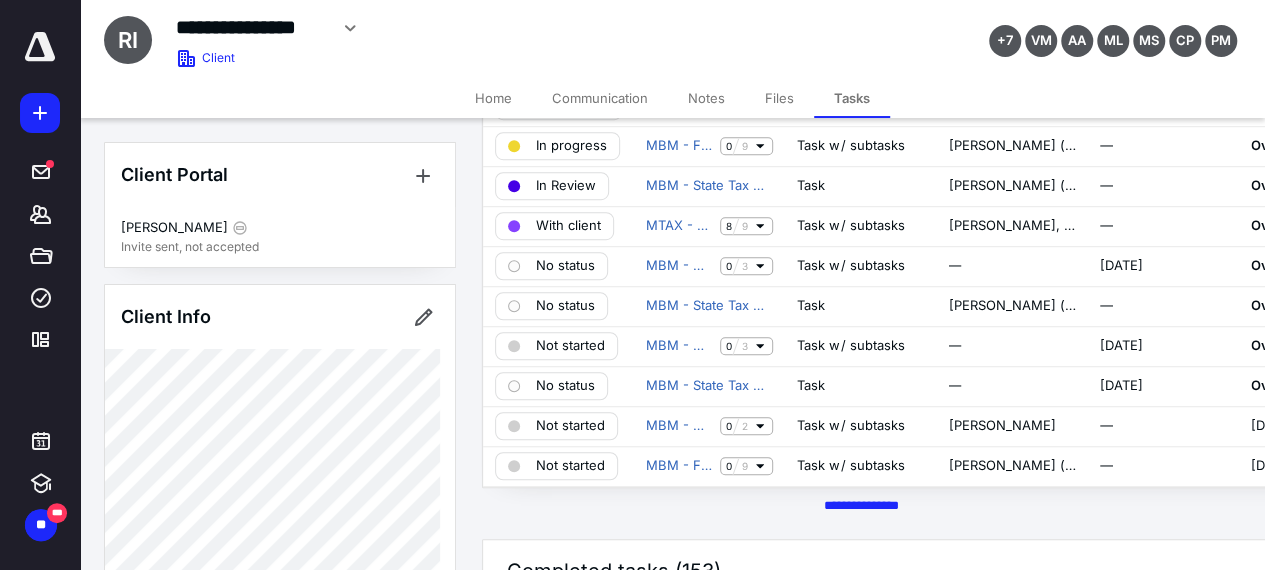 scroll, scrollTop: 600, scrollLeft: 0, axis: vertical 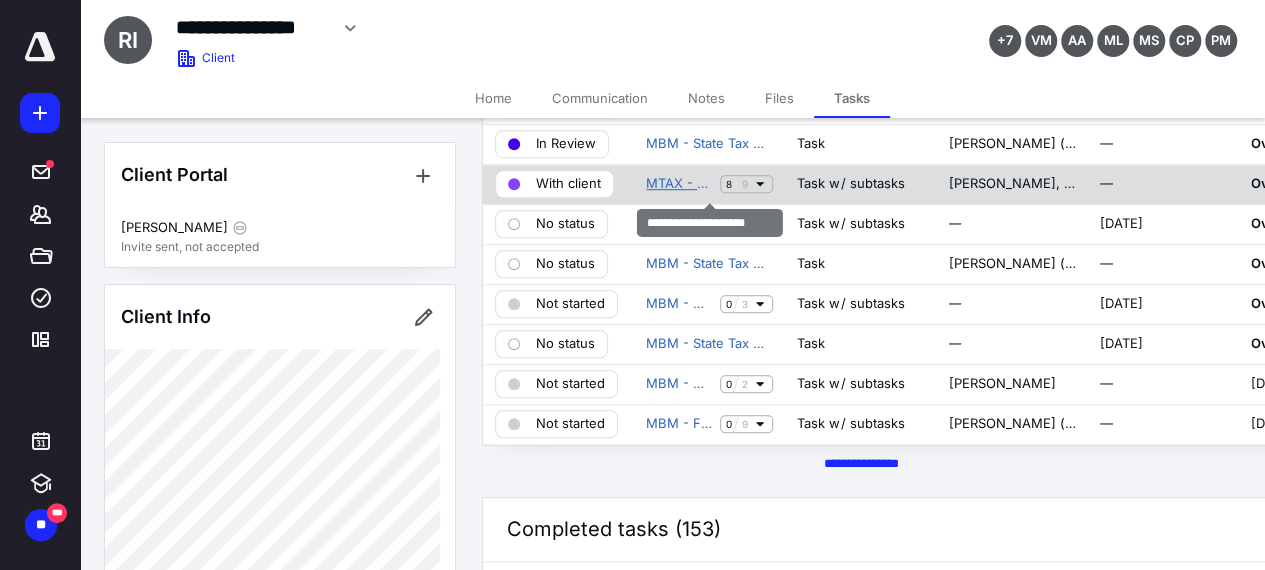 click on "MTAX - 1120-F Return" at bounding box center [679, 184] 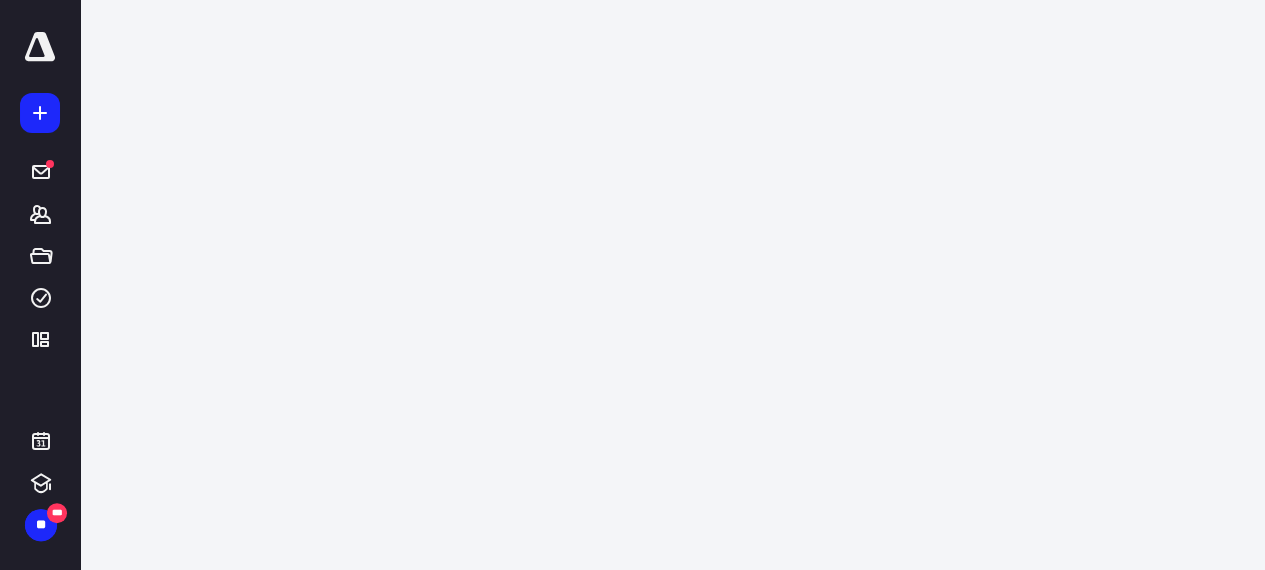 scroll, scrollTop: 0, scrollLeft: 0, axis: both 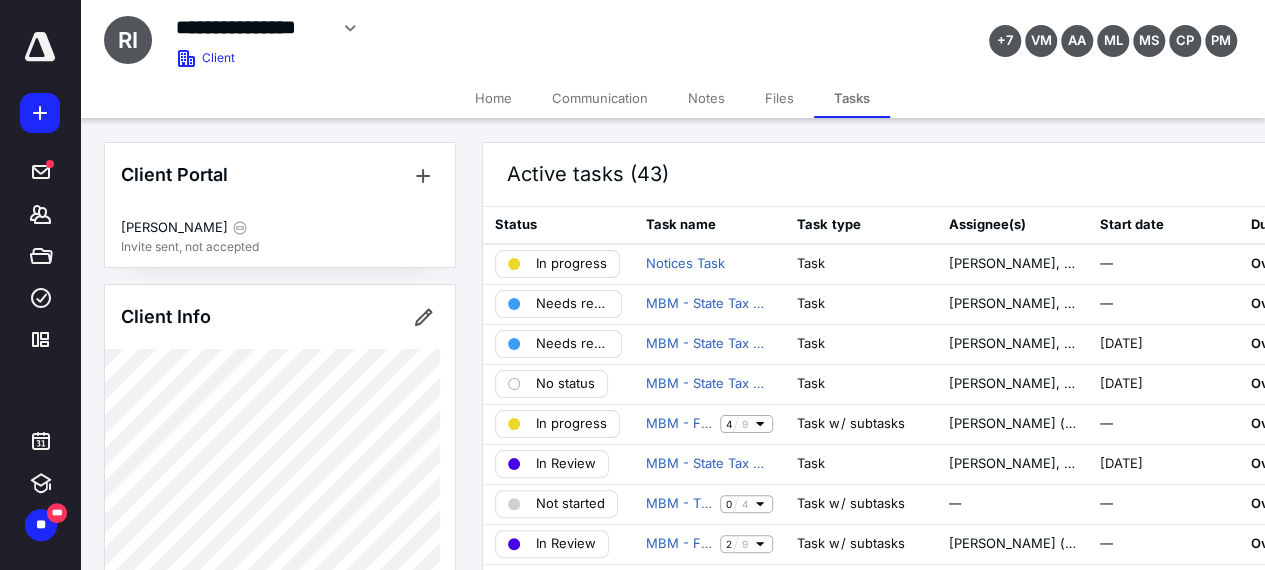 click on "Start date" at bounding box center [1163, 225] 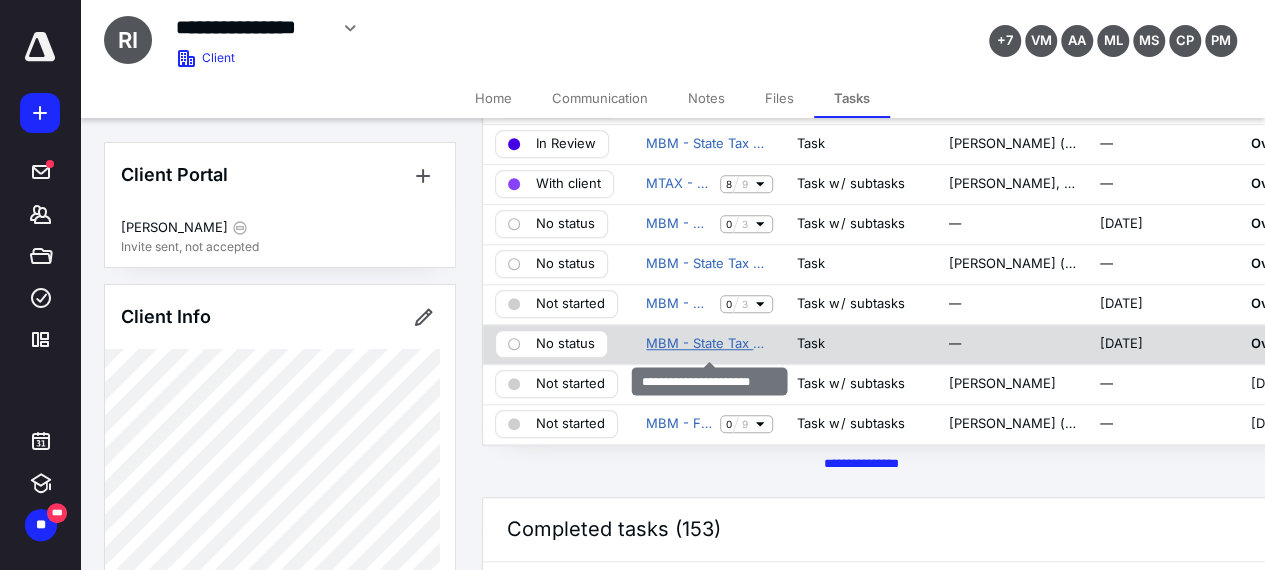 scroll, scrollTop: 500, scrollLeft: 0, axis: vertical 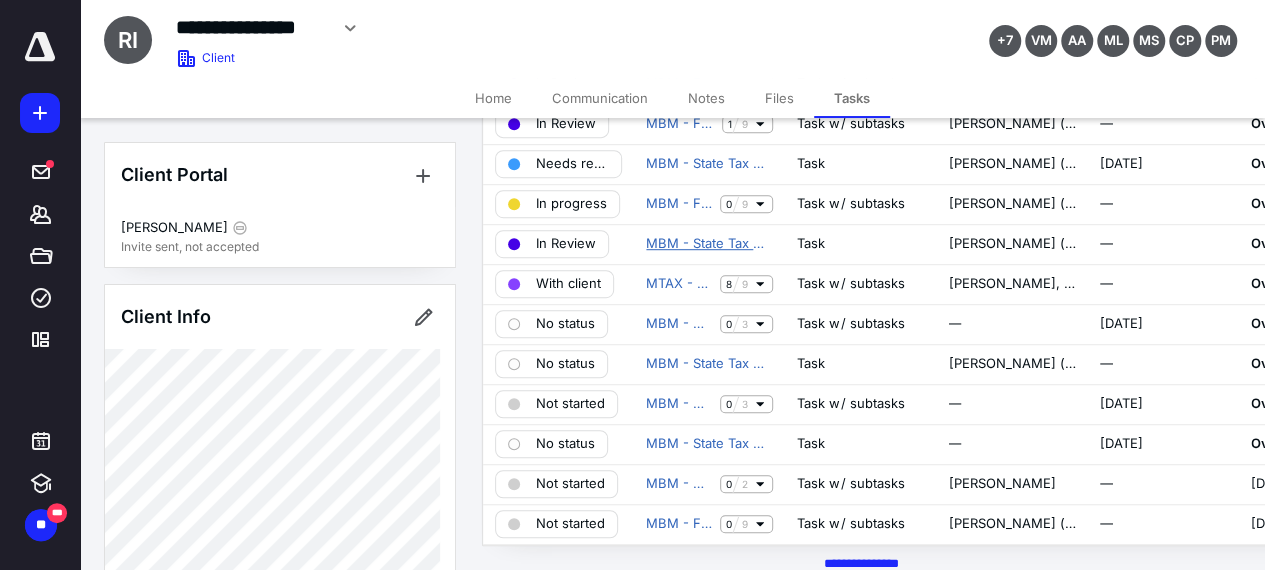 click on "MBM - State Tax Notice" at bounding box center [709, 244] 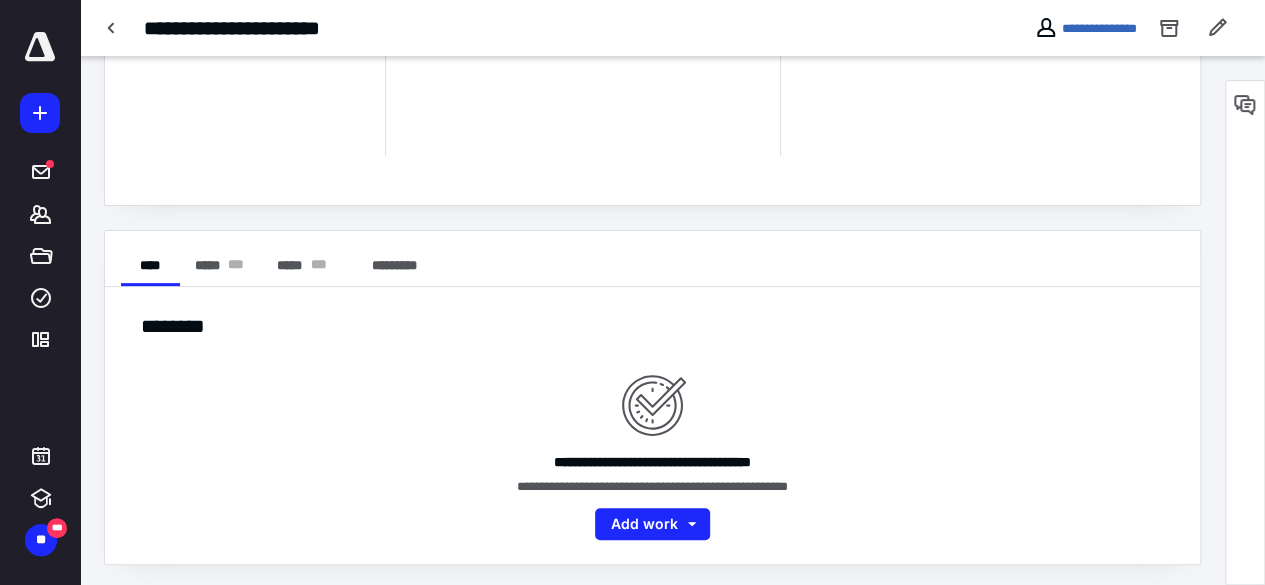 scroll, scrollTop: 213, scrollLeft: 0, axis: vertical 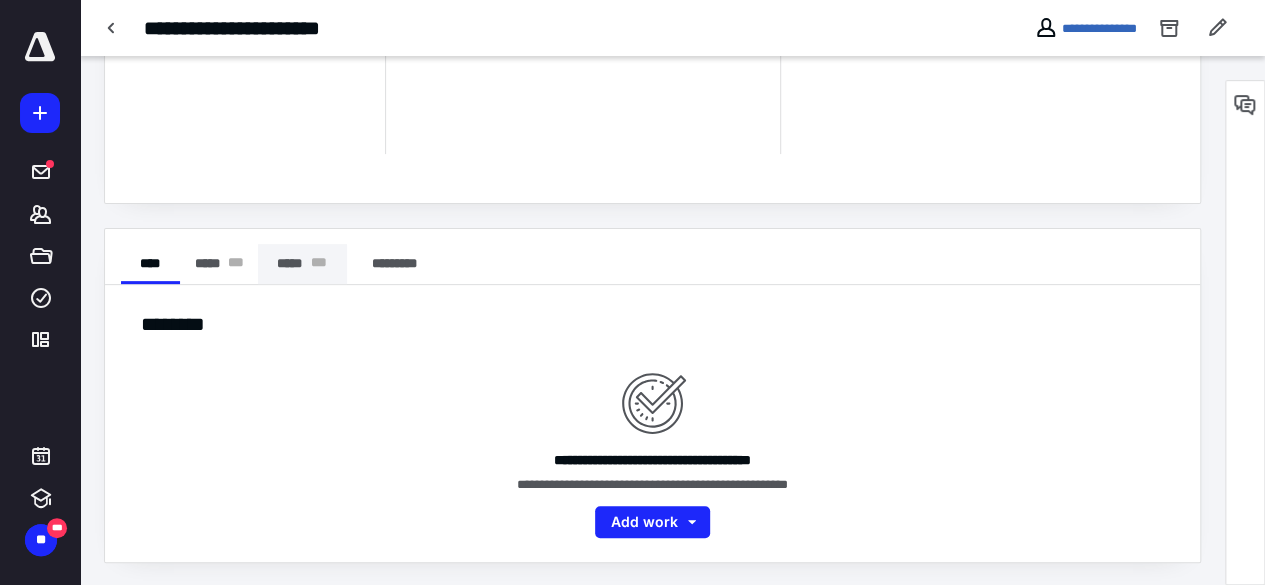 click on "***** * * *" at bounding box center [302, 264] 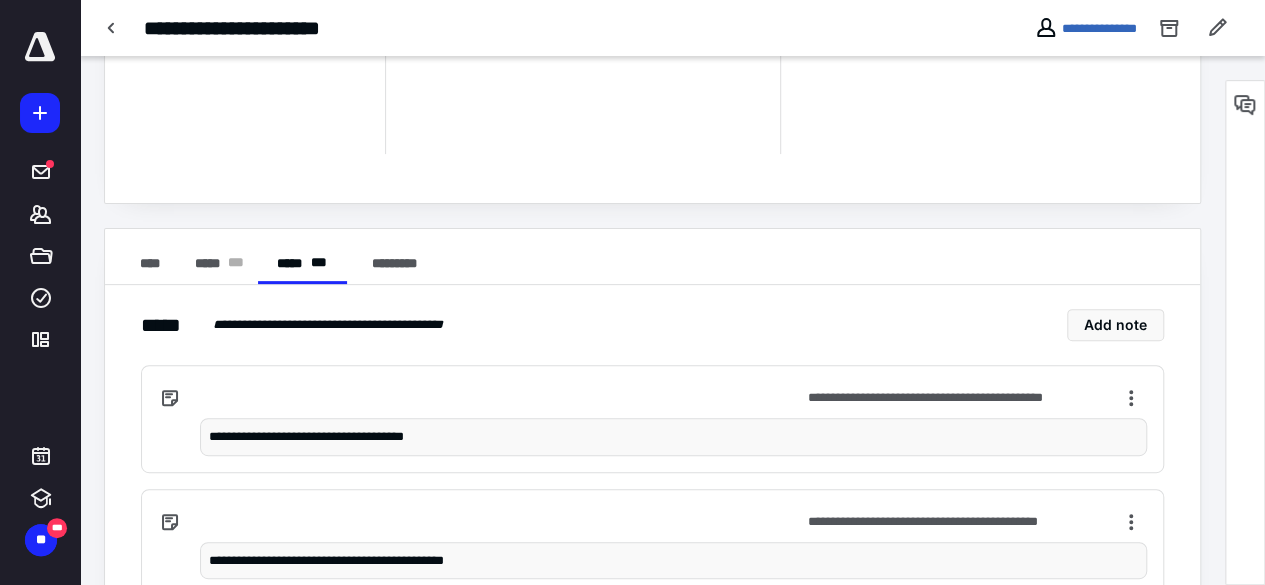 type 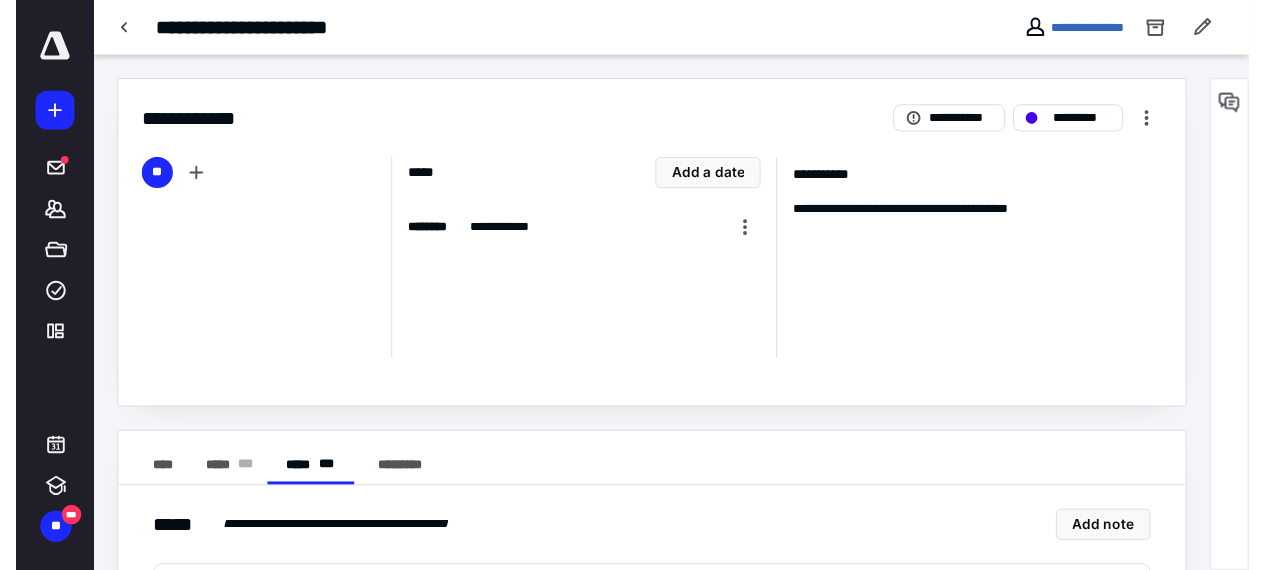 scroll, scrollTop: 0, scrollLeft: 0, axis: both 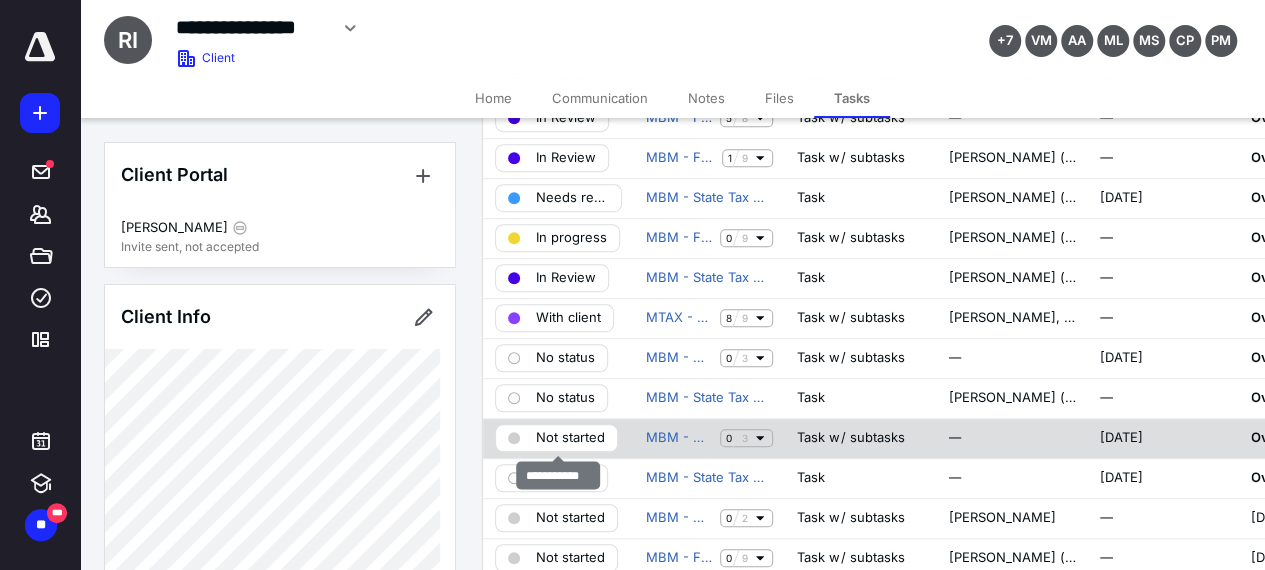 click on "Not started" at bounding box center (570, 438) 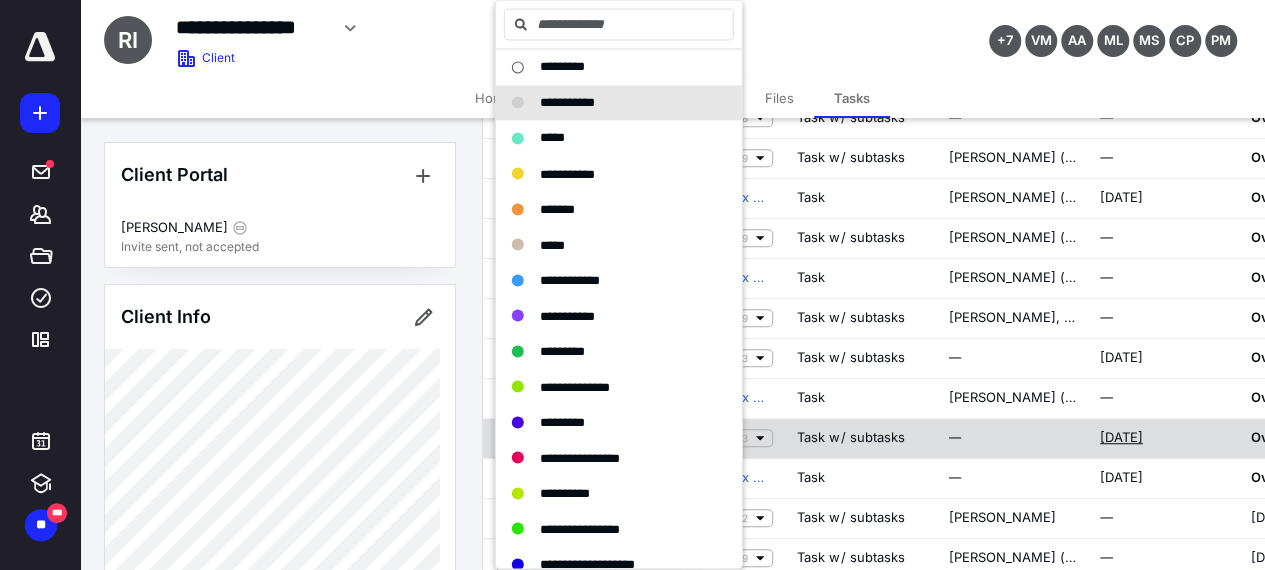 click on "[DATE]" at bounding box center (1121, 438) 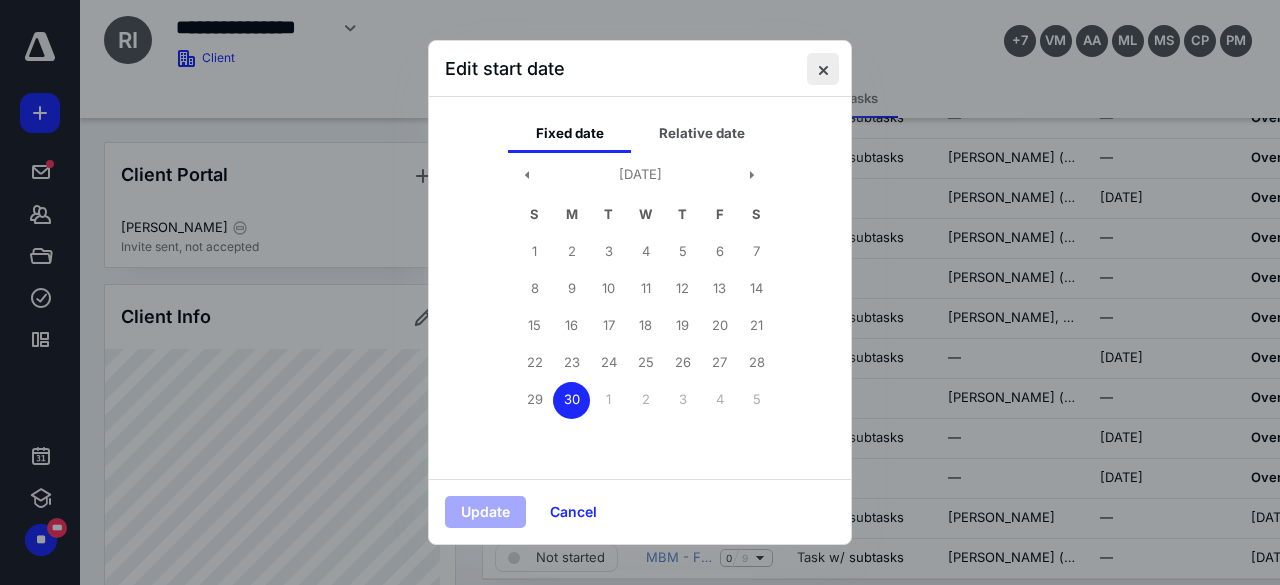 click at bounding box center [823, 69] 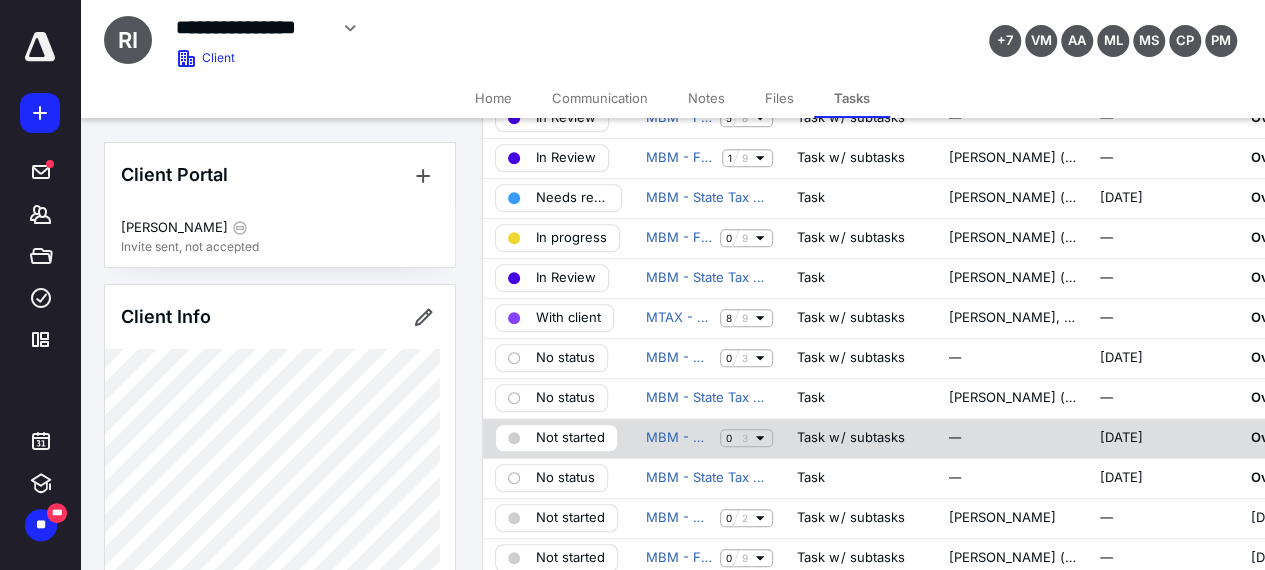 click on "Task w/ subtasks" at bounding box center [850, 438] 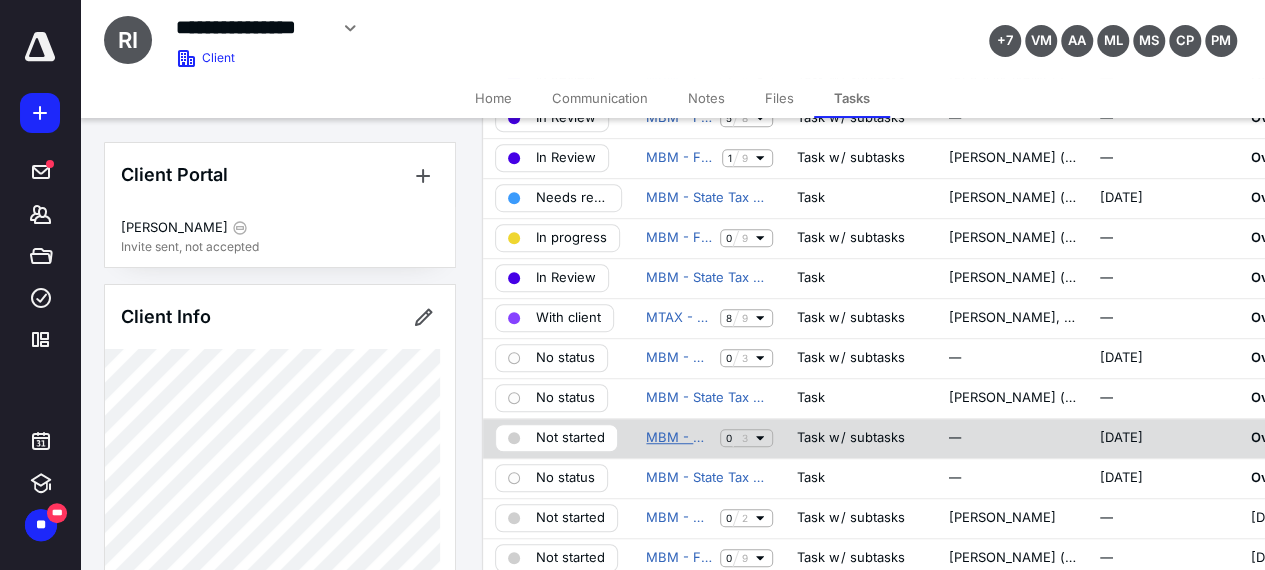 click on "MBM - Corporate Tax Installments" at bounding box center [679, 438] 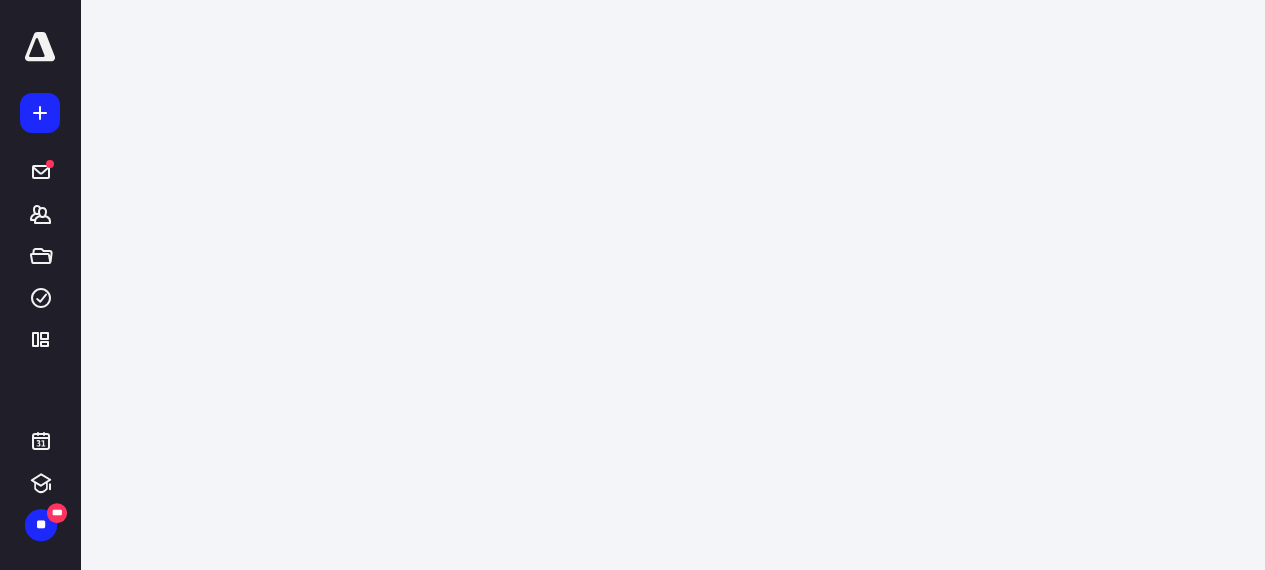 scroll, scrollTop: 0, scrollLeft: 0, axis: both 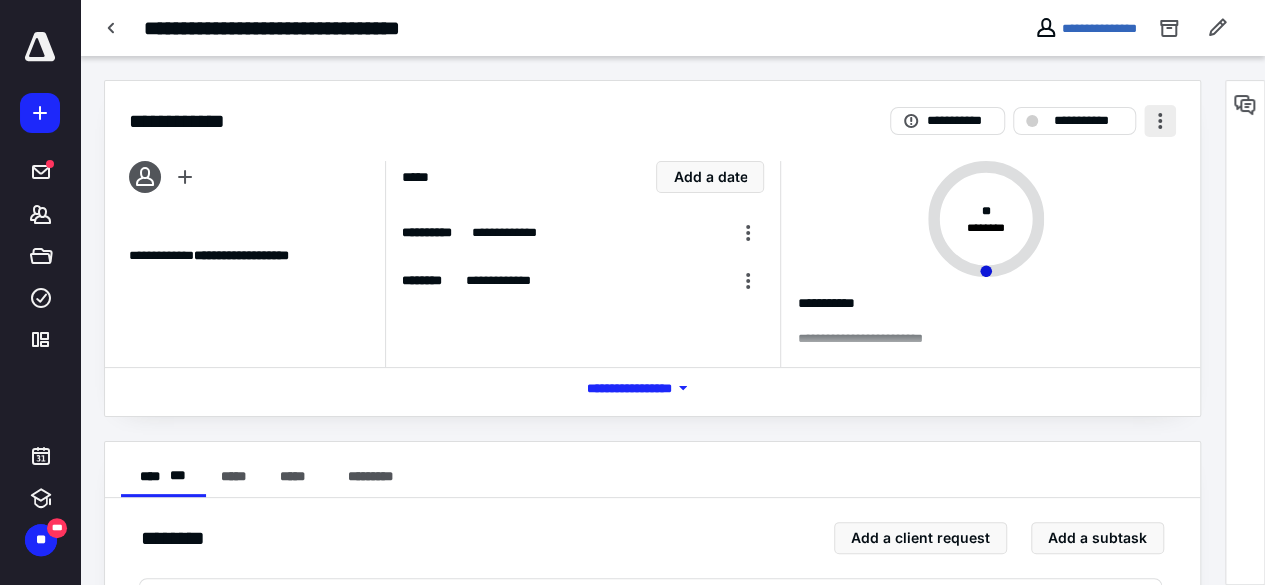 click at bounding box center [1160, 121] 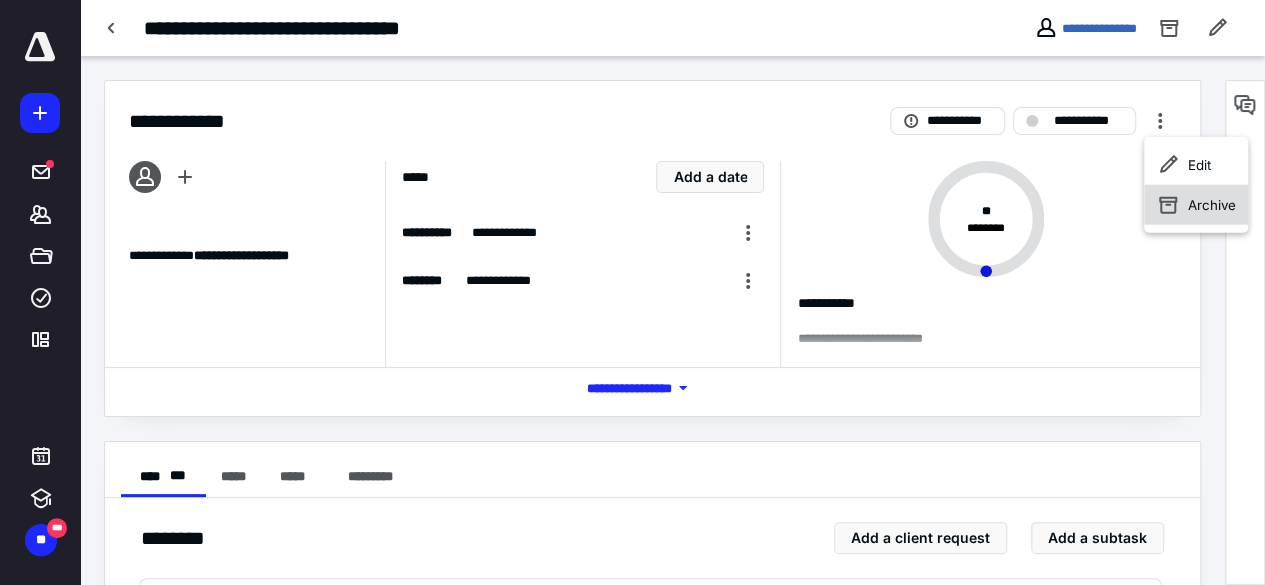 click on "Archive" at bounding box center [1212, 205] 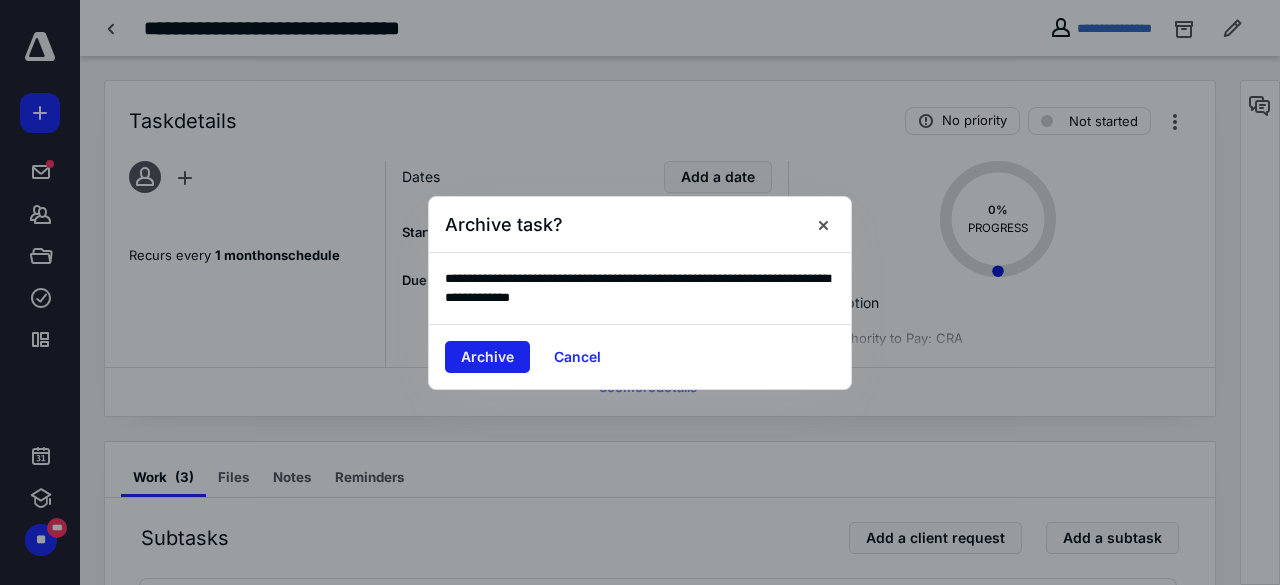 click on "Archive" at bounding box center (487, 357) 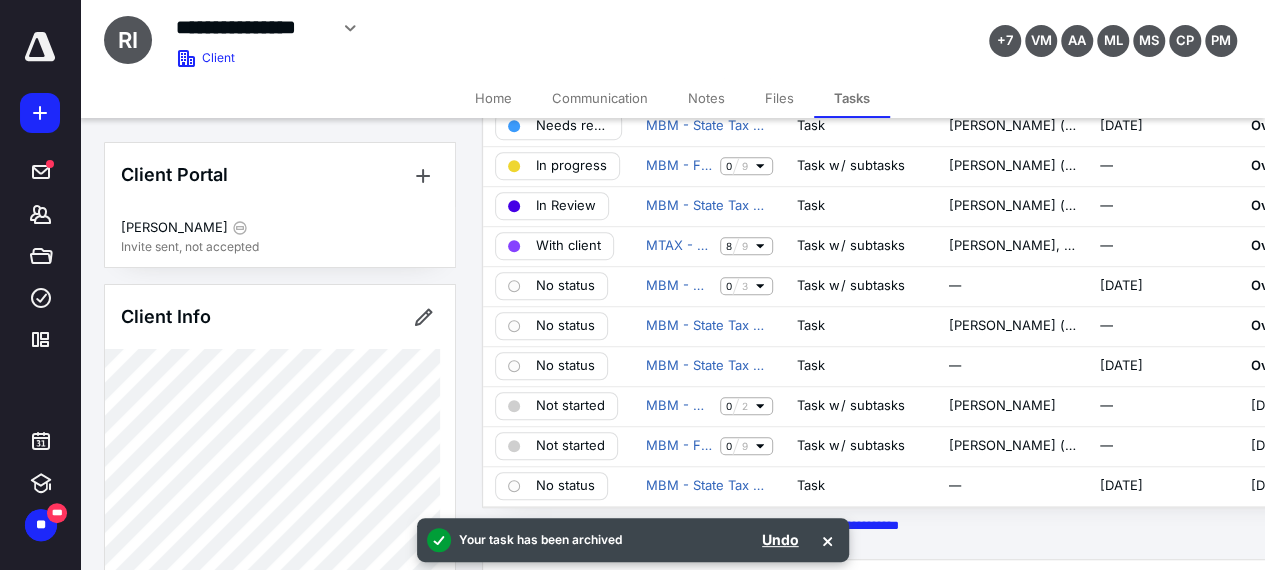 scroll, scrollTop: 600, scrollLeft: 0, axis: vertical 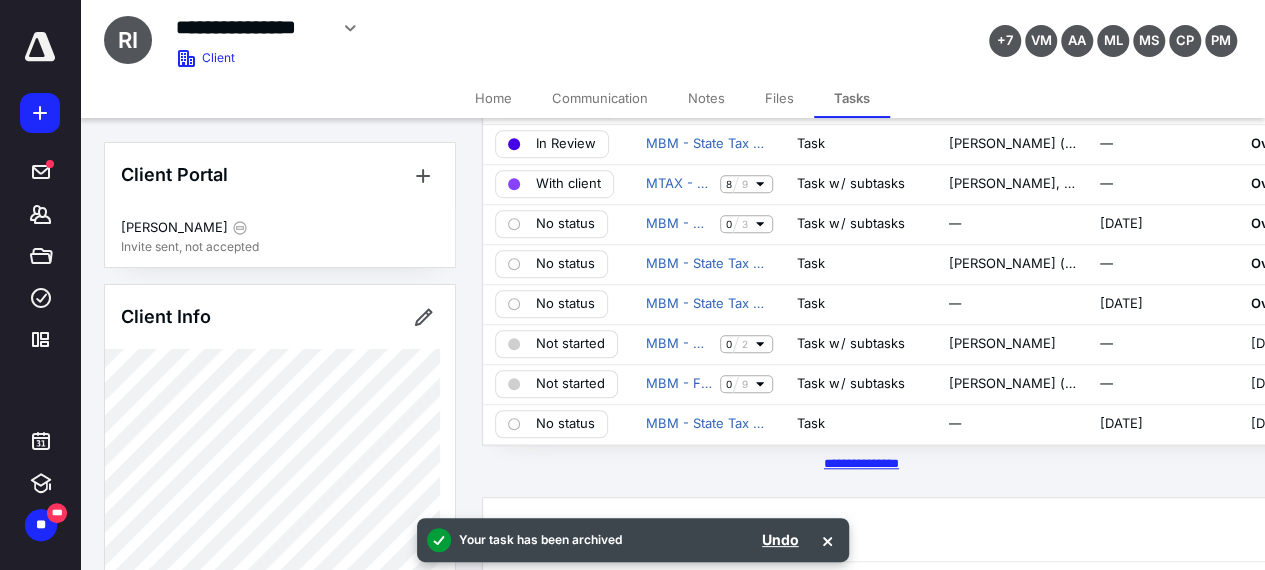 click on "********* *****" at bounding box center [861, 463] 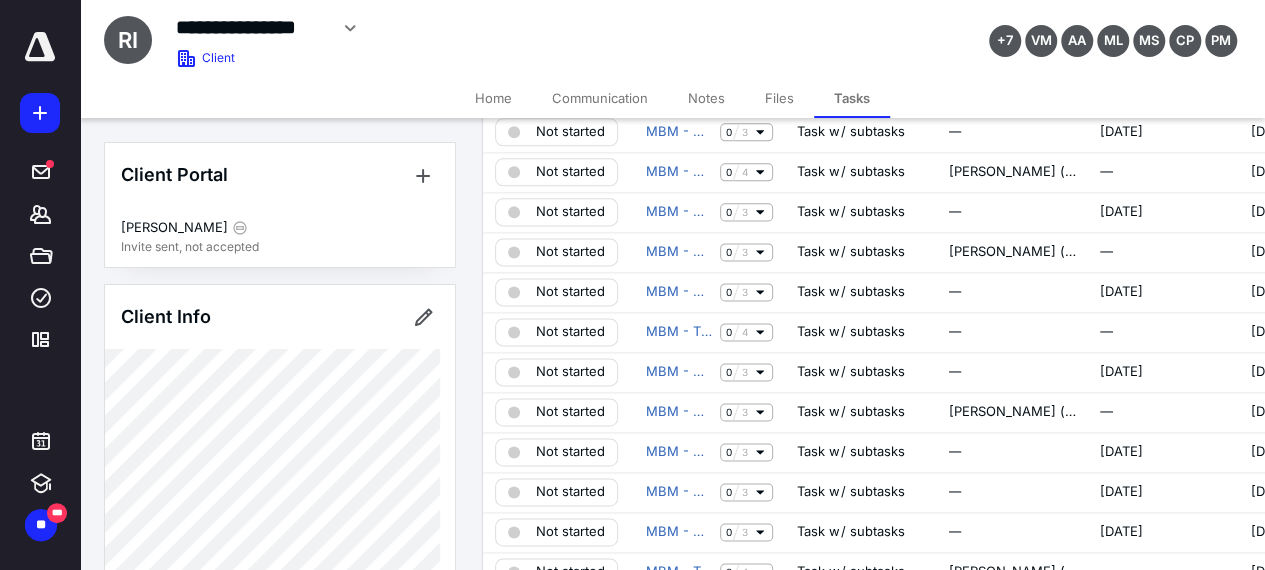 scroll, scrollTop: 1200, scrollLeft: 0, axis: vertical 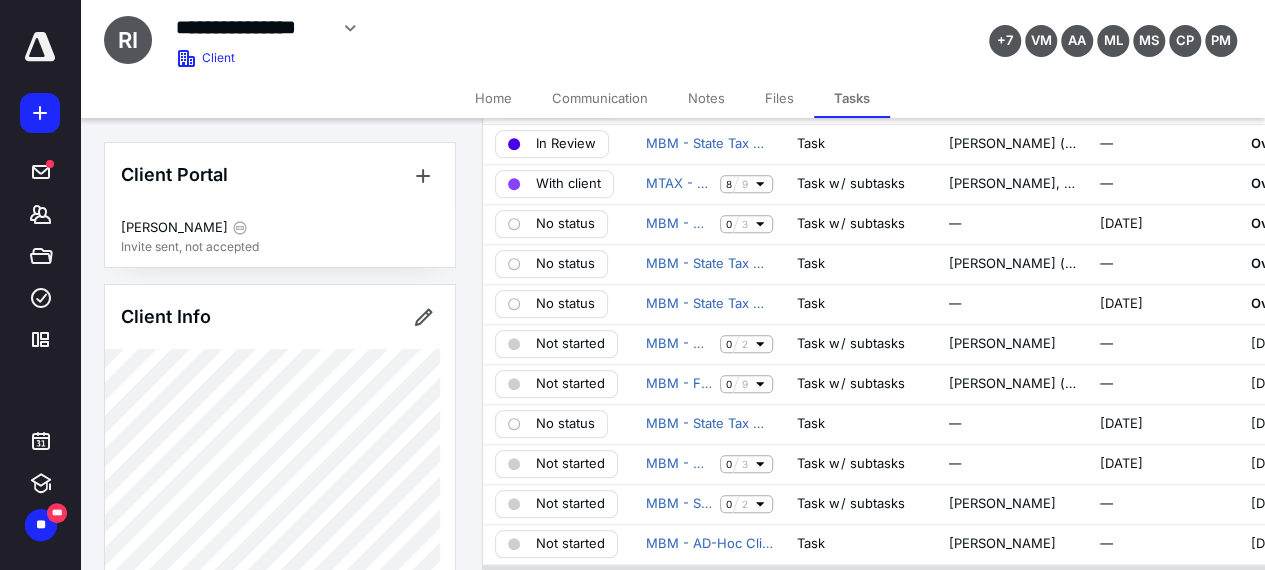 click on "Task w/ subtasks" at bounding box center [860, 384] 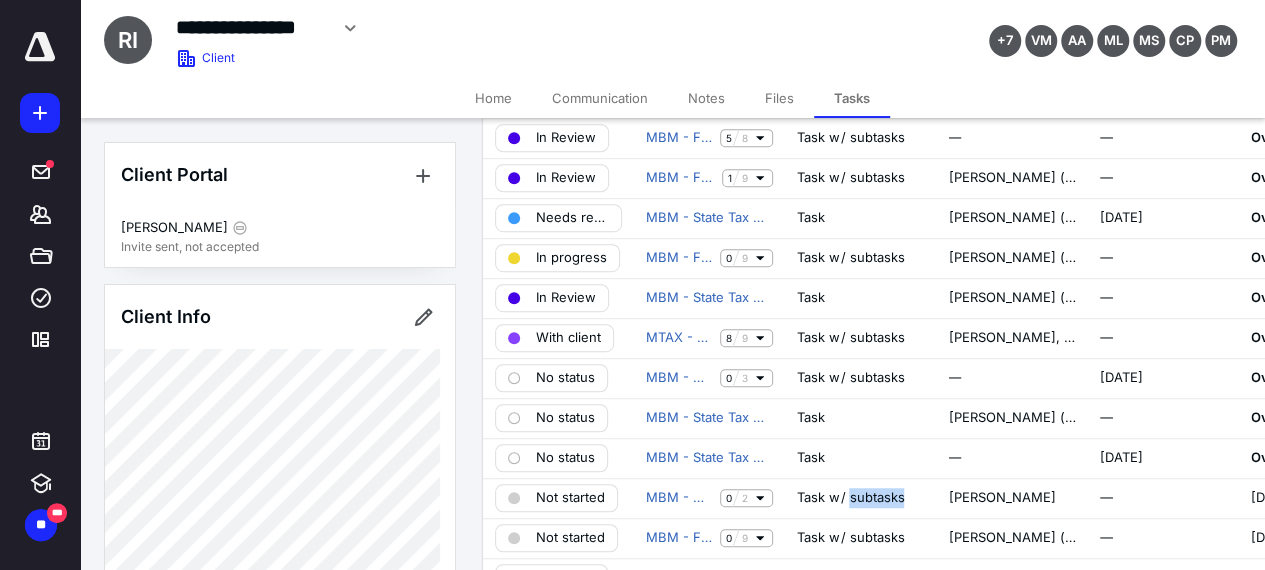 click on "In progress Notices Task Task Jitendra Baid, Sam Joo, Sushant Patil — Overdue  6/18/2021 High Needs review MBM -  State Tax Notice Task Abhishek Manerikar, Chan Park, Nabina Awal (me), Sam Joo, Sushant Patil — Overdue  8/16/2021 High Needs review MBM - State Tax Notice Task Abhishek Manerikar, Chan Park 9/1/2023 Overdue  9/18/2023 High No status MBM - State Tax Notice Task Abhishek Manerikar, Chan Park, Sam Joo 10/24/2024 Overdue  12/30/2024 No priority In progress MBM - Financial Reporting 4 9 Task w/ subtasks Nabina Awal (me) — Overdue  2/15/2025 No priority In Review MBM - State Tax Notice Task Chan Park, Nabina Awal (me), Sam Joo 2/12/2025 Overdue  2/22/2025 No priority Not started MBM - T5 Slip 0 4 Task w/ subtasks — — Overdue  2/28/2025 No priority In Review MBM - Financial Reporting 2 9 Task w/ subtasks Nabina Awal (me) — Overdue  3/15/2025 No priority In Review MBM - Financial Statement Notice to Reader 5 8 Task w/ subtasks — — Overdue  3/31/2025 No priority In Review 1 9 — Overdue 0" at bounding box center [1012, 599] 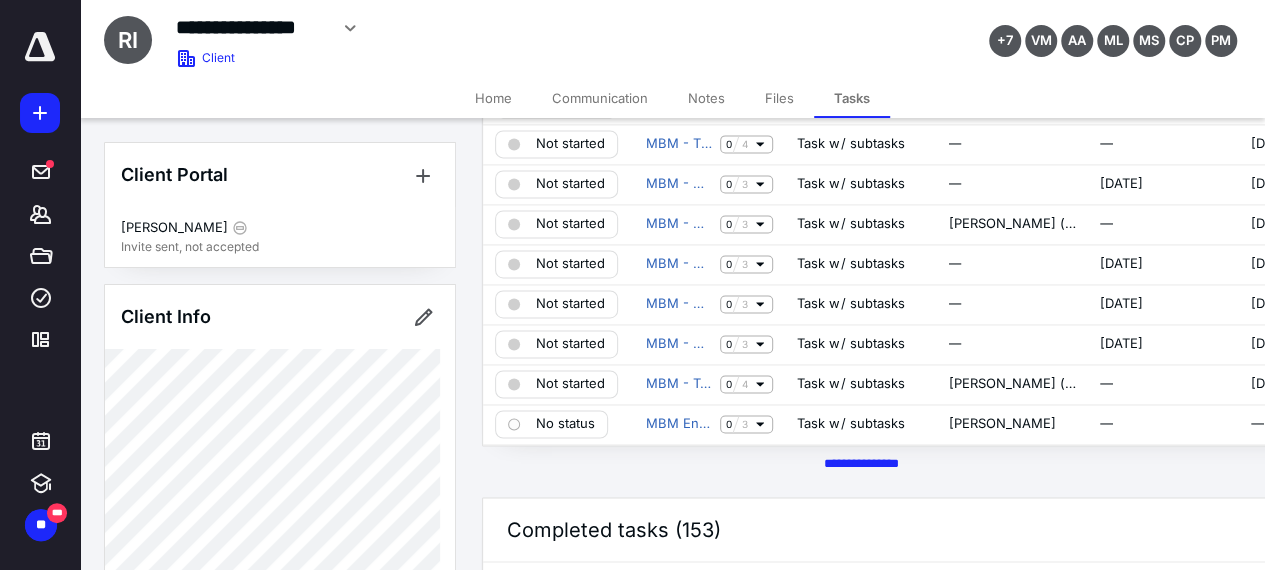 scroll, scrollTop: 800, scrollLeft: 0, axis: vertical 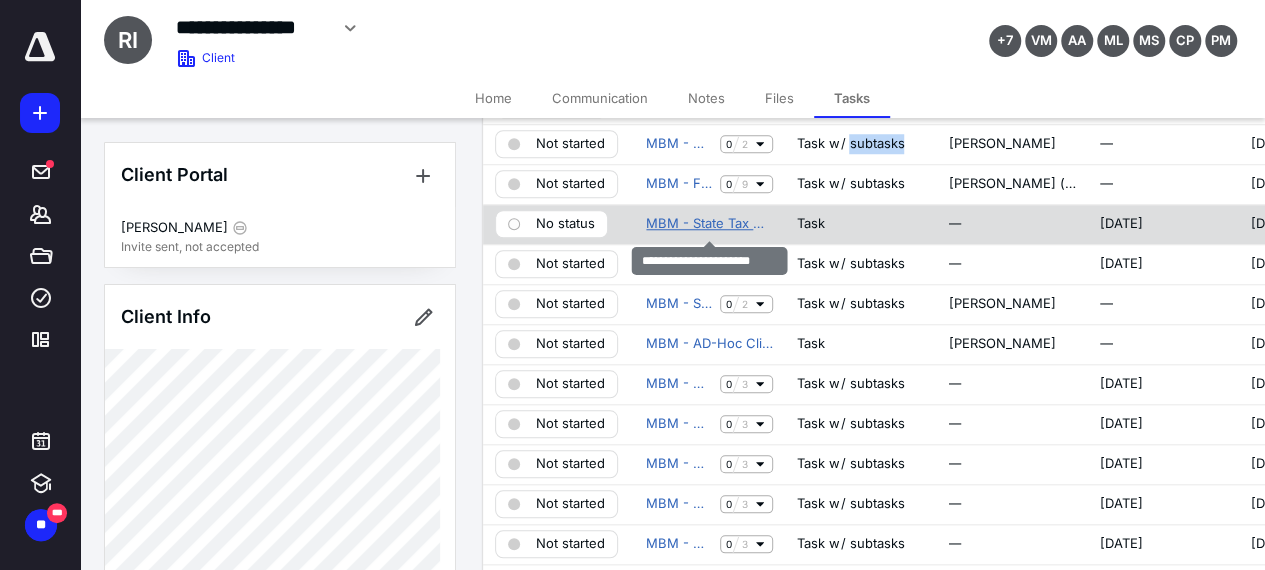 click on "MBM - State Tax Notice" at bounding box center (709, 224) 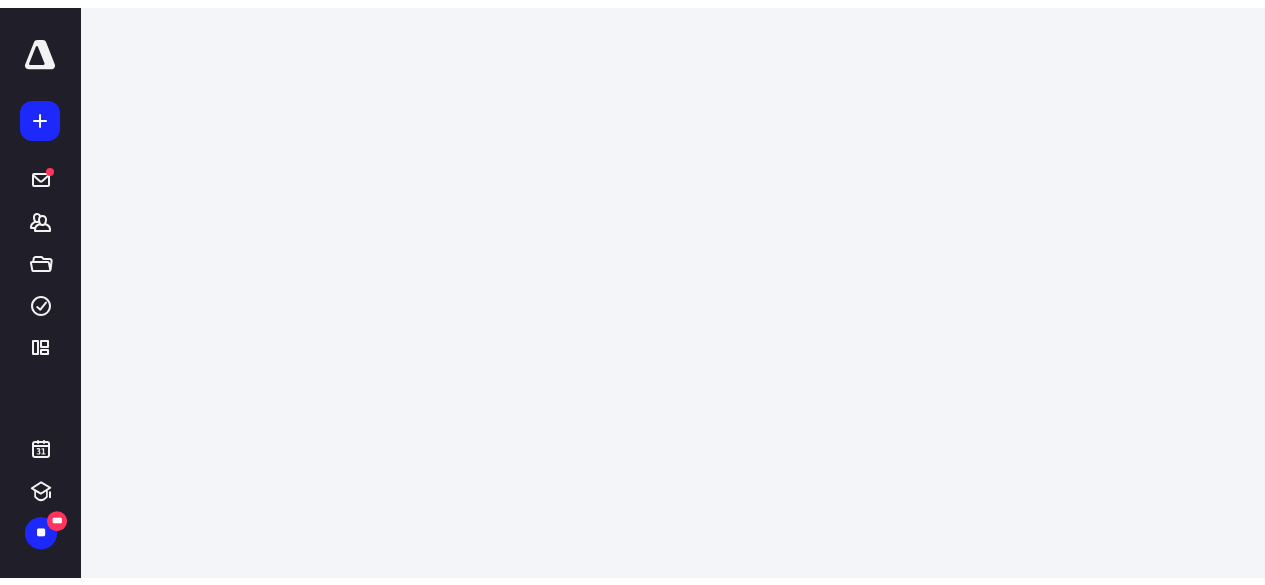 scroll, scrollTop: 0, scrollLeft: 0, axis: both 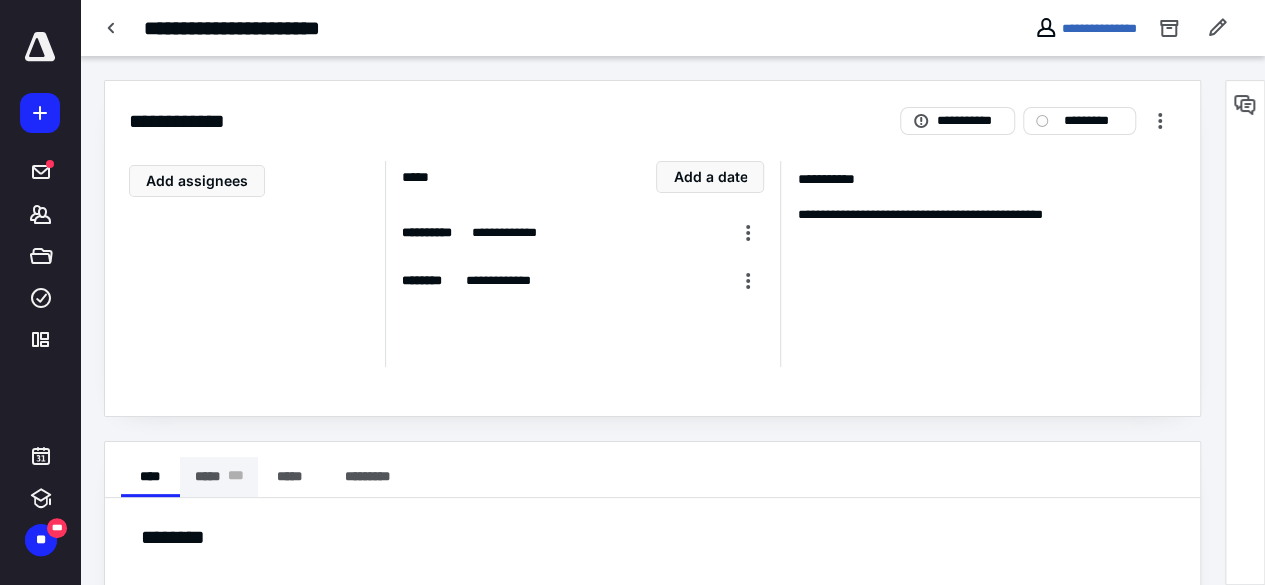 click on "***** * * *" at bounding box center (219, 477) 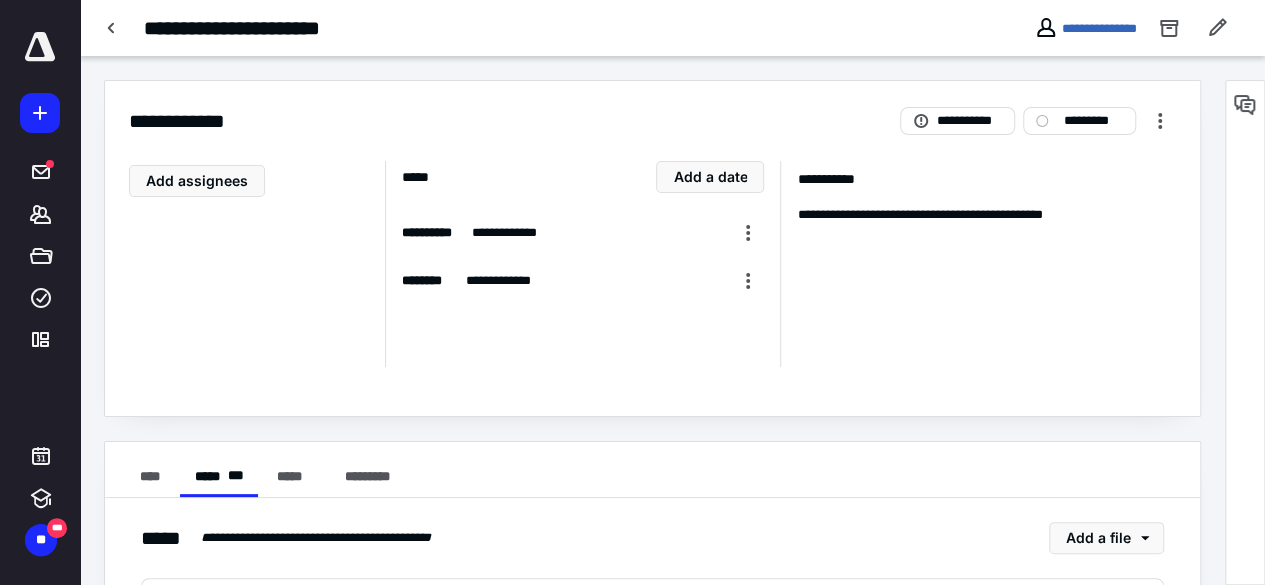 scroll, scrollTop: 0, scrollLeft: 0, axis: both 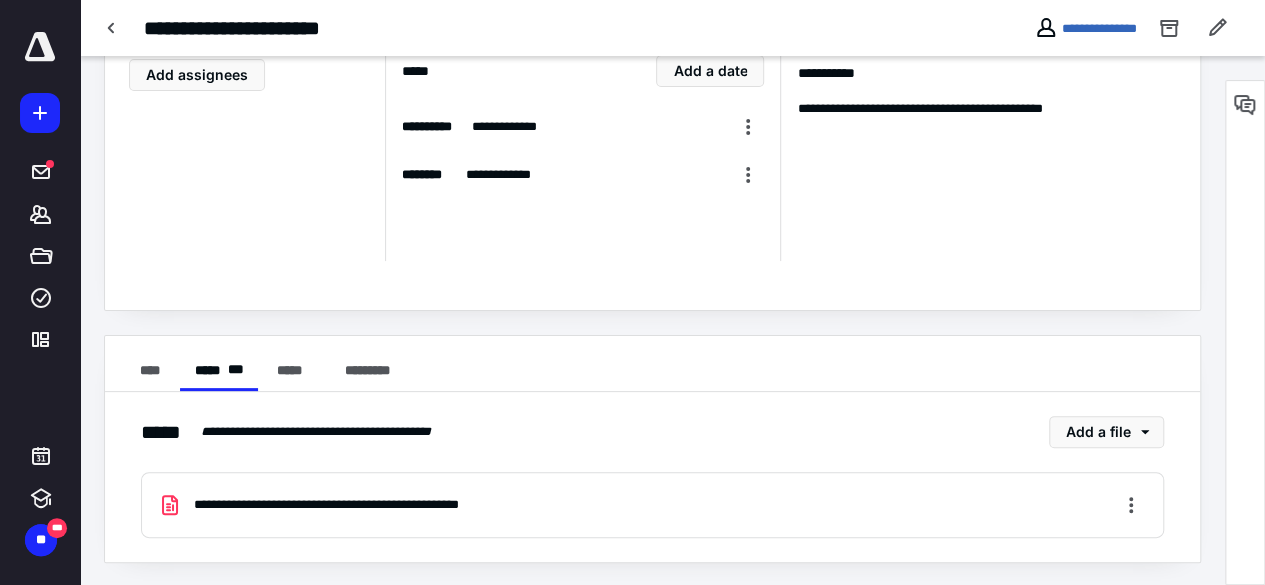 click on "**********" at bounding box center (371, 505) 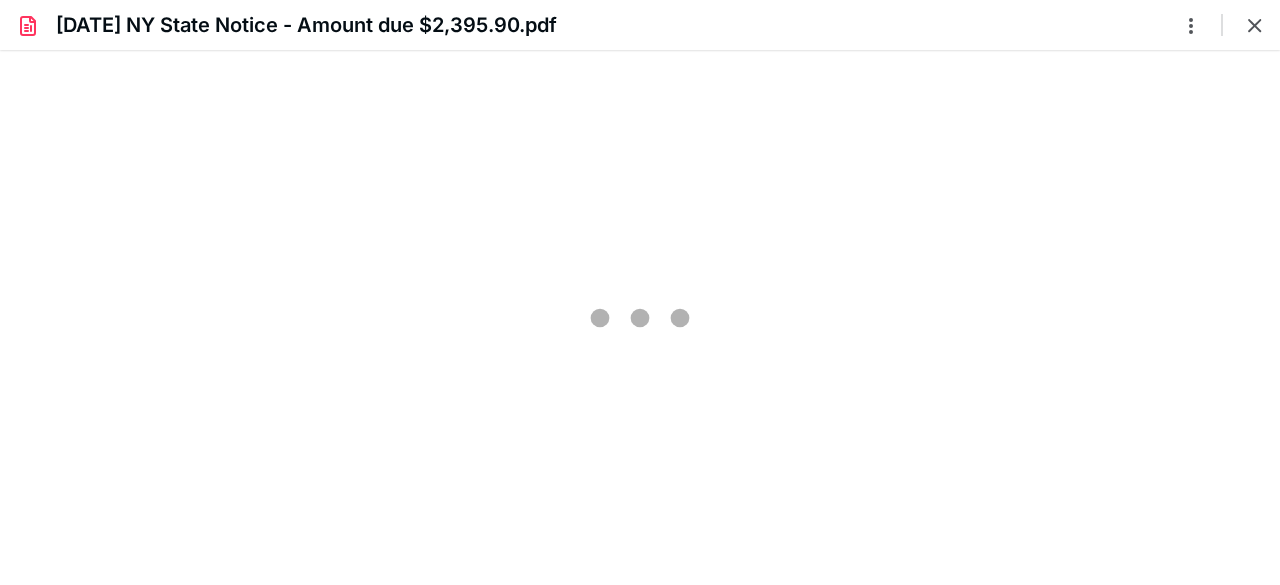 scroll, scrollTop: 0, scrollLeft: 0, axis: both 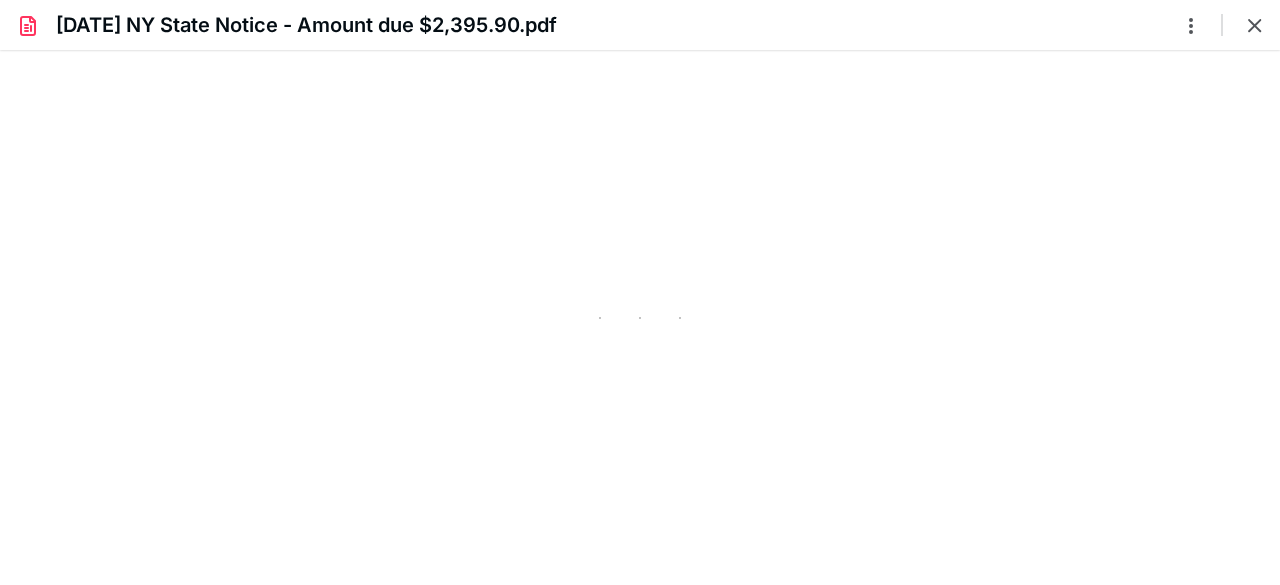type on "58" 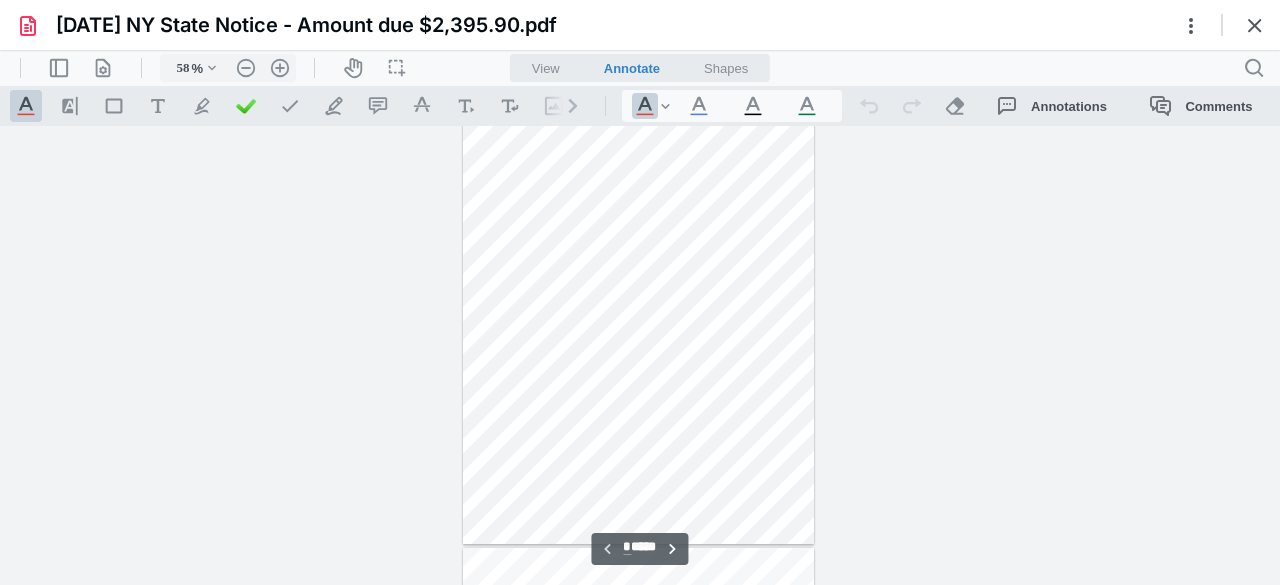 scroll, scrollTop: 0, scrollLeft: 0, axis: both 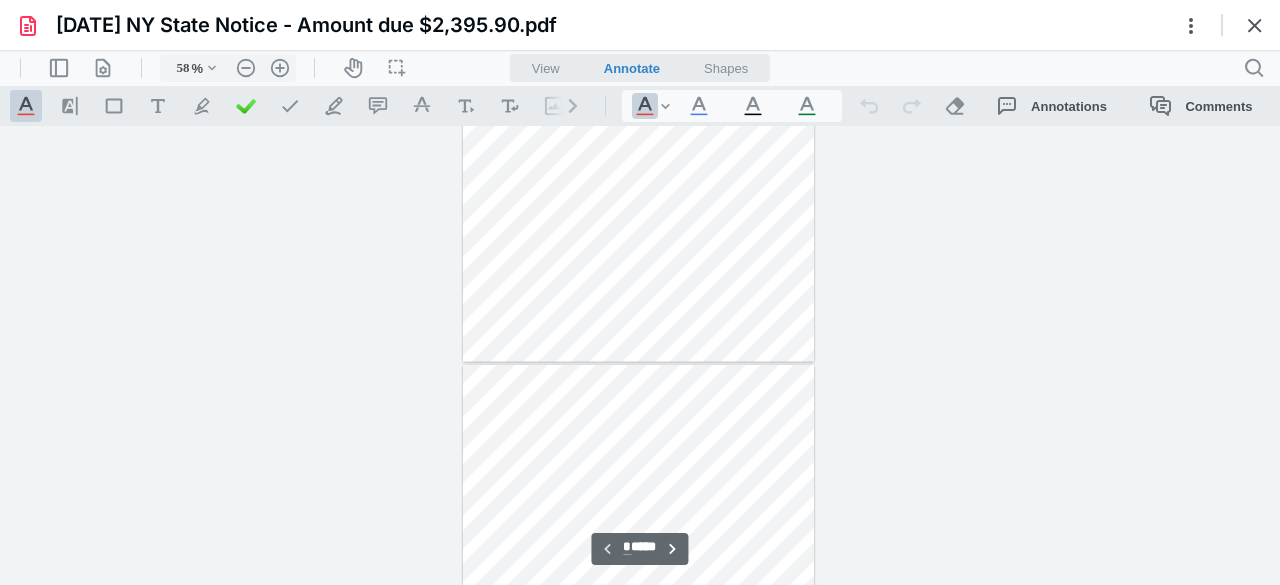 type on "*" 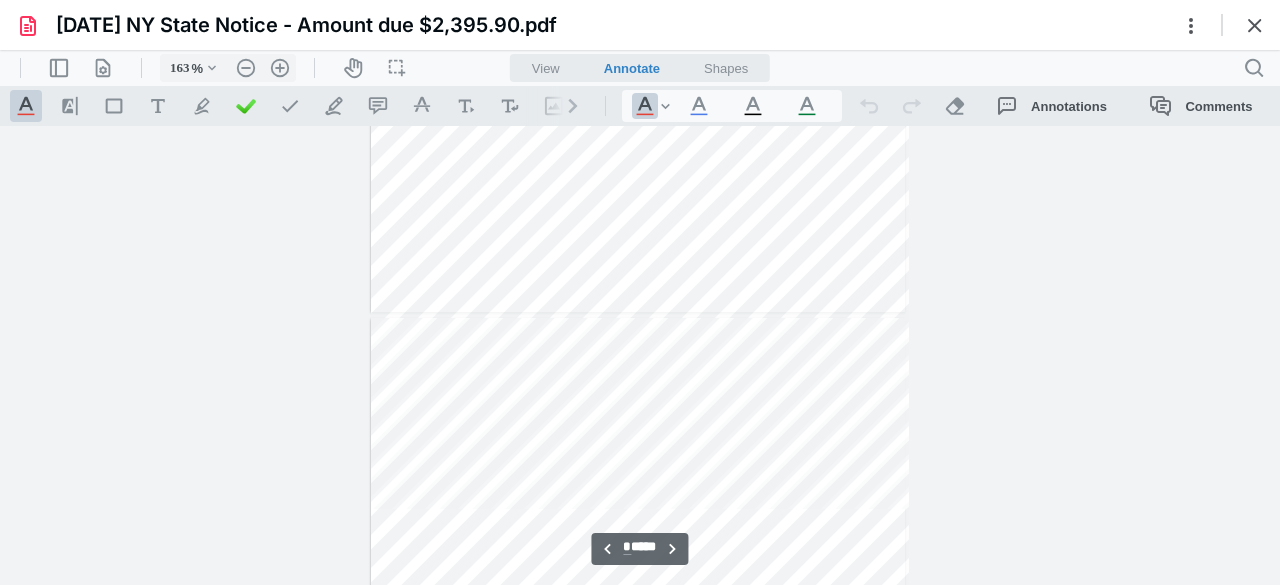 scroll, scrollTop: 2910, scrollLeft: 0, axis: vertical 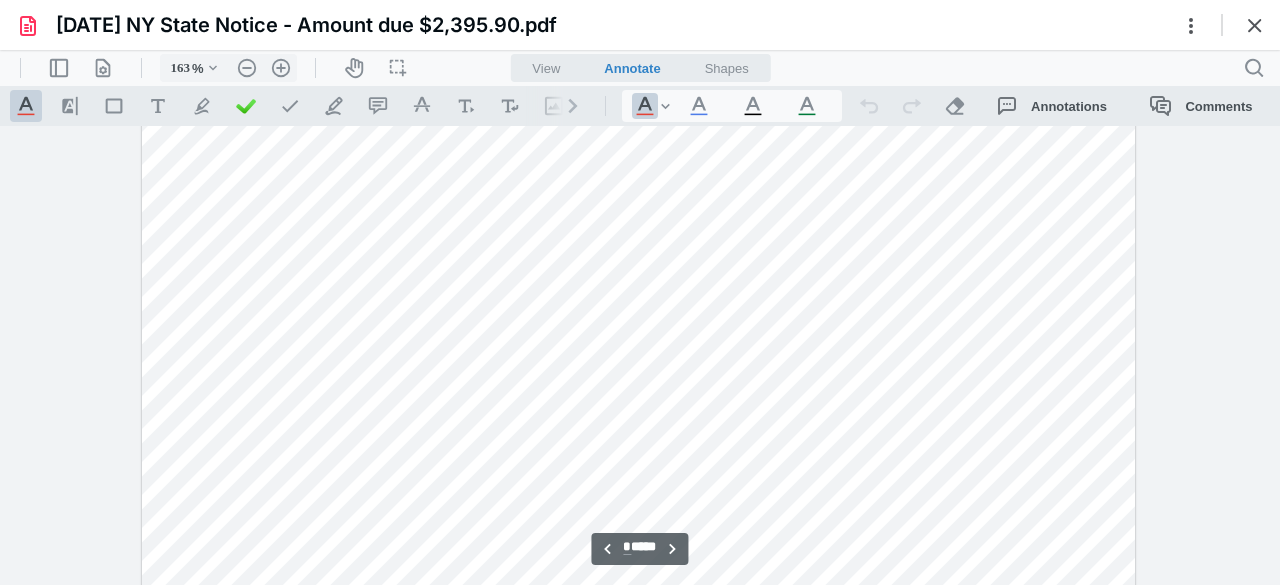 type on "213" 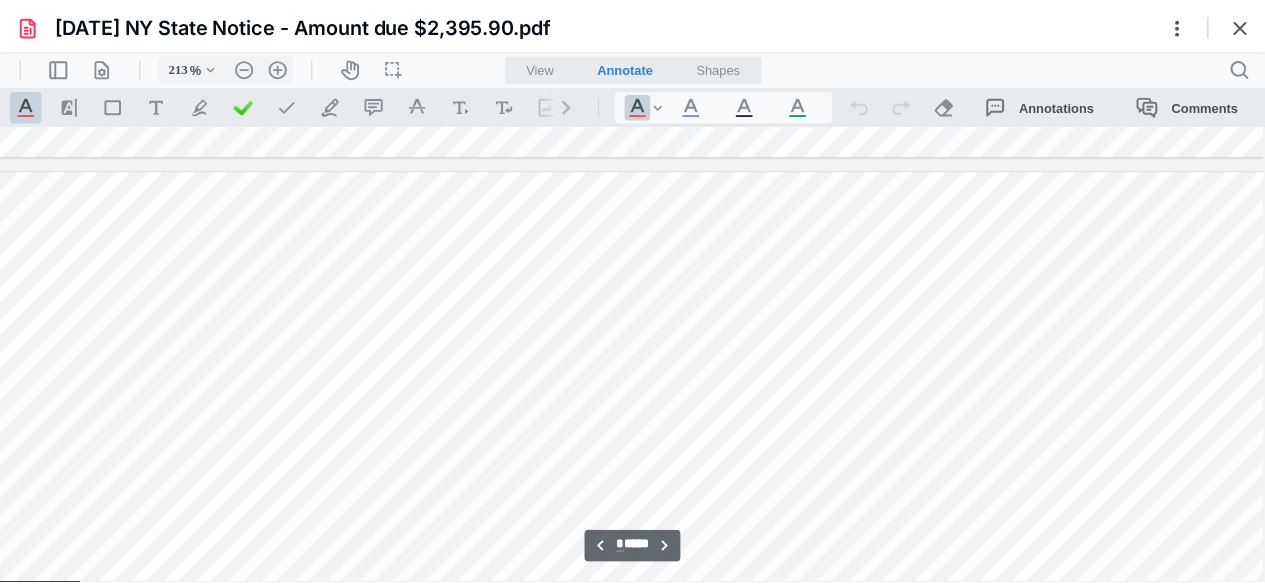 scroll, scrollTop: 3356, scrollLeft: 22, axis: both 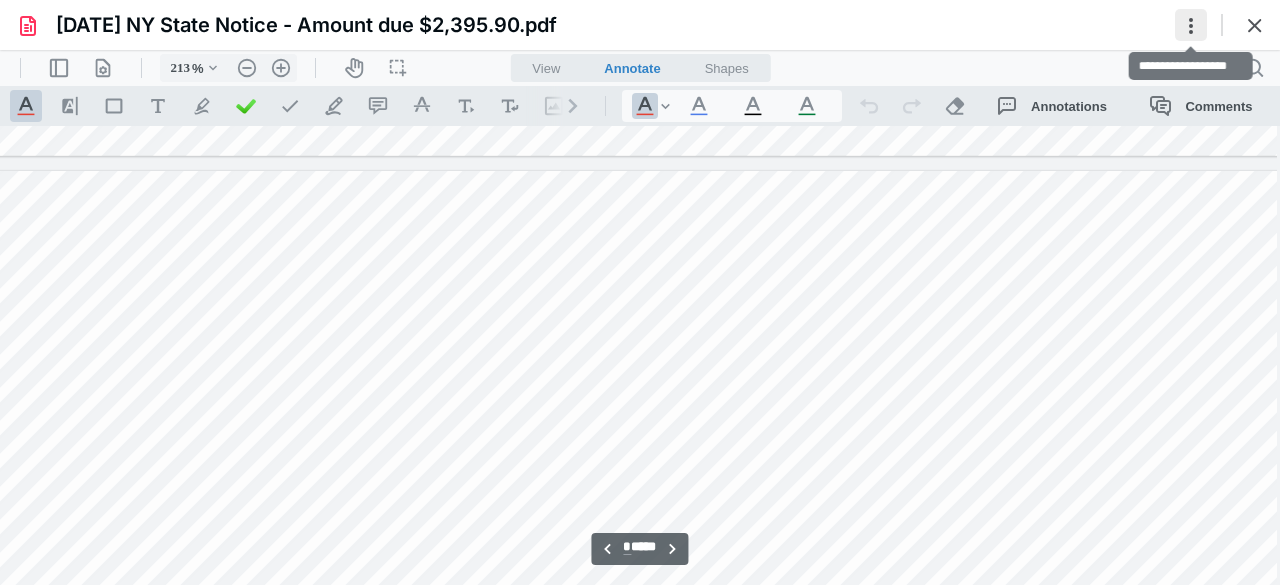 click at bounding box center (1191, 25) 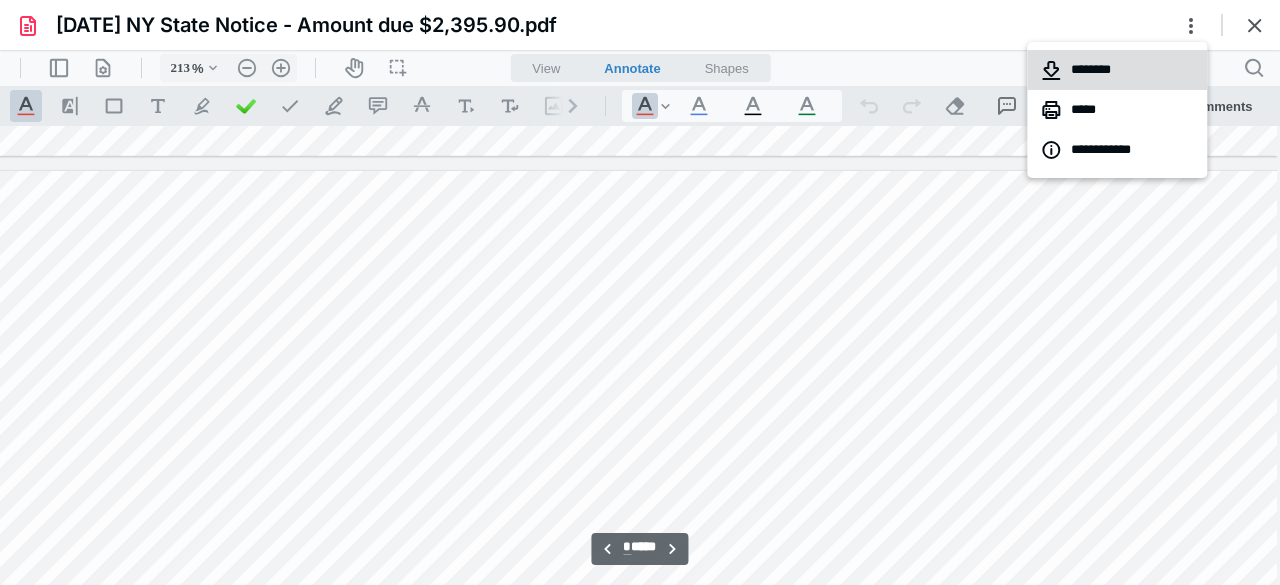 click on "********" at bounding box center [1117, 70] 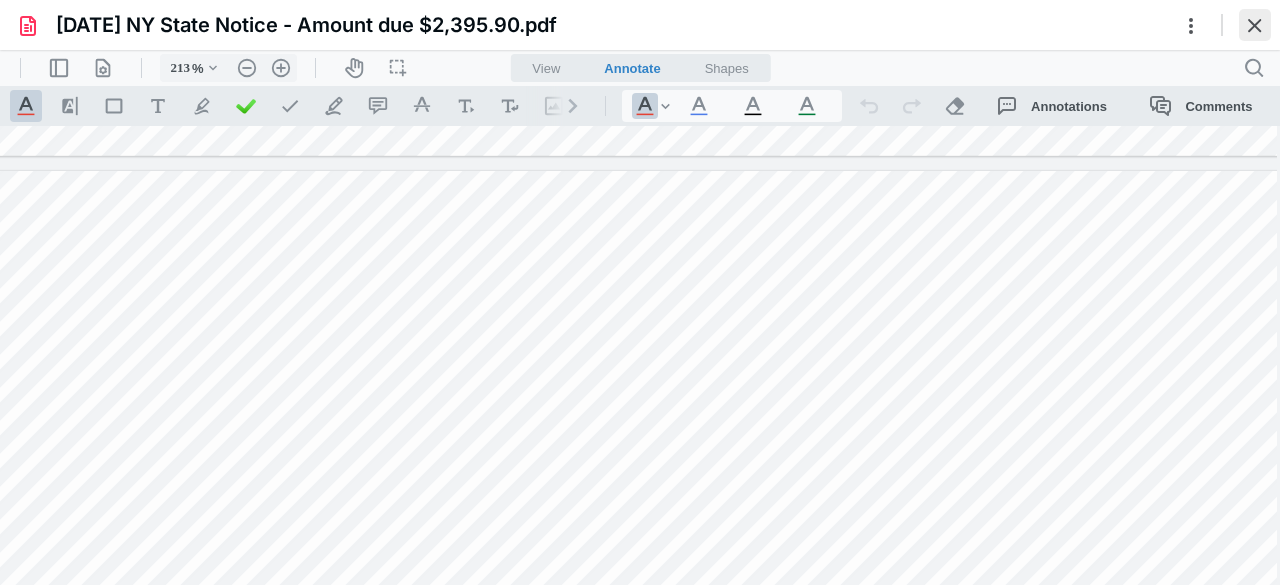 click at bounding box center [1255, 25] 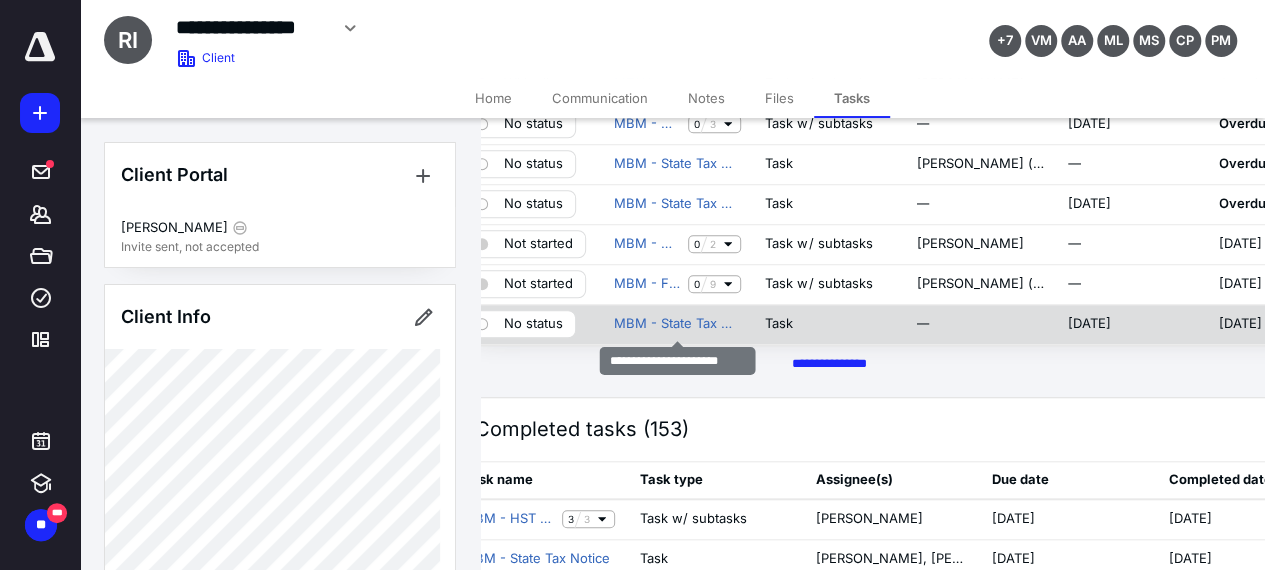 scroll, scrollTop: 700, scrollLeft: 33, axis: both 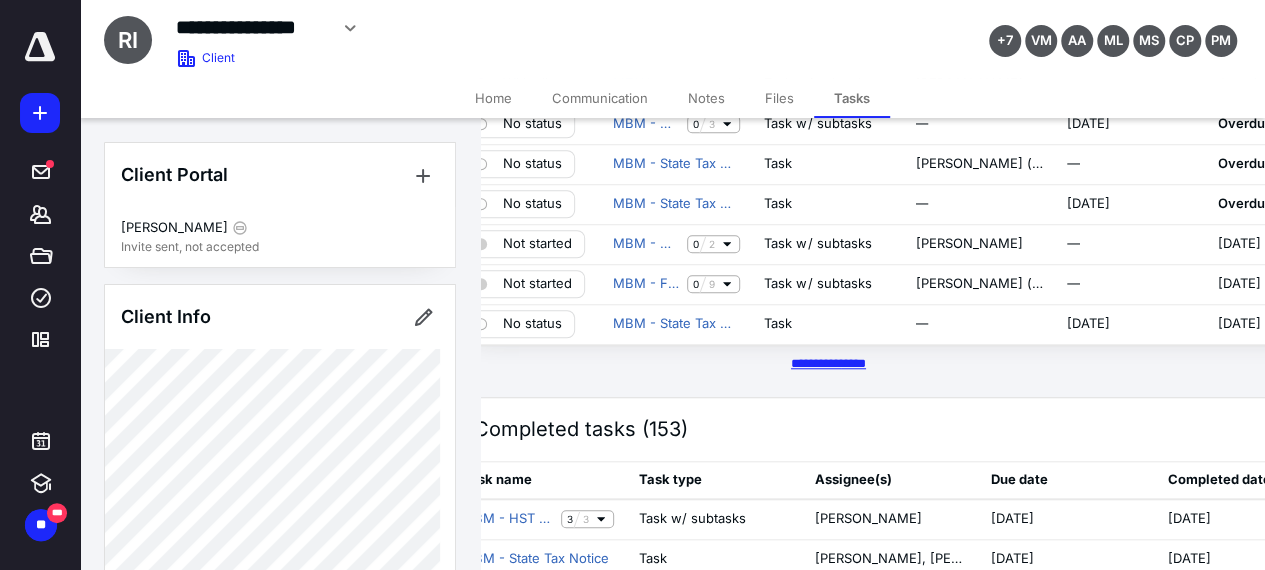 click on "********* *****" at bounding box center [828, 363] 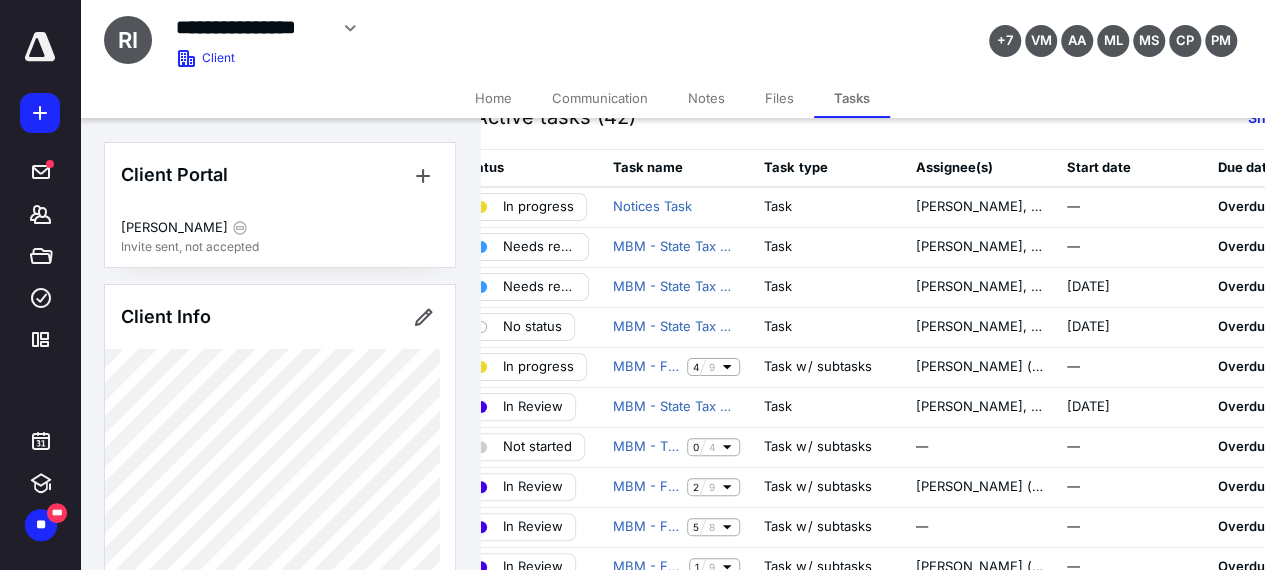 scroll, scrollTop: 0, scrollLeft: 33, axis: horizontal 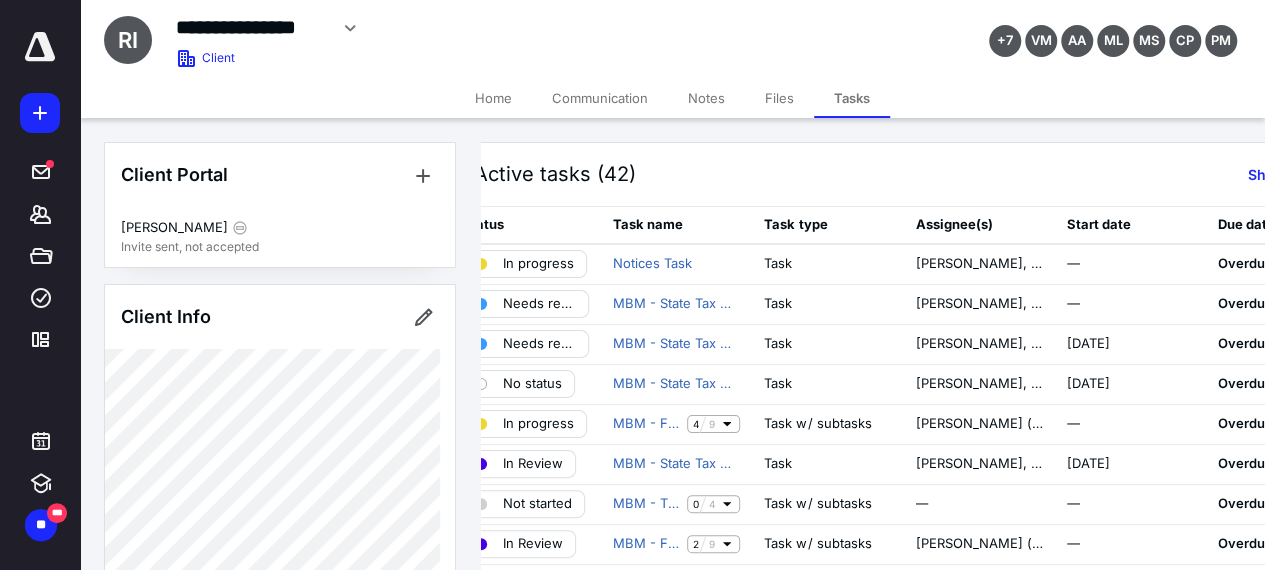 click on "Task name" at bounding box center (676, 225) 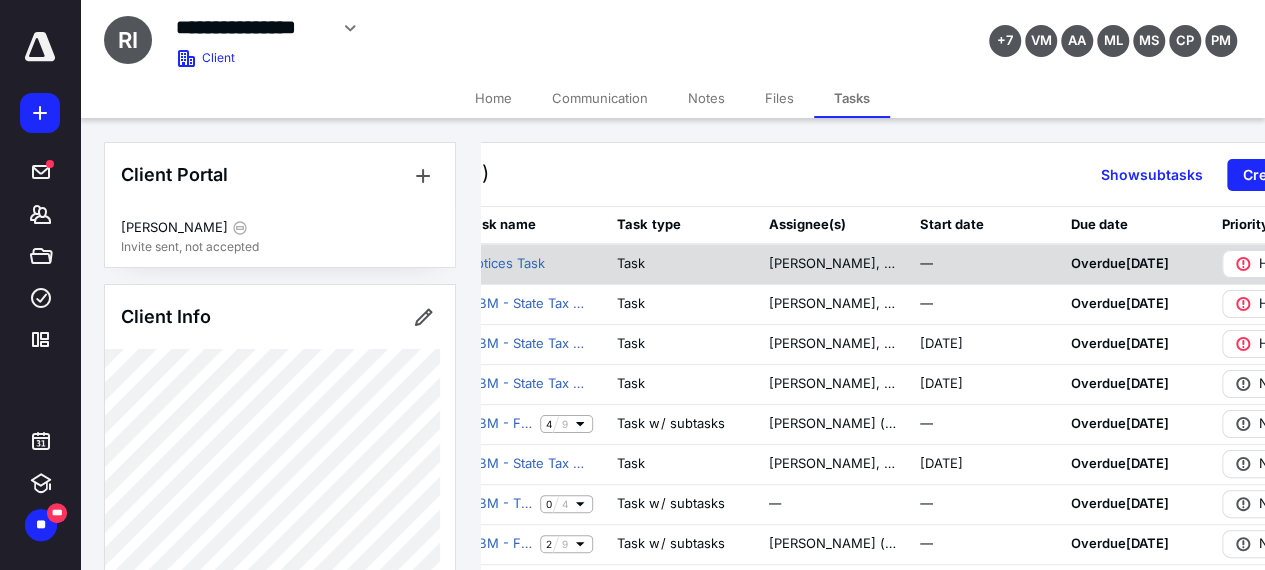 scroll, scrollTop: 0, scrollLeft: 0, axis: both 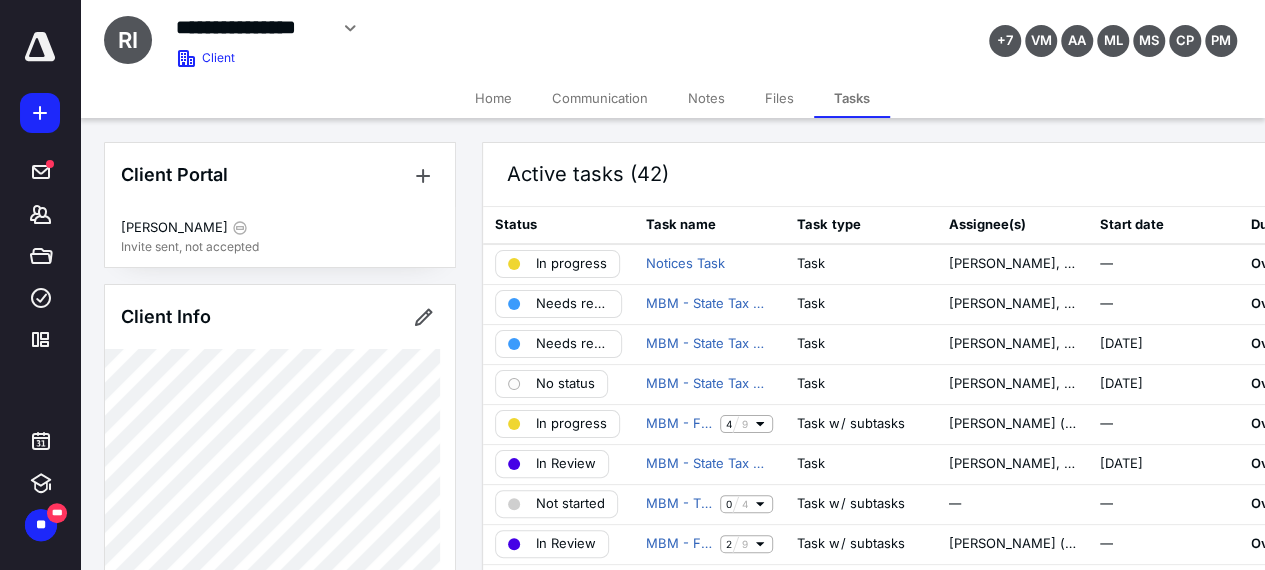 click on "Task name" at bounding box center (709, 225) 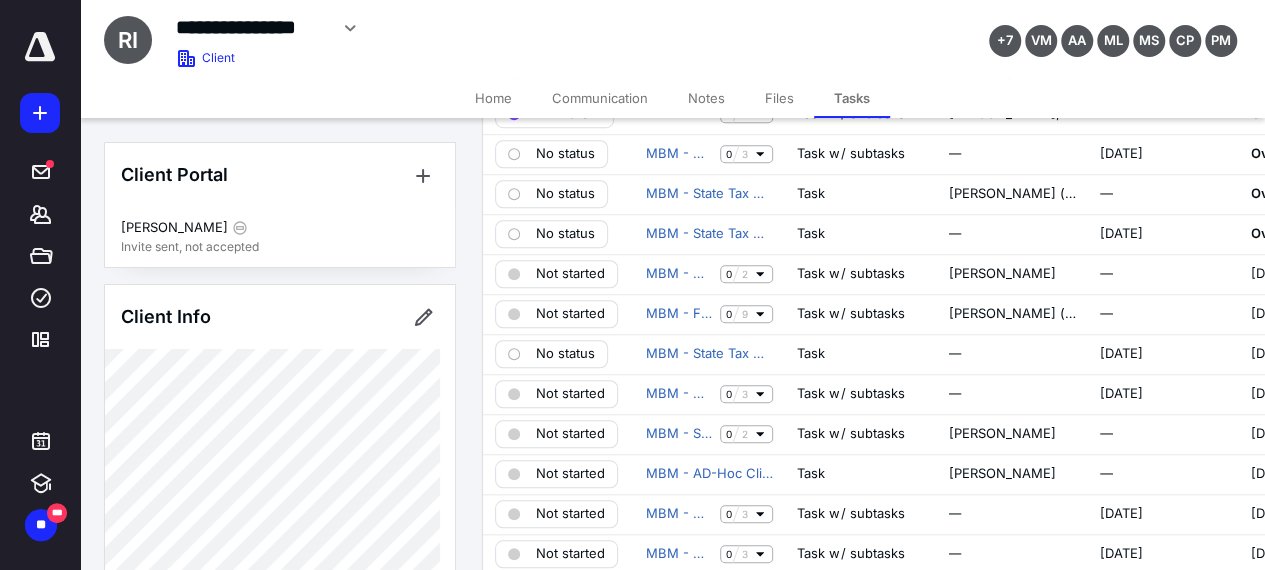 scroll, scrollTop: 700, scrollLeft: 0, axis: vertical 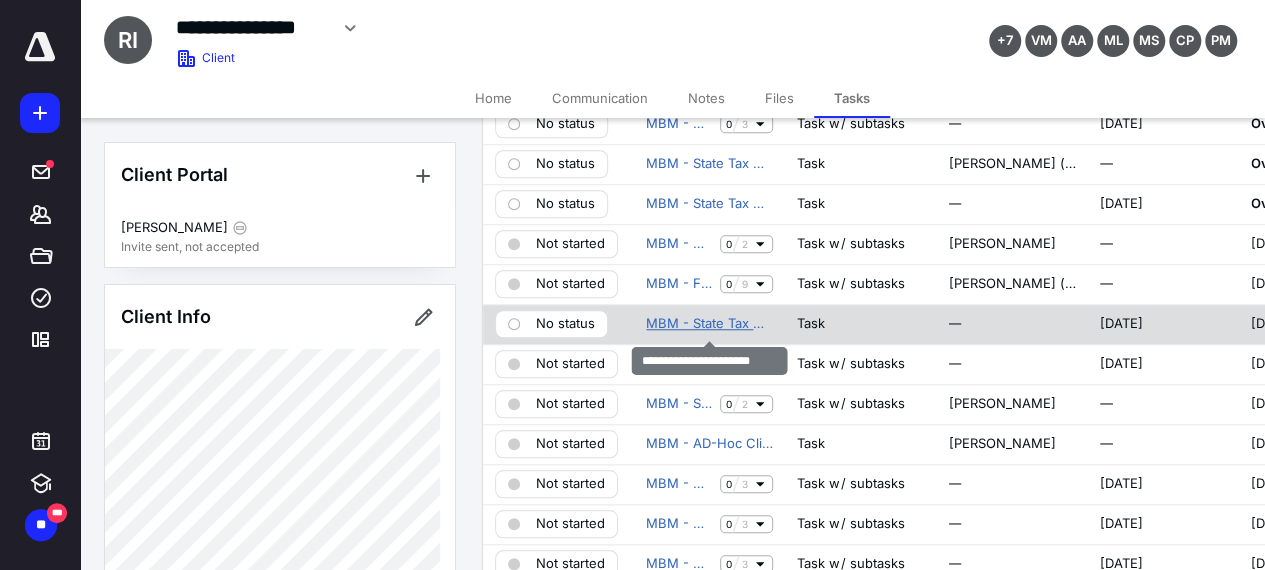 click on "MBM - State Tax Notice" at bounding box center [709, 324] 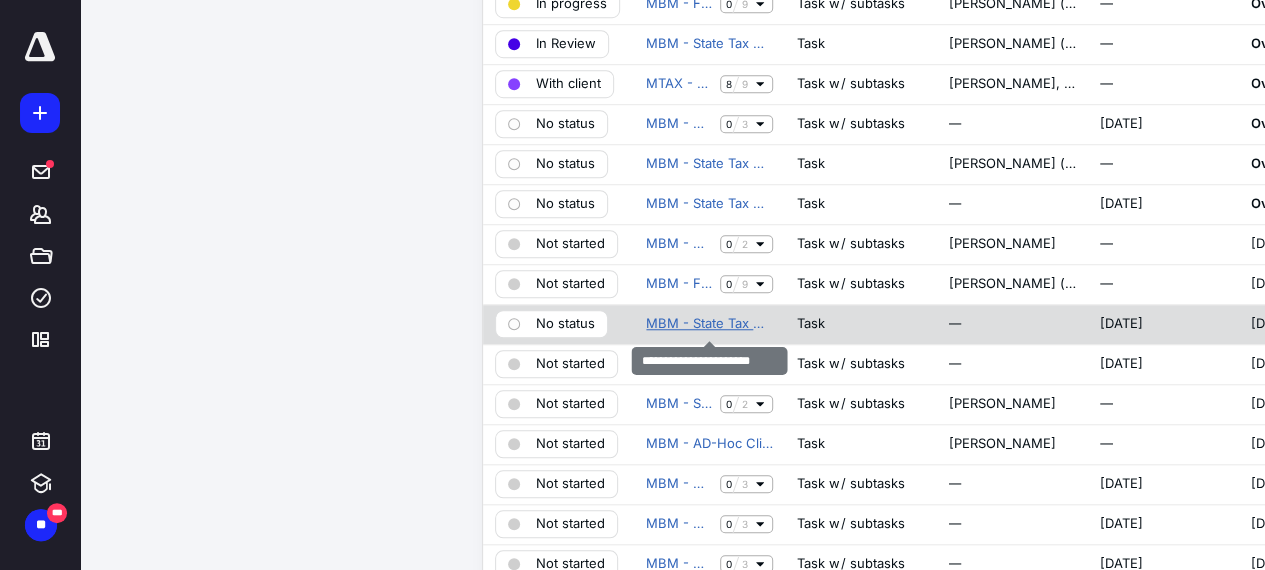 scroll, scrollTop: 0, scrollLeft: 0, axis: both 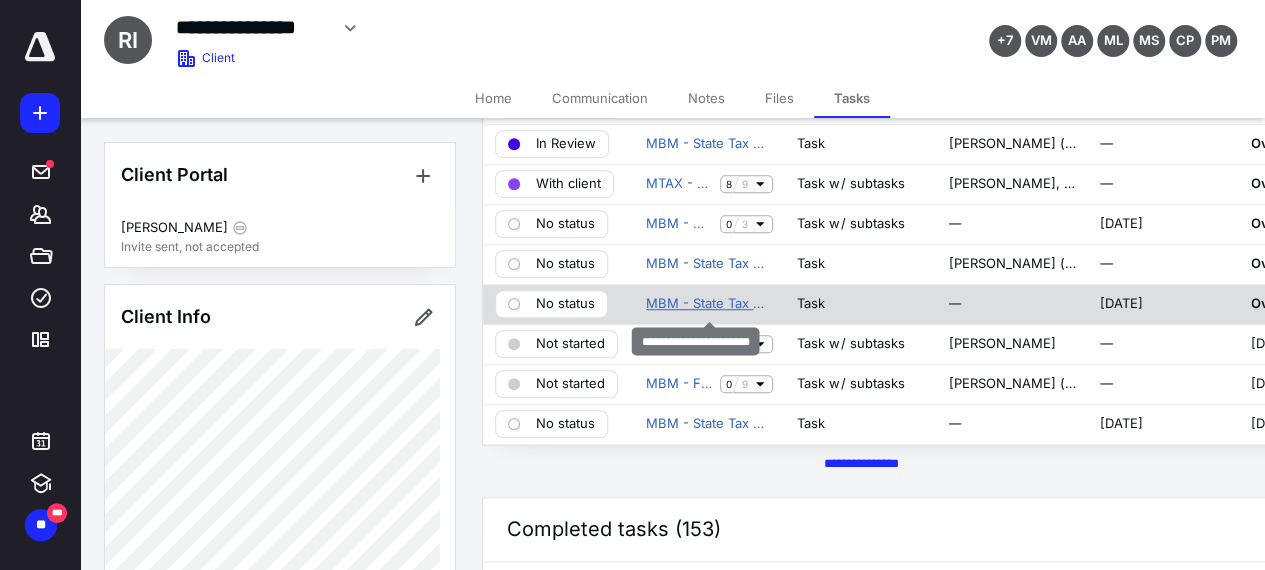 click on "MBM - State Tax Notice" at bounding box center (709, 304) 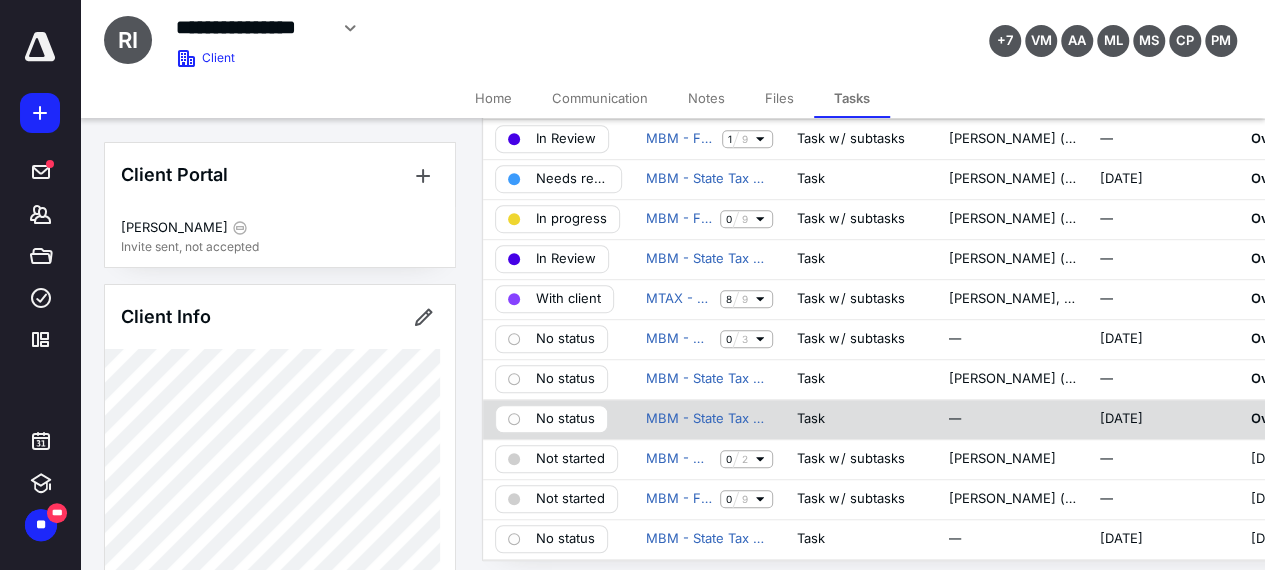 scroll, scrollTop: 500, scrollLeft: 0, axis: vertical 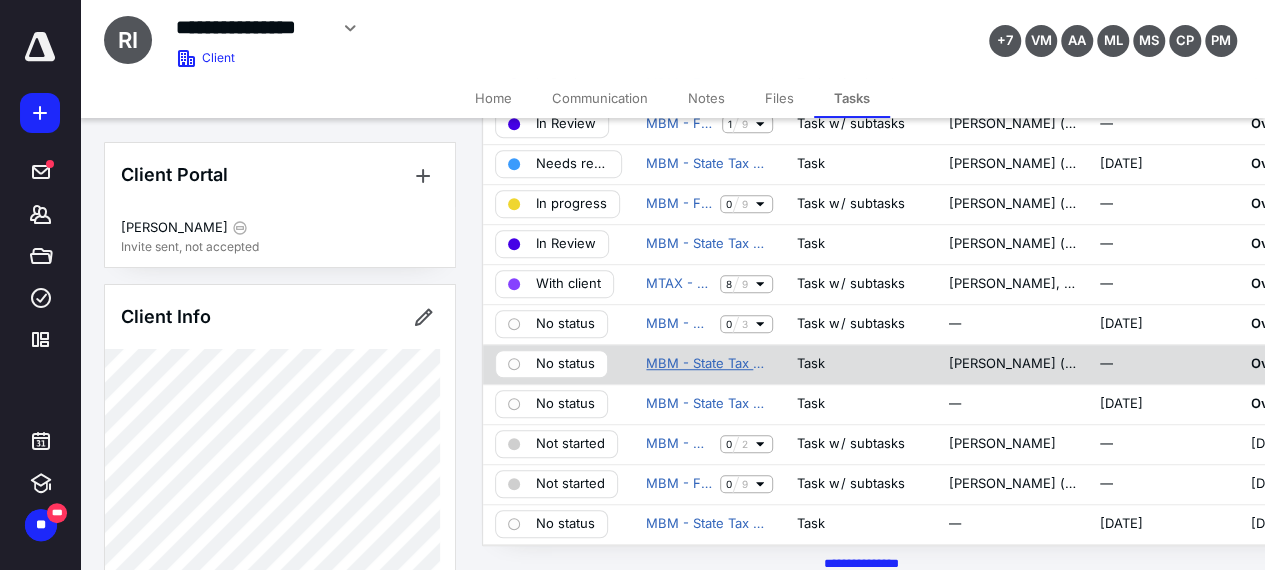 click on "MBM - State Tax Notice" at bounding box center [709, 364] 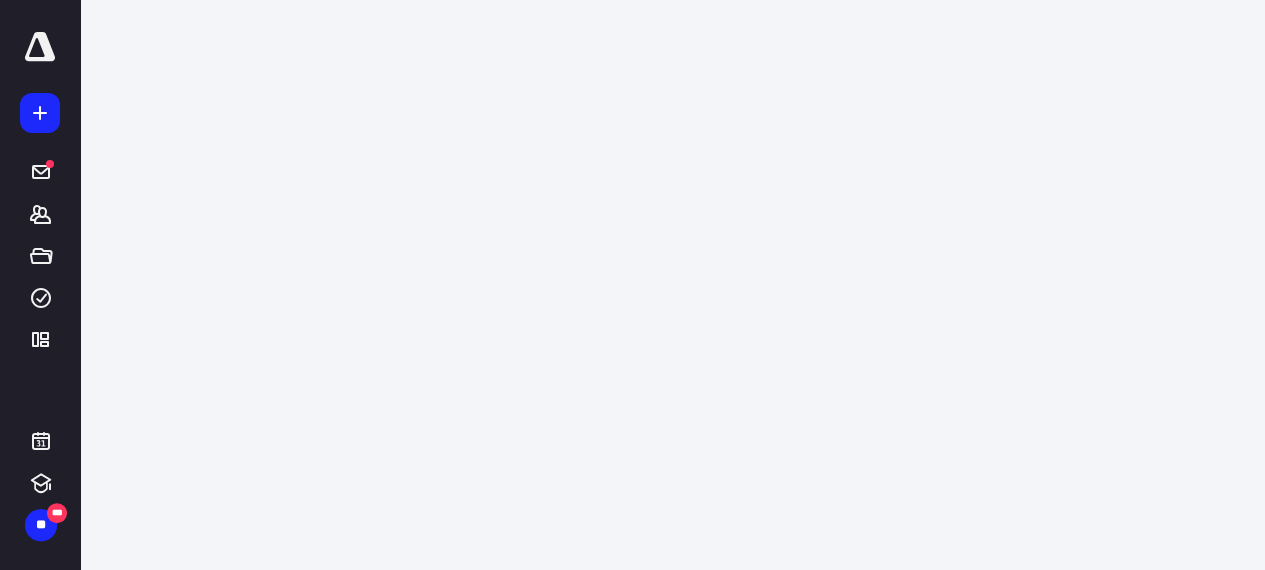 scroll, scrollTop: 0, scrollLeft: 0, axis: both 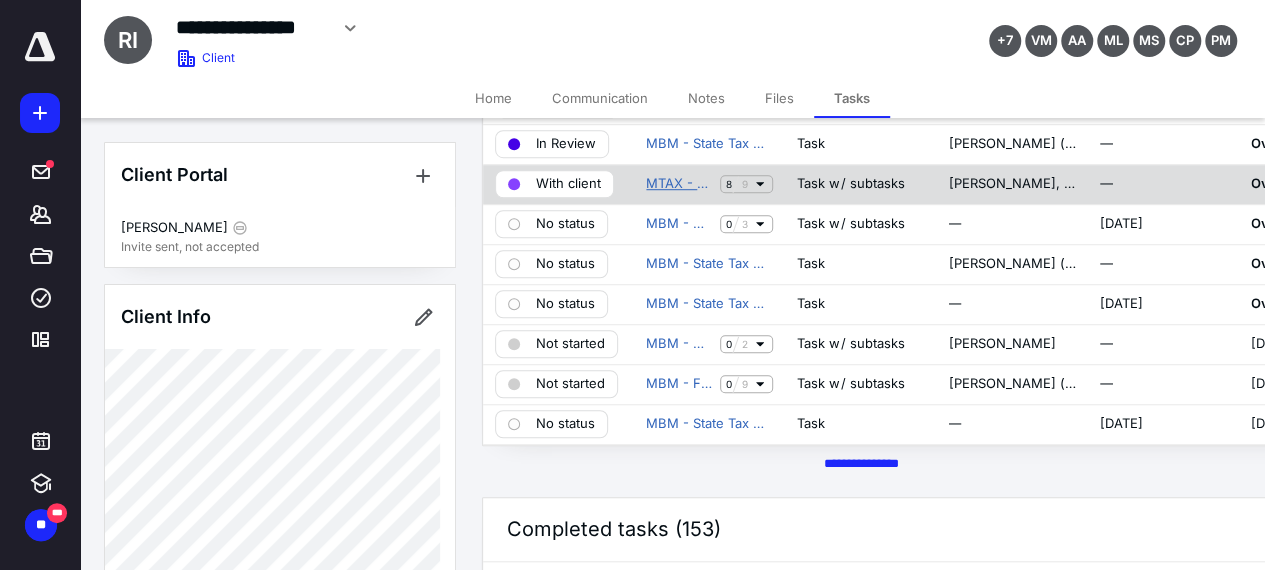 click on "MTAX - 1120-F Return" at bounding box center [679, 184] 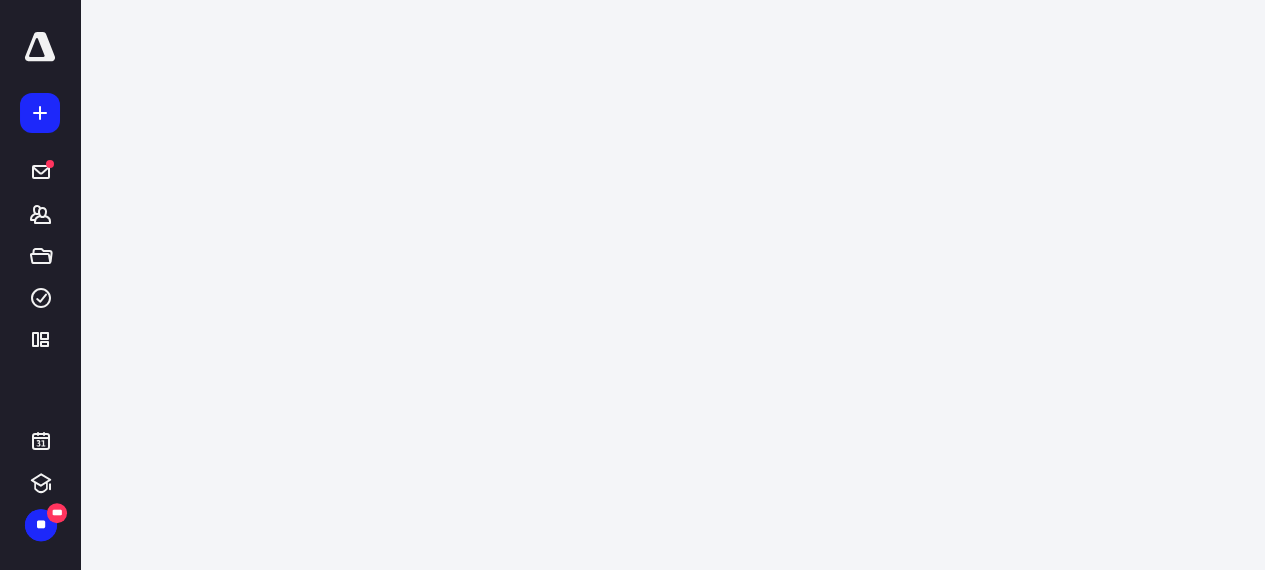 scroll, scrollTop: 0, scrollLeft: 0, axis: both 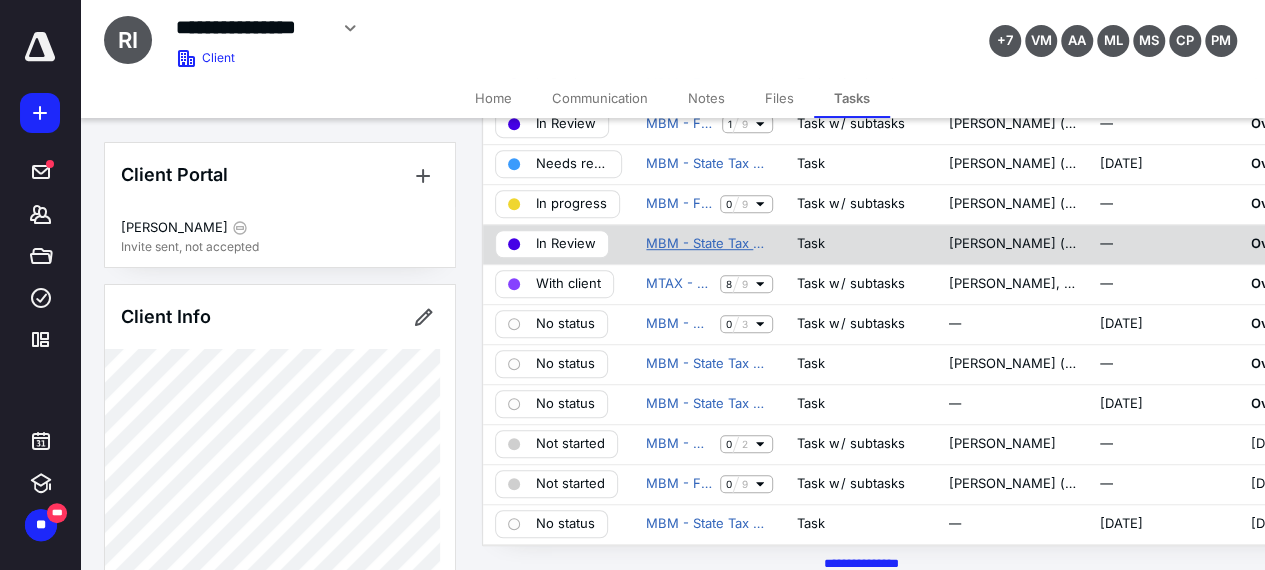 click on "MBM - State Tax Notice" at bounding box center [709, 244] 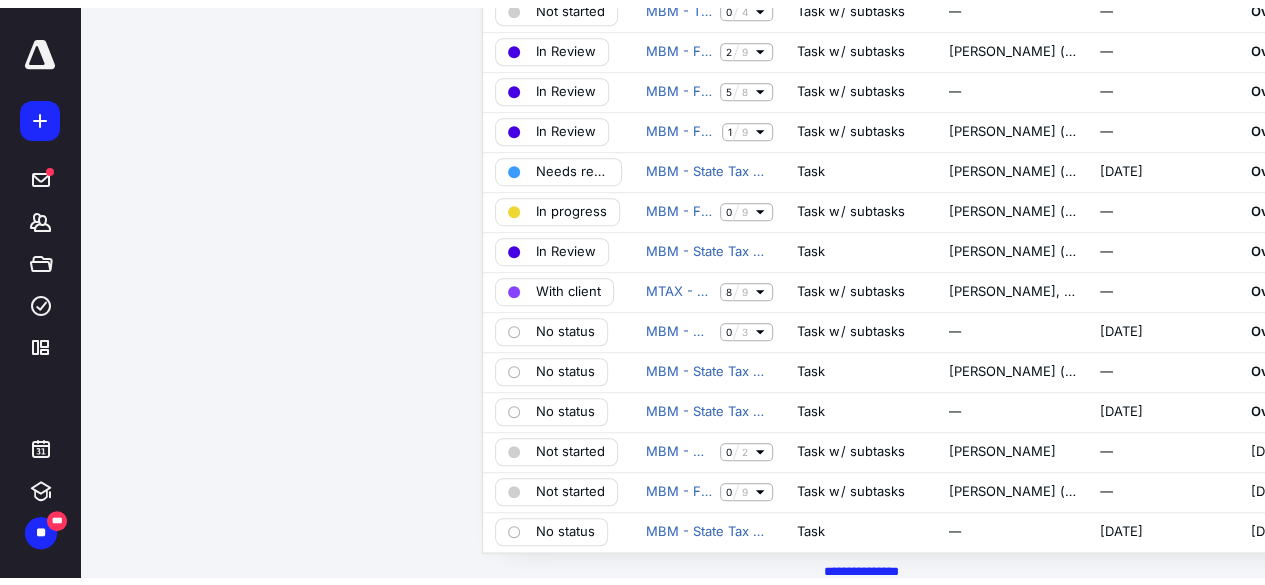 scroll, scrollTop: 0, scrollLeft: 0, axis: both 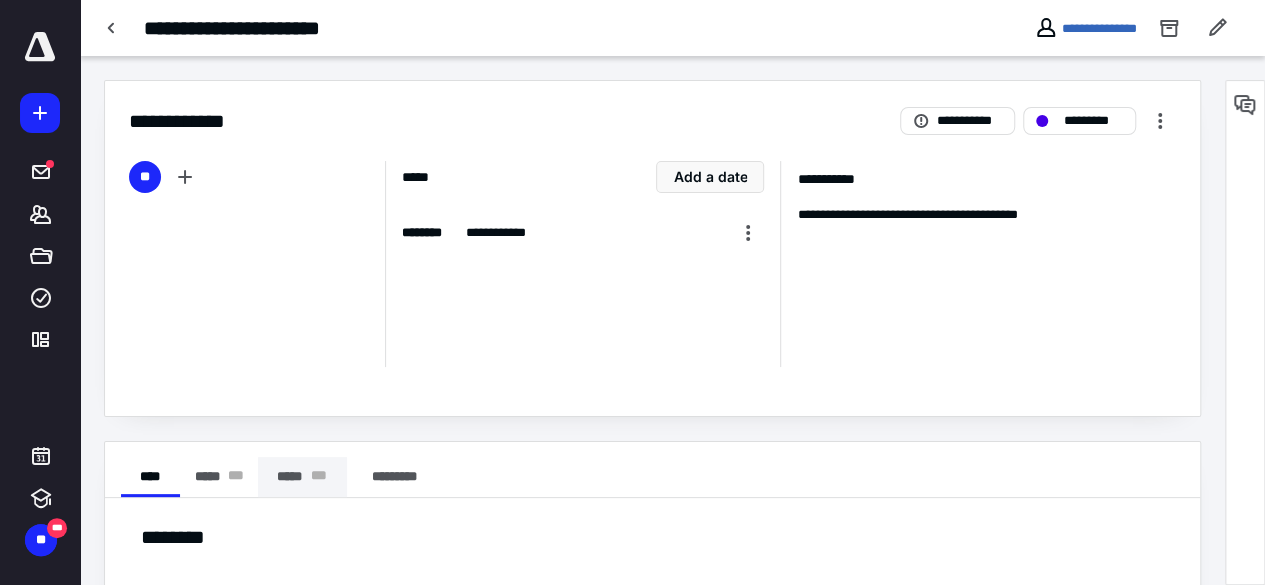click on "***** * * *" at bounding box center [302, 477] 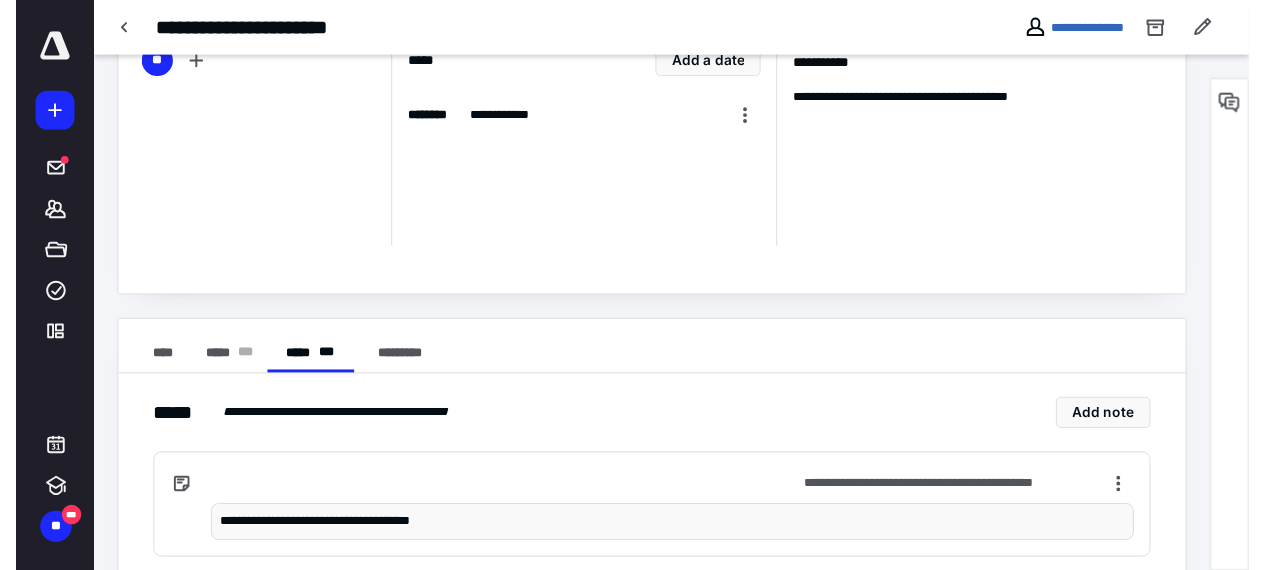 scroll, scrollTop: 0, scrollLeft: 0, axis: both 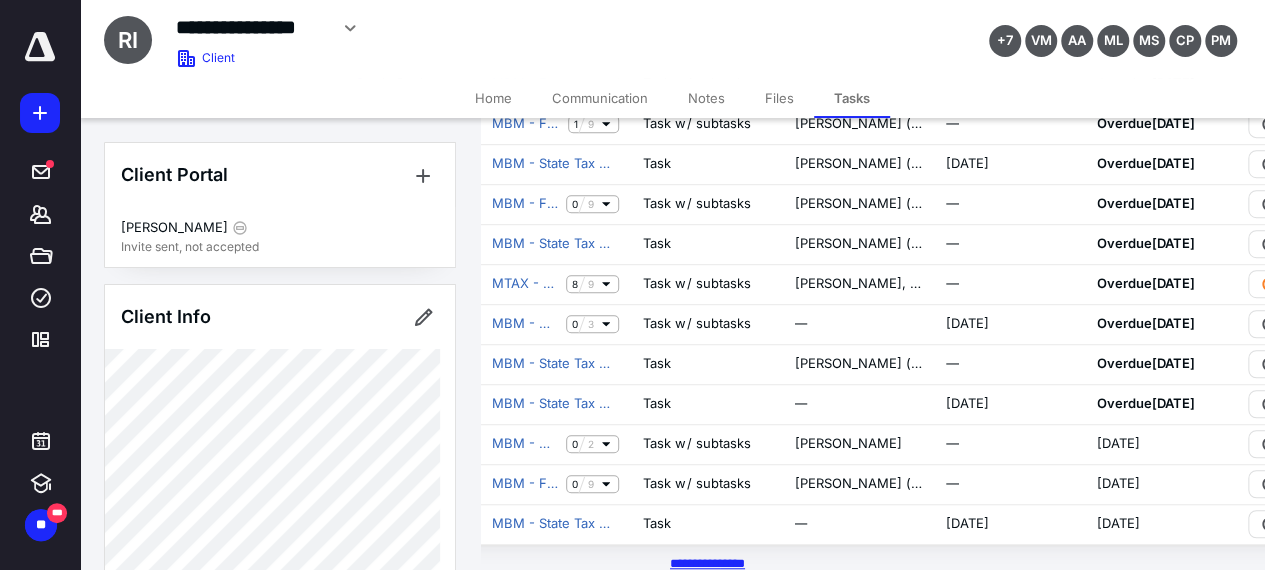 click on "********* *****" at bounding box center (707, 563) 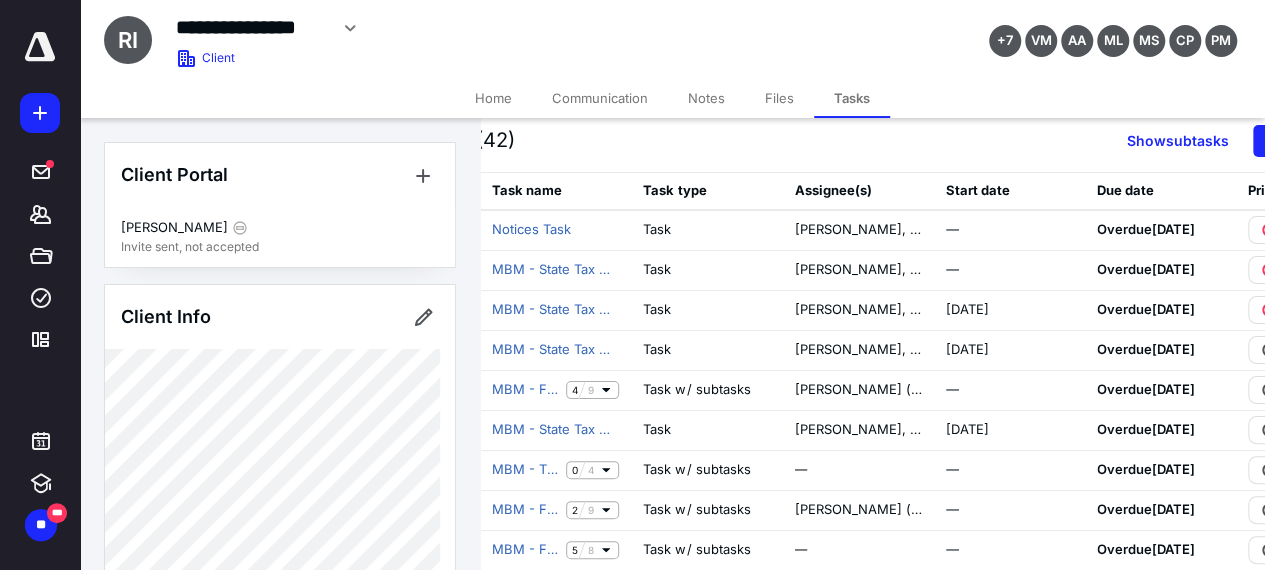 scroll, scrollTop: 0, scrollLeft: 154, axis: horizontal 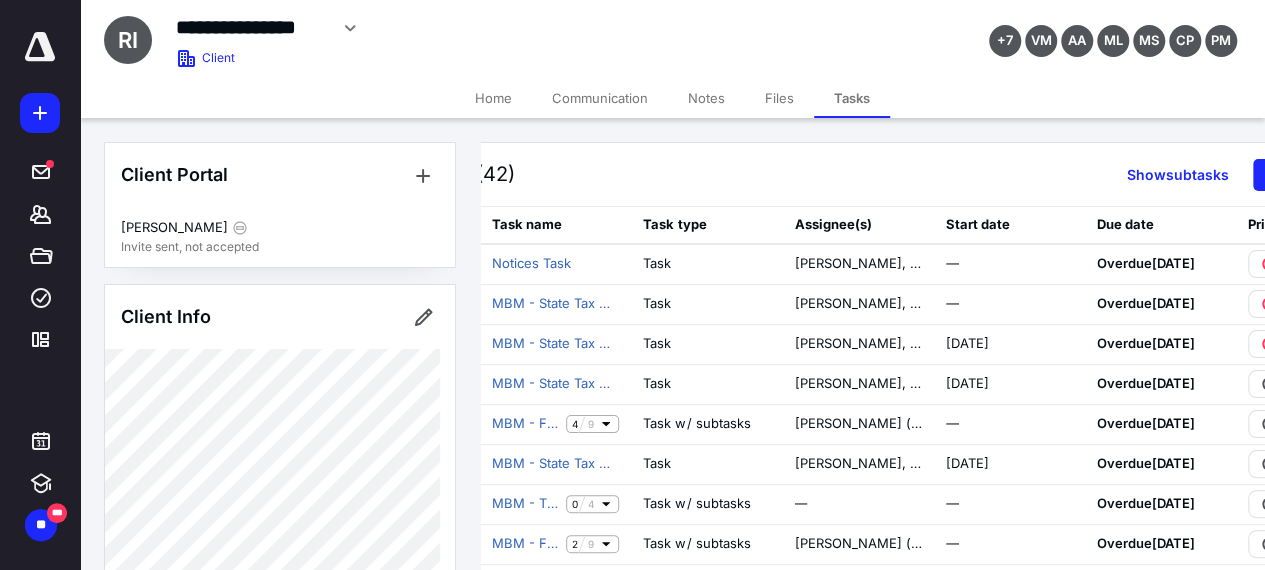 click on "Files" at bounding box center (779, 98) 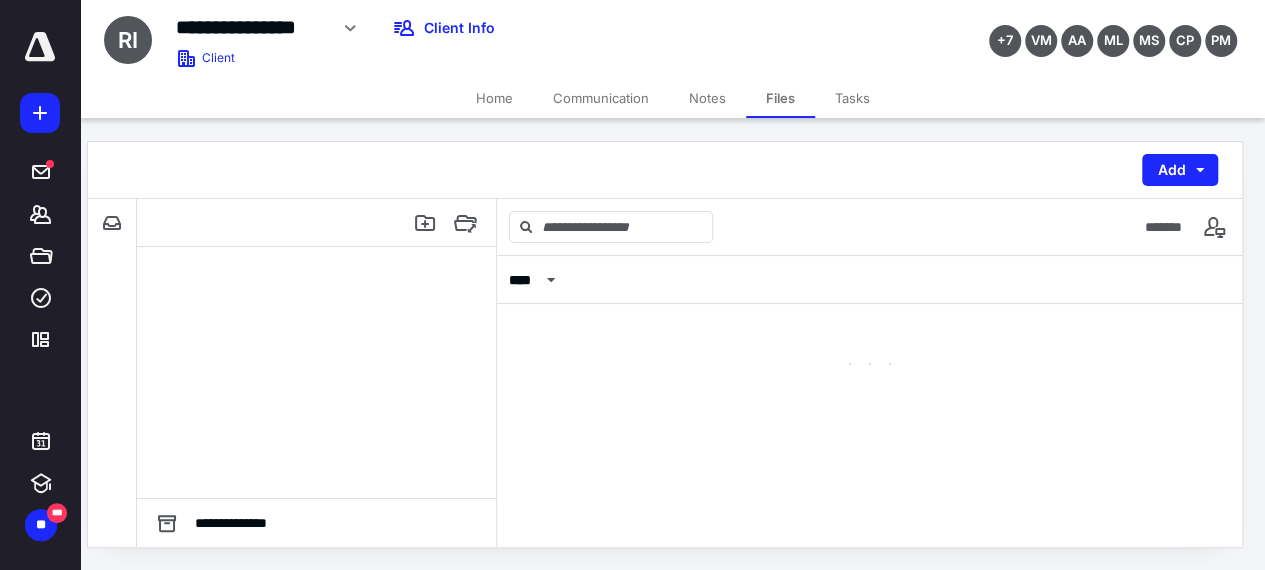 scroll, scrollTop: 0, scrollLeft: 0, axis: both 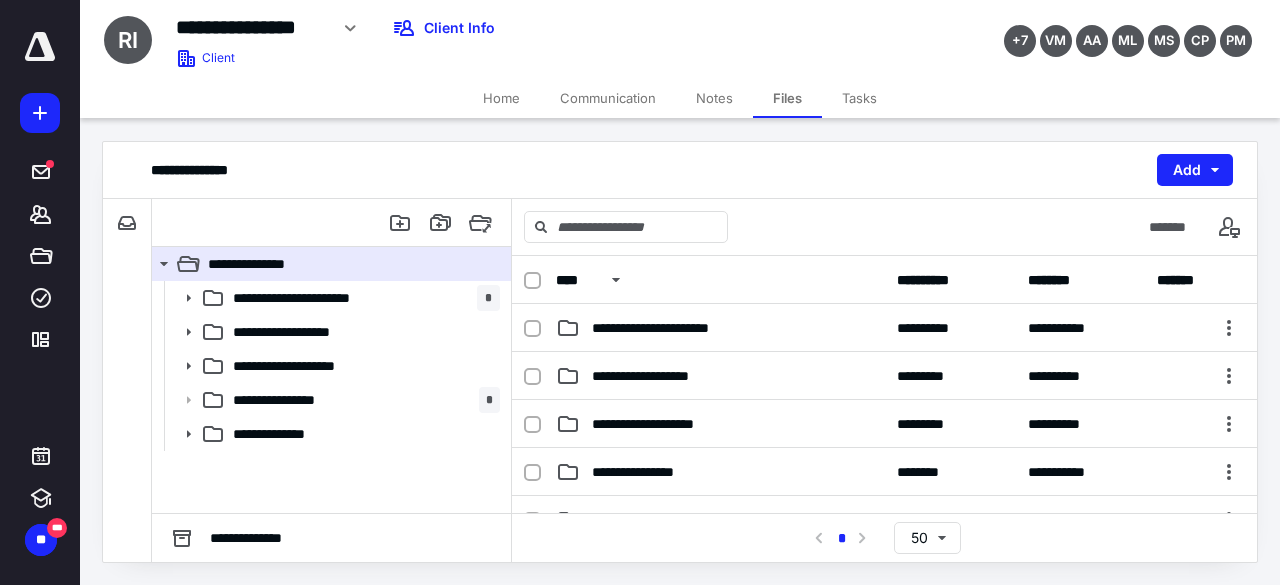 click on "Tasks" at bounding box center (859, 98) 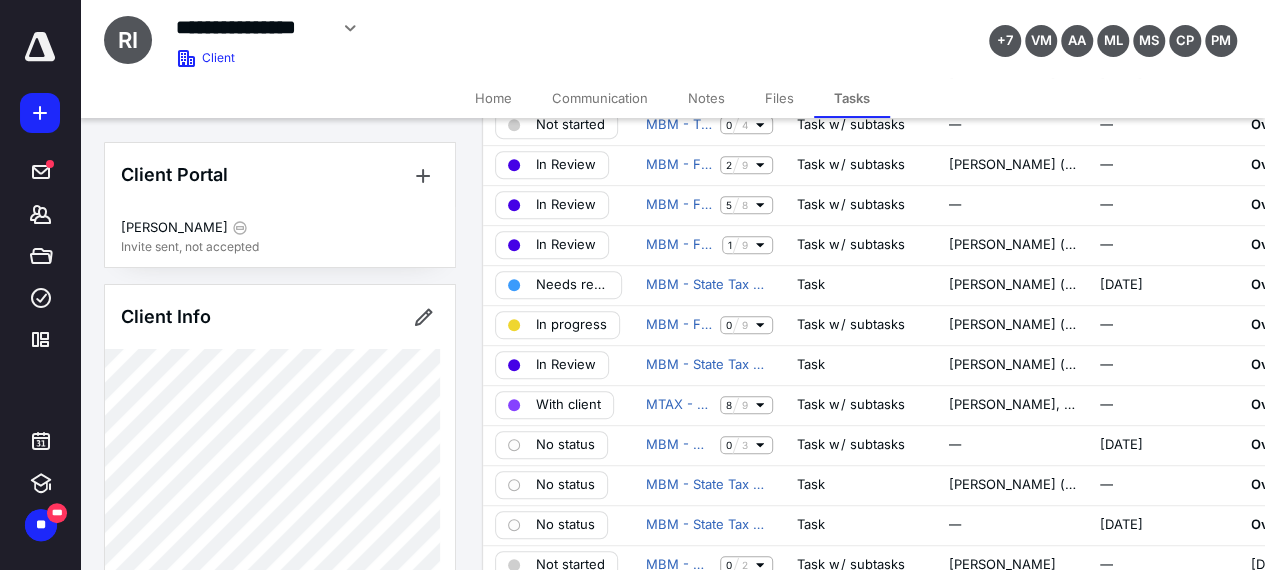 scroll, scrollTop: 500, scrollLeft: 0, axis: vertical 